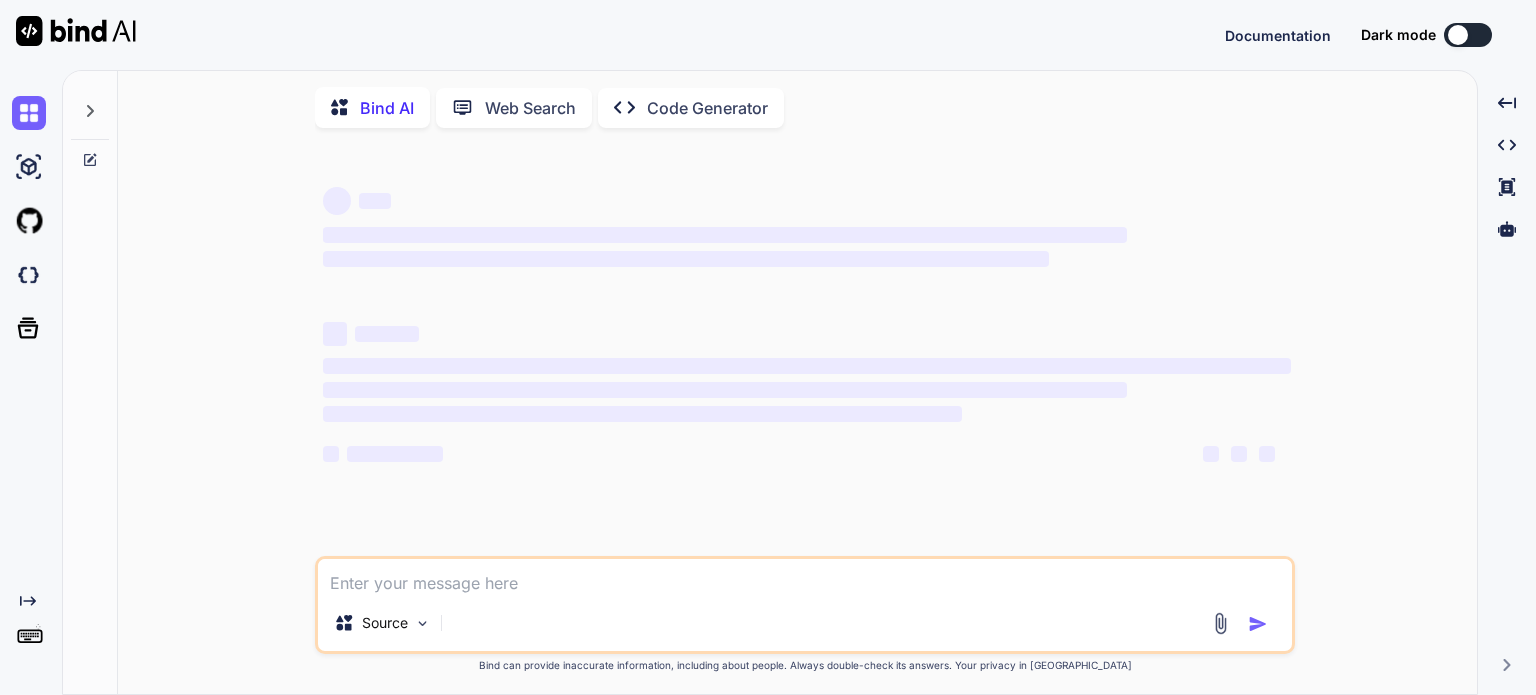 scroll, scrollTop: 0, scrollLeft: 0, axis: both 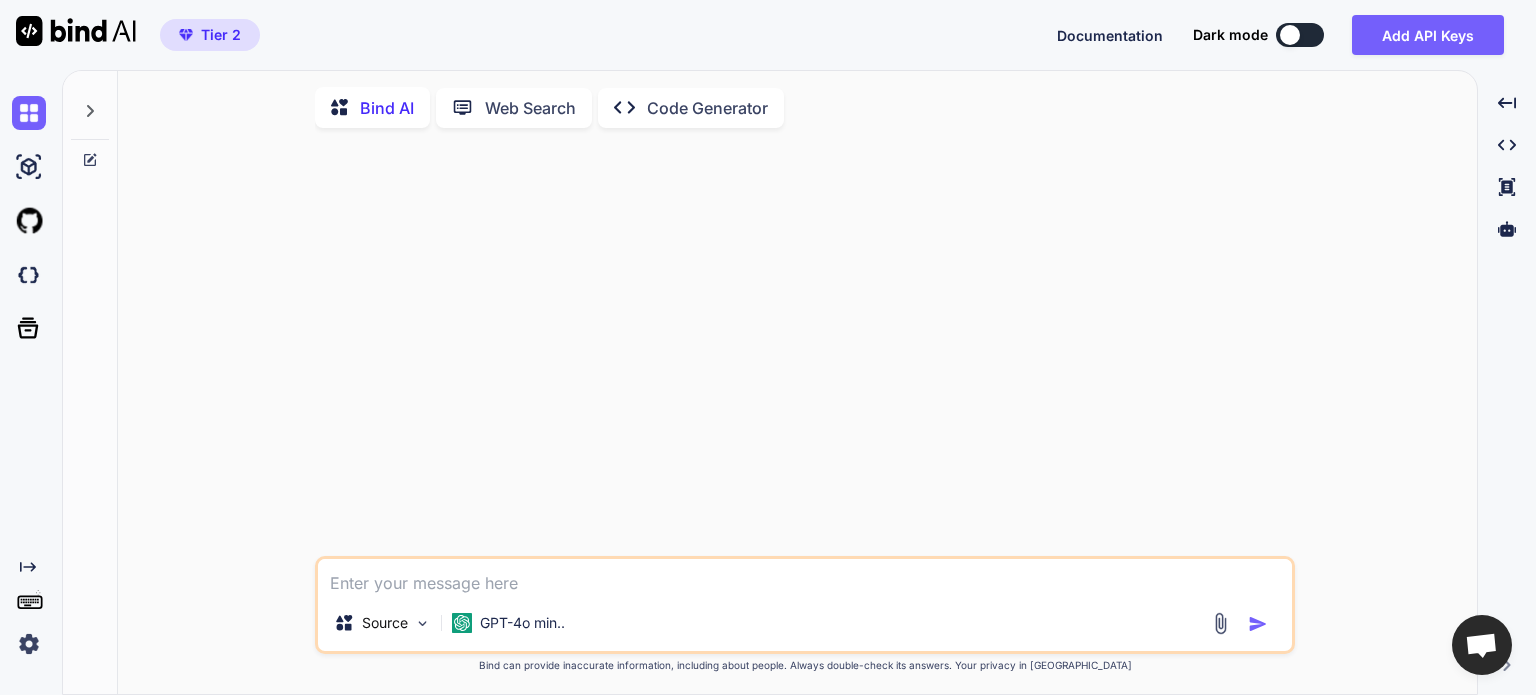 type on "x" 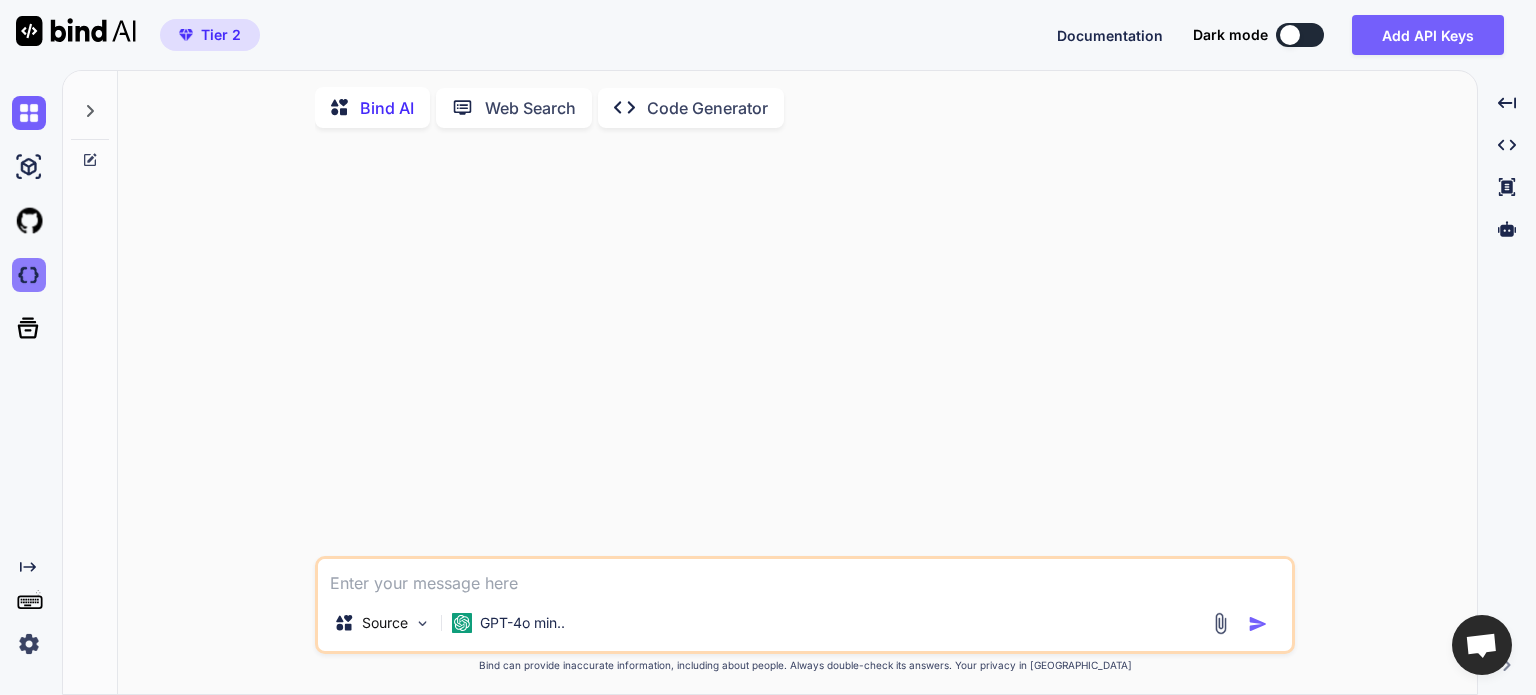 click at bounding box center [29, 275] 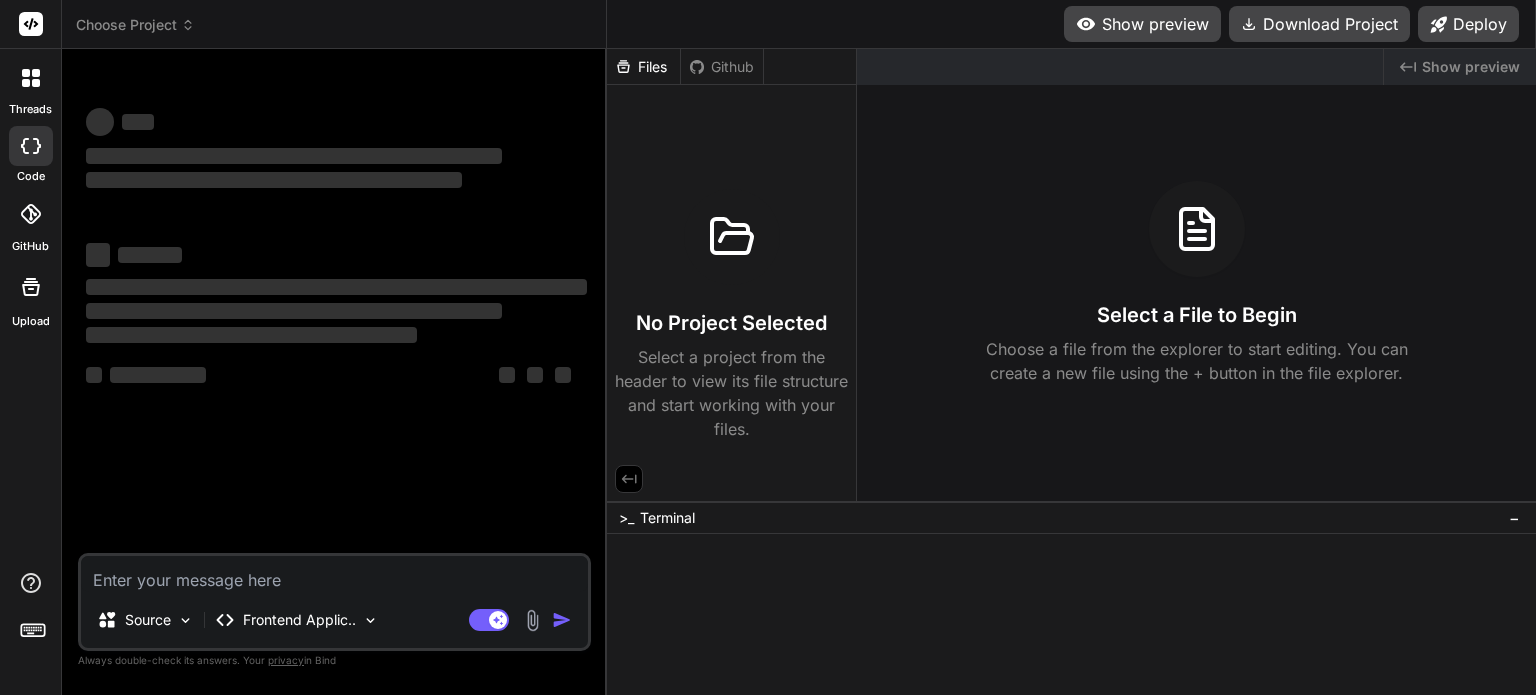 scroll, scrollTop: 0, scrollLeft: 0, axis: both 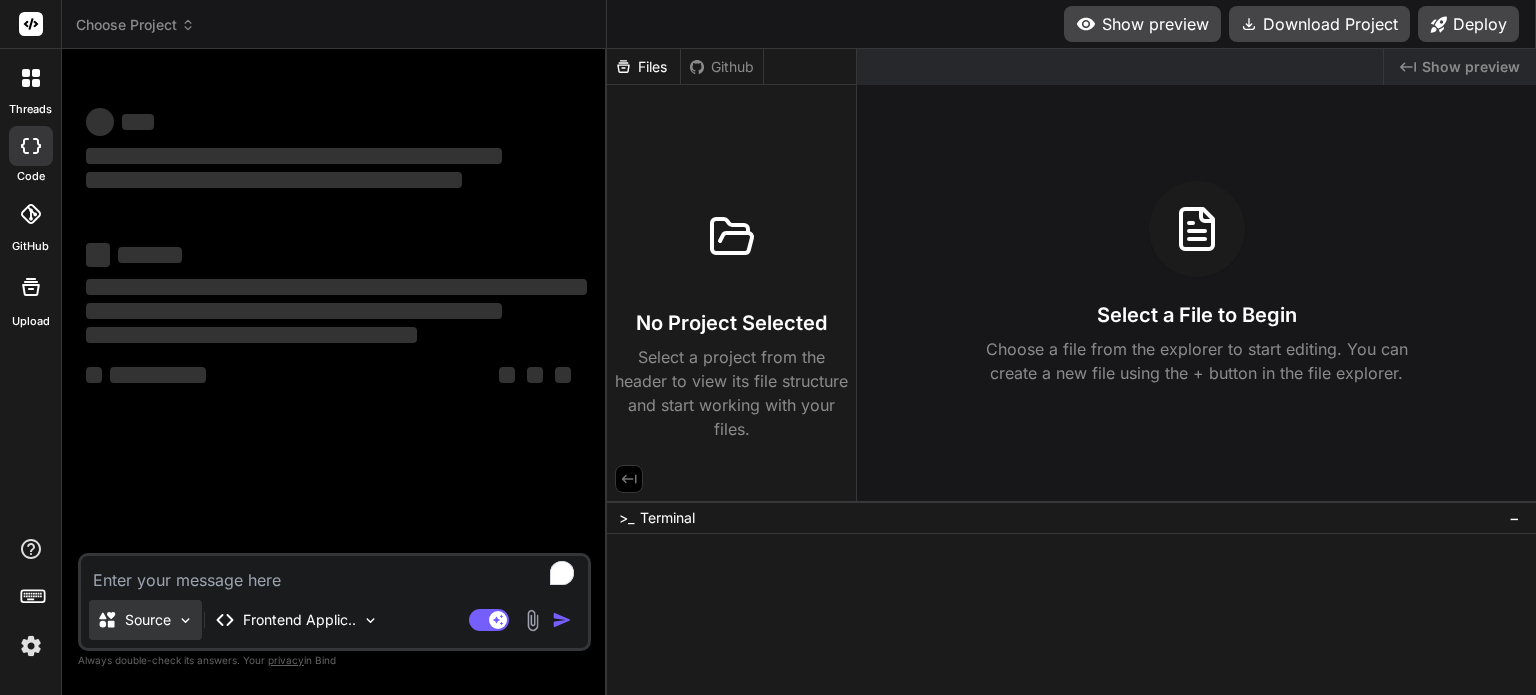 click at bounding box center [185, 620] 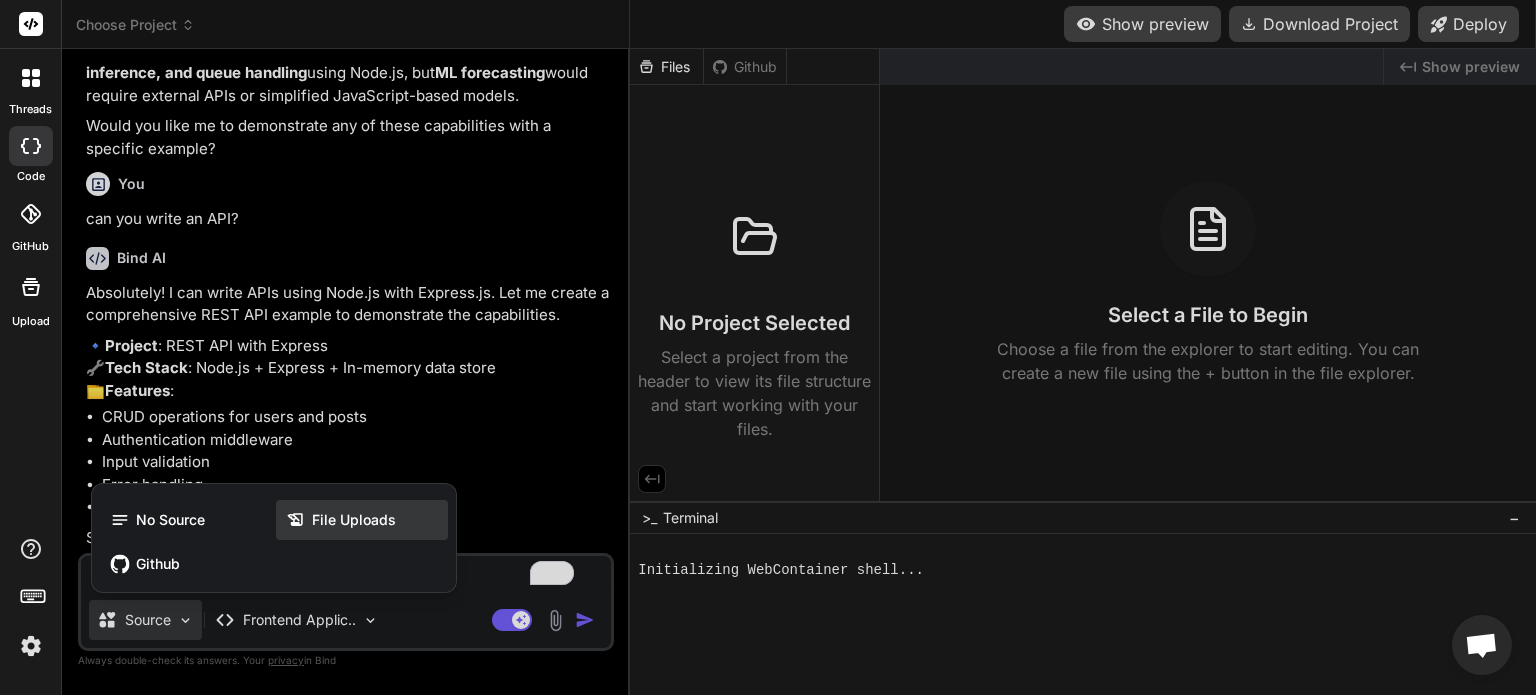 scroll, scrollTop: 5824, scrollLeft: 0, axis: vertical 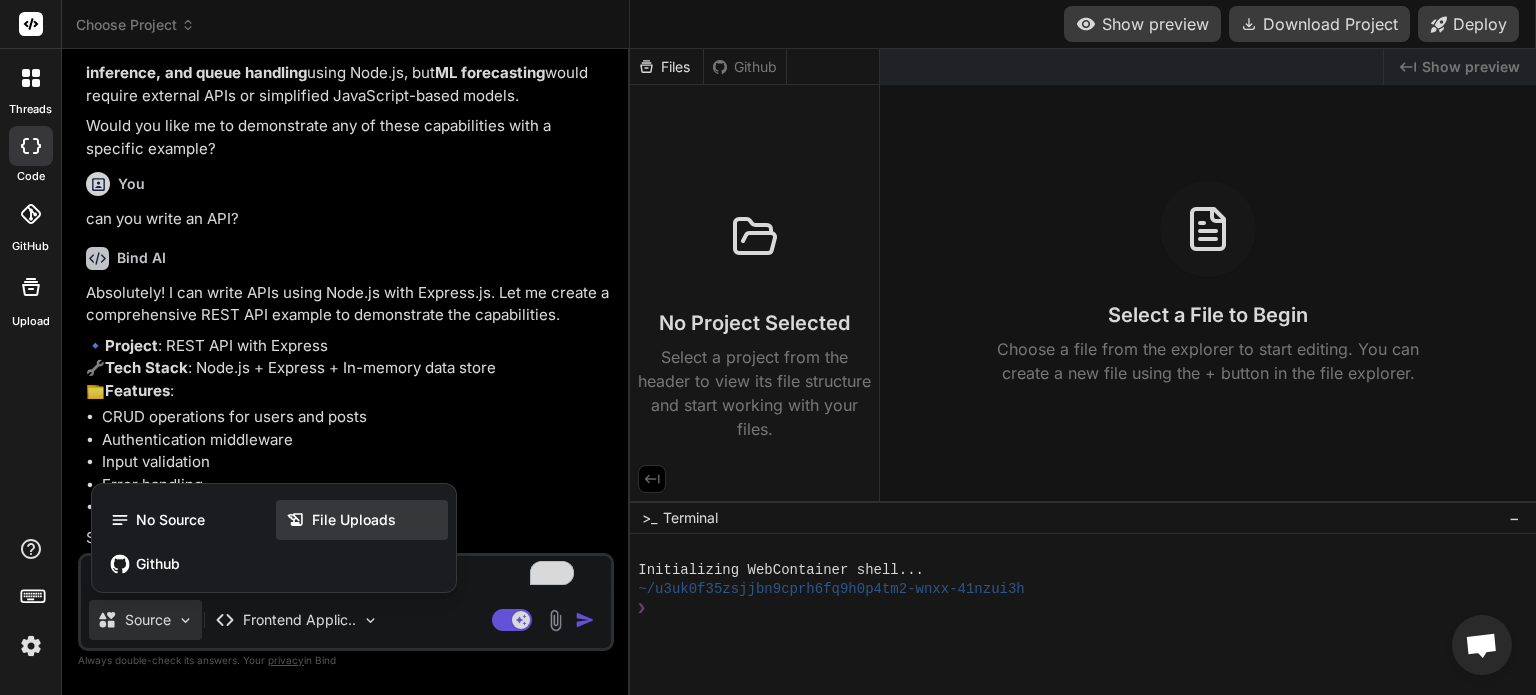 click on "File Uploads" at bounding box center [354, 520] 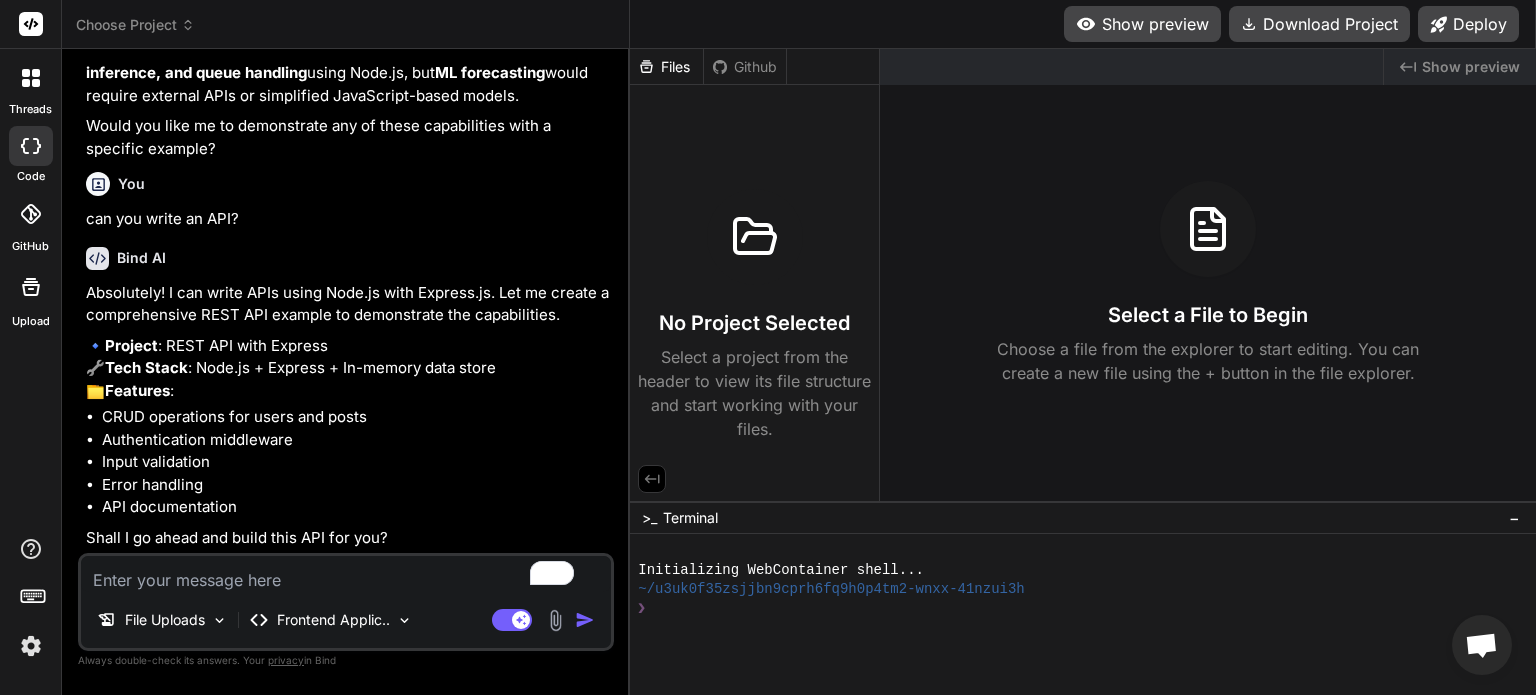 click at bounding box center [555, 620] 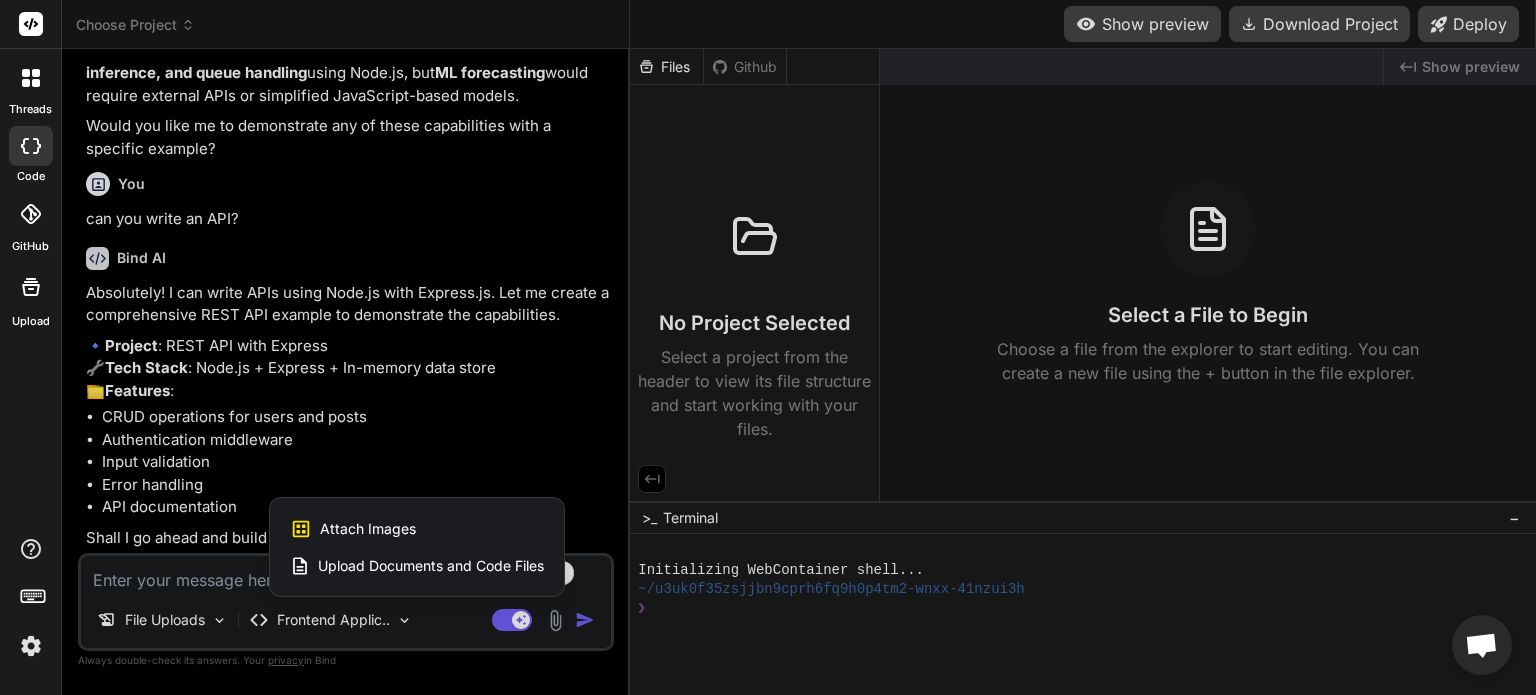 click on "Upload Documents and Code Files" at bounding box center (431, 566) 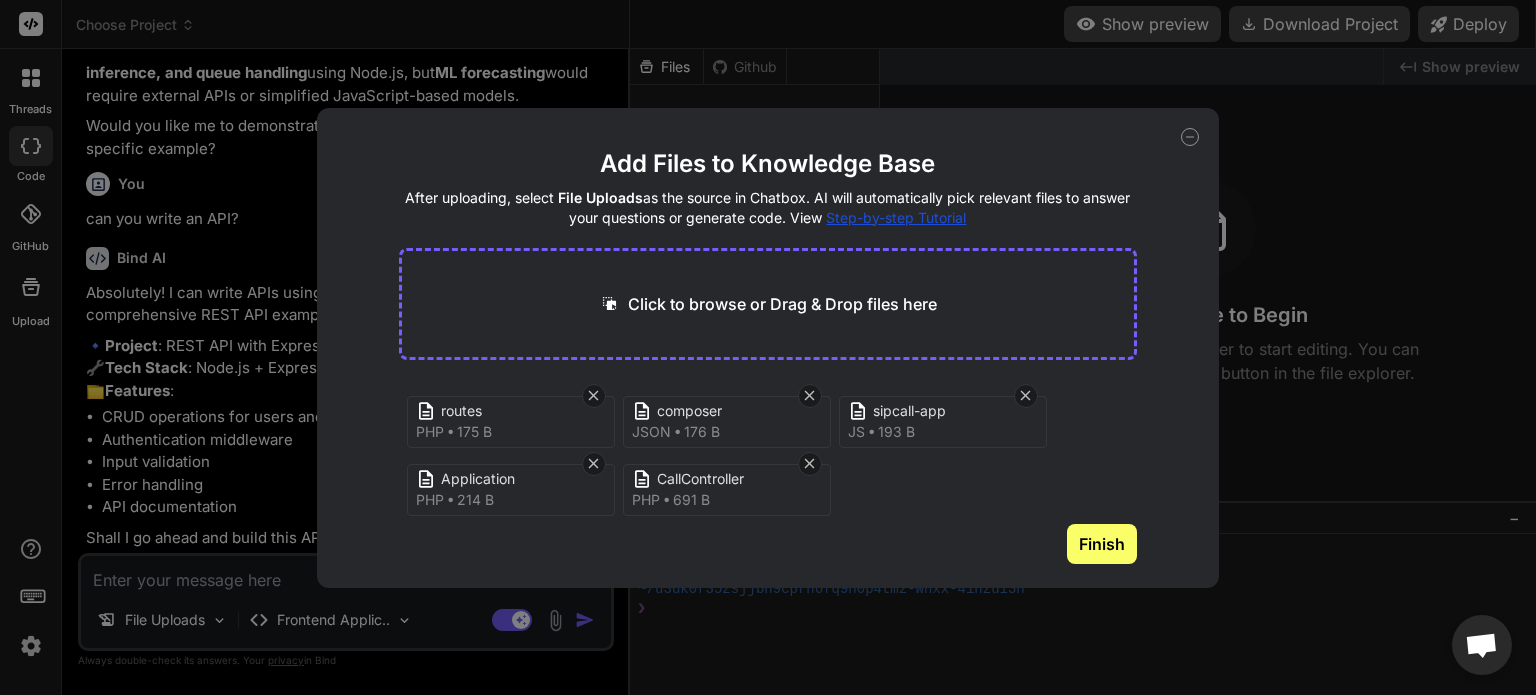 click on "Finish" at bounding box center [1102, 544] 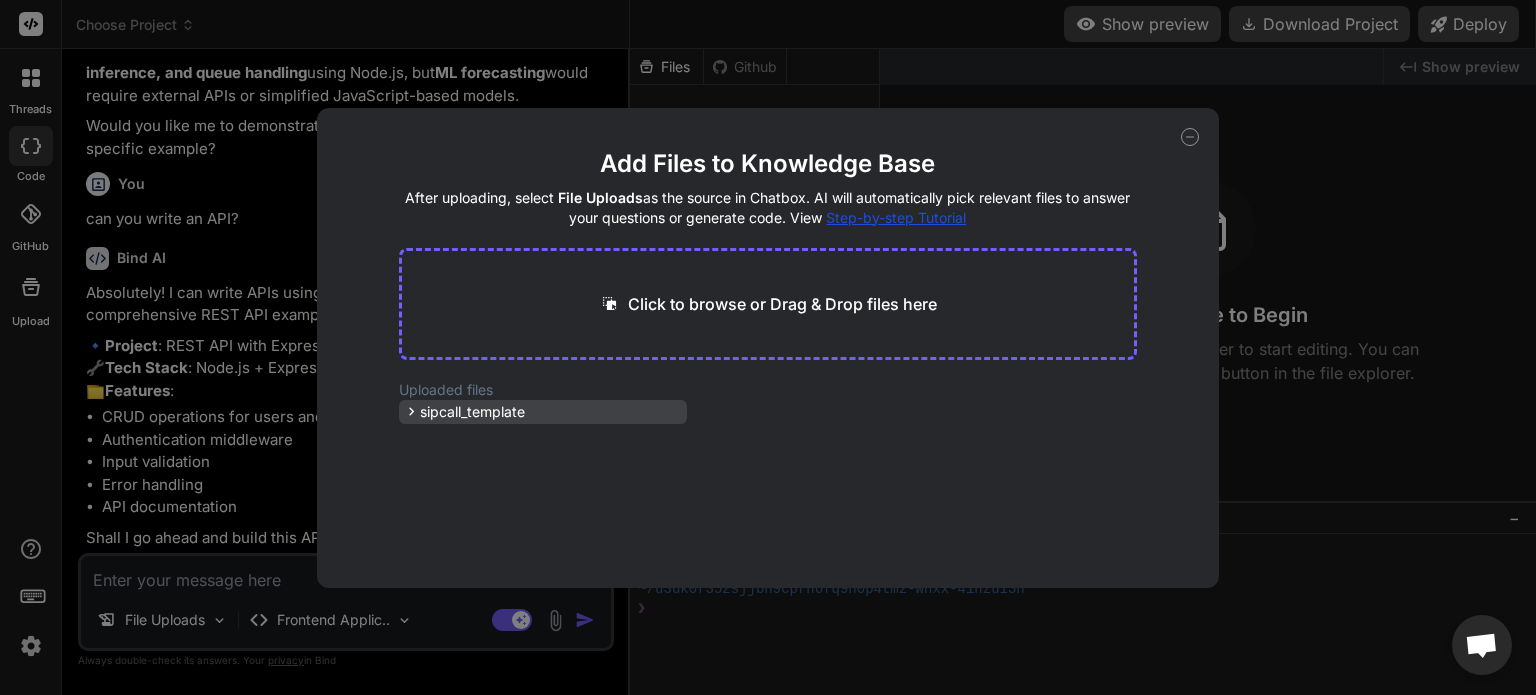 click on "sipcall_template" at bounding box center (472, 412) 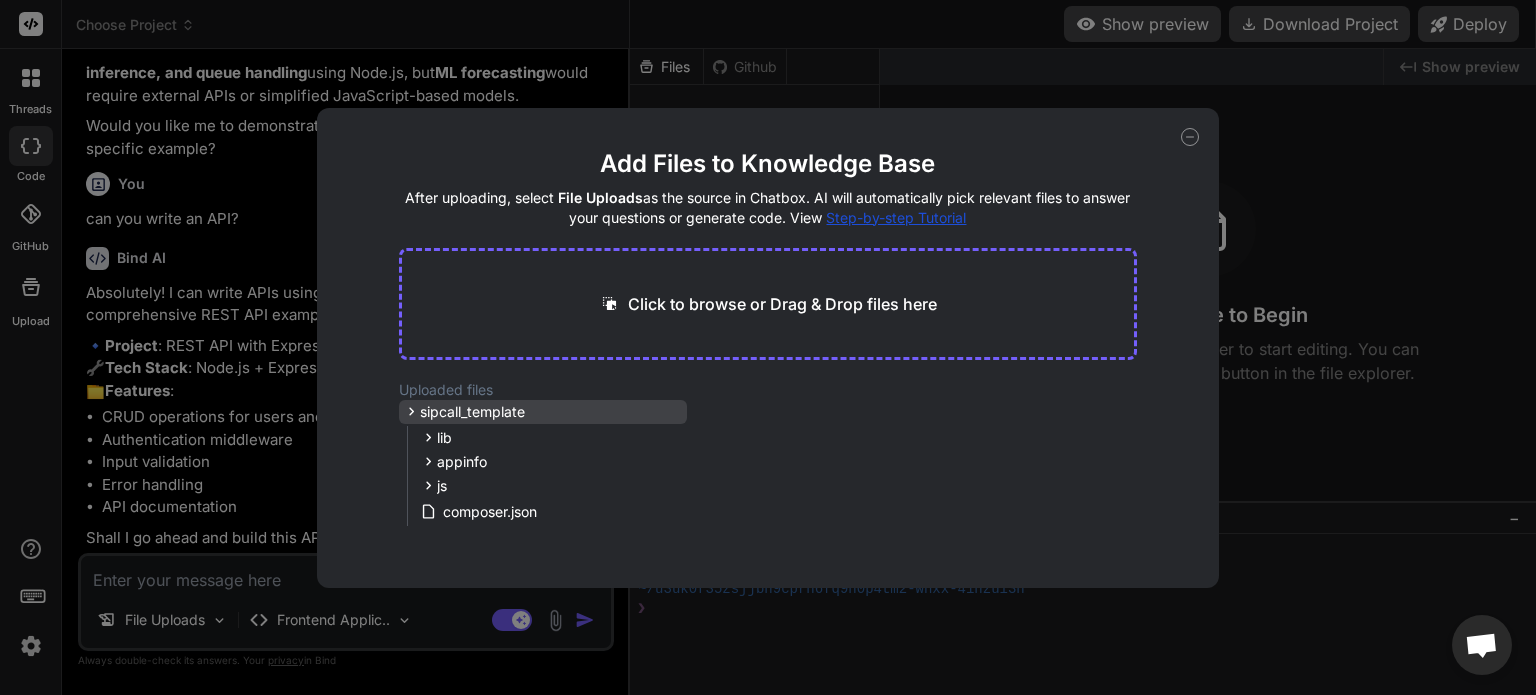 click on "sipcall_template" at bounding box center (472, 412) 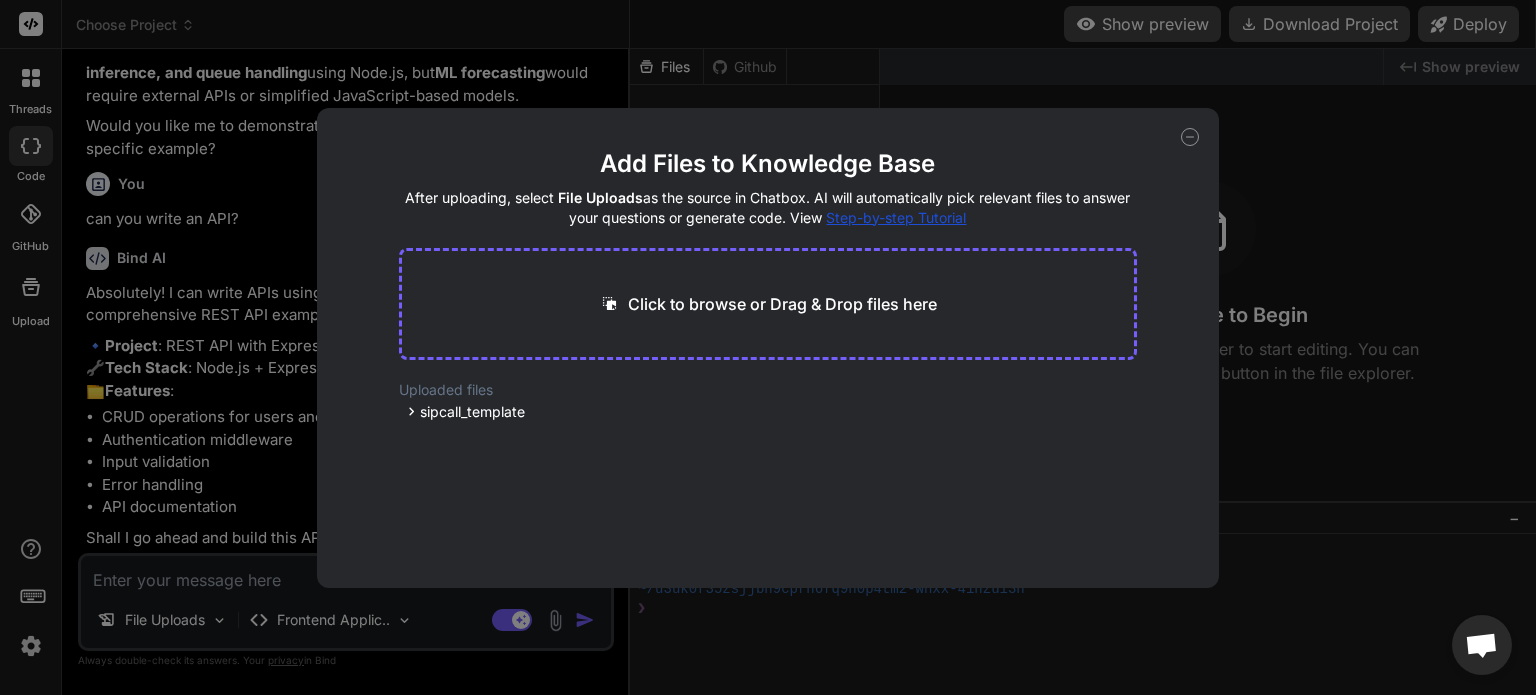 click 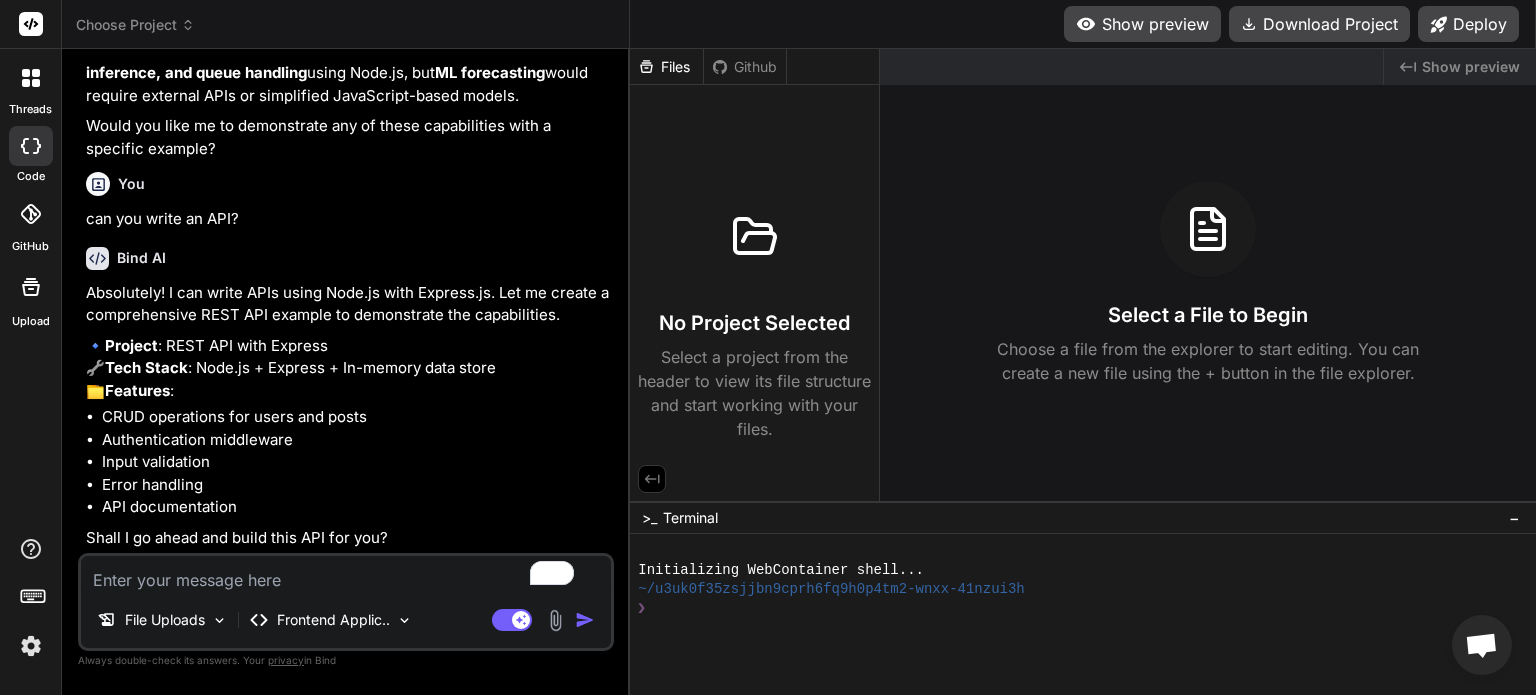 click at bounding box center [346, 574] 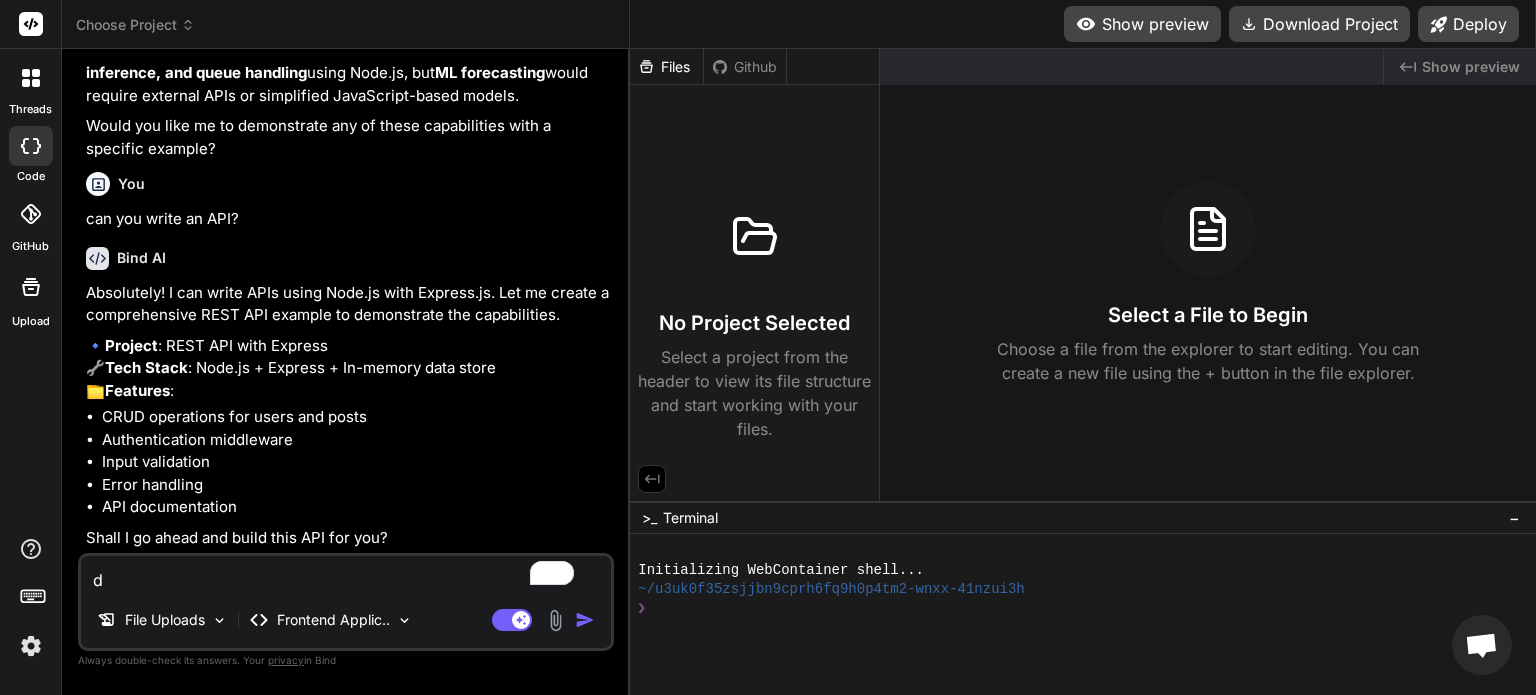 type on "di" 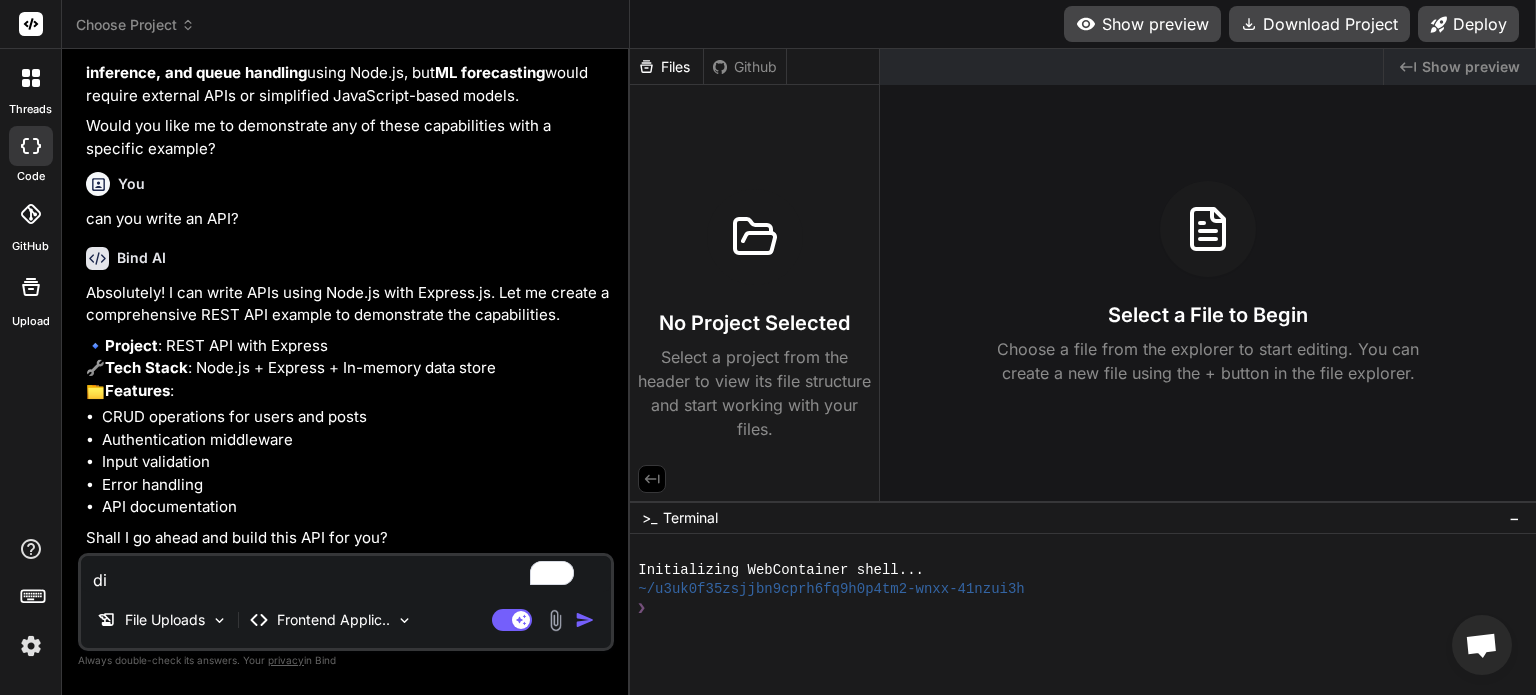 type on "did" 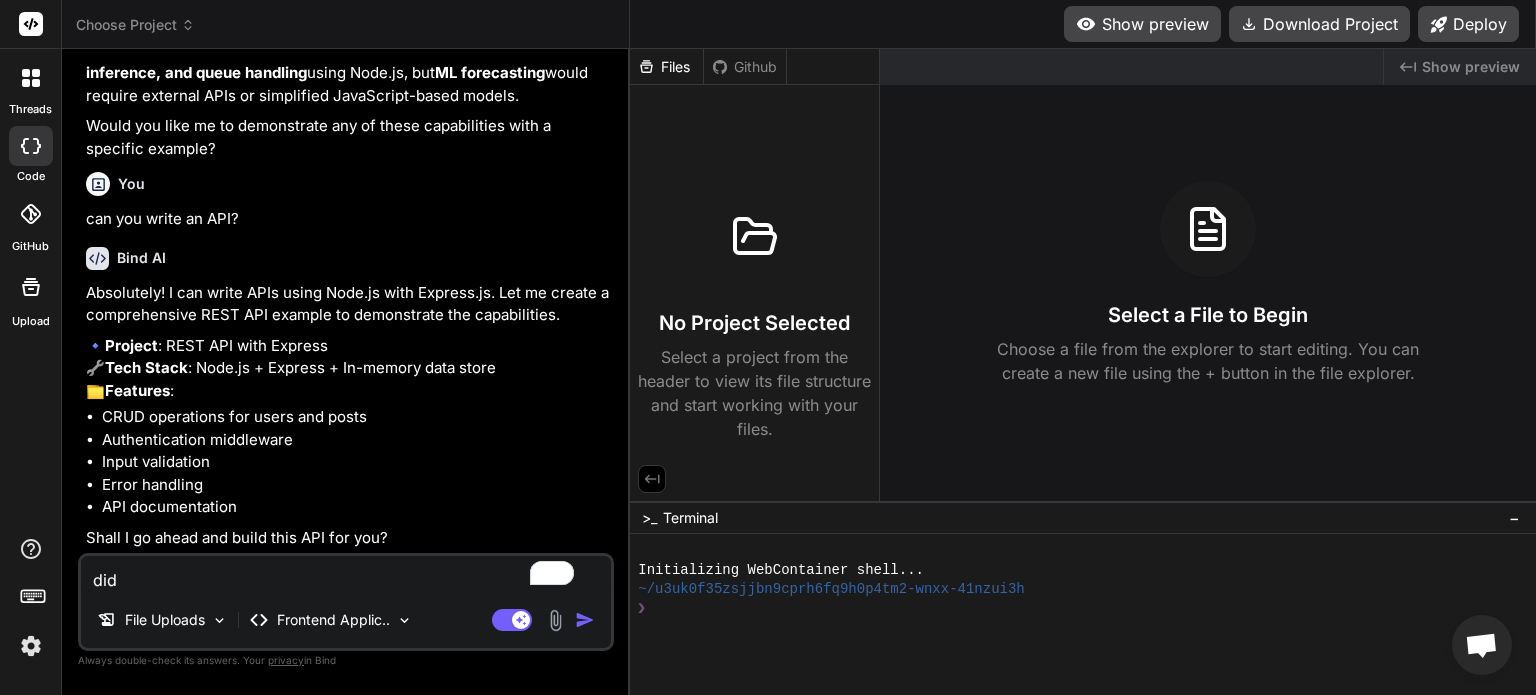 type on "did" 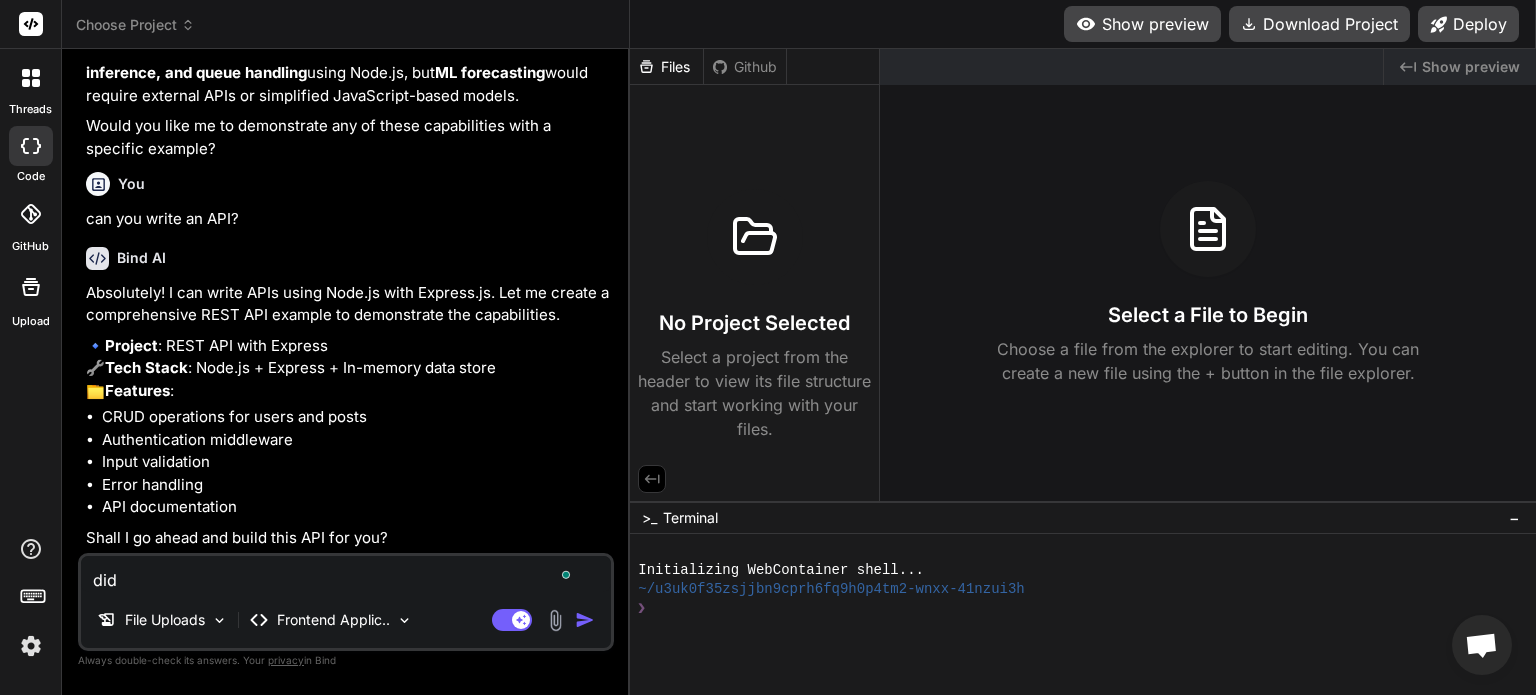 type on "did y" 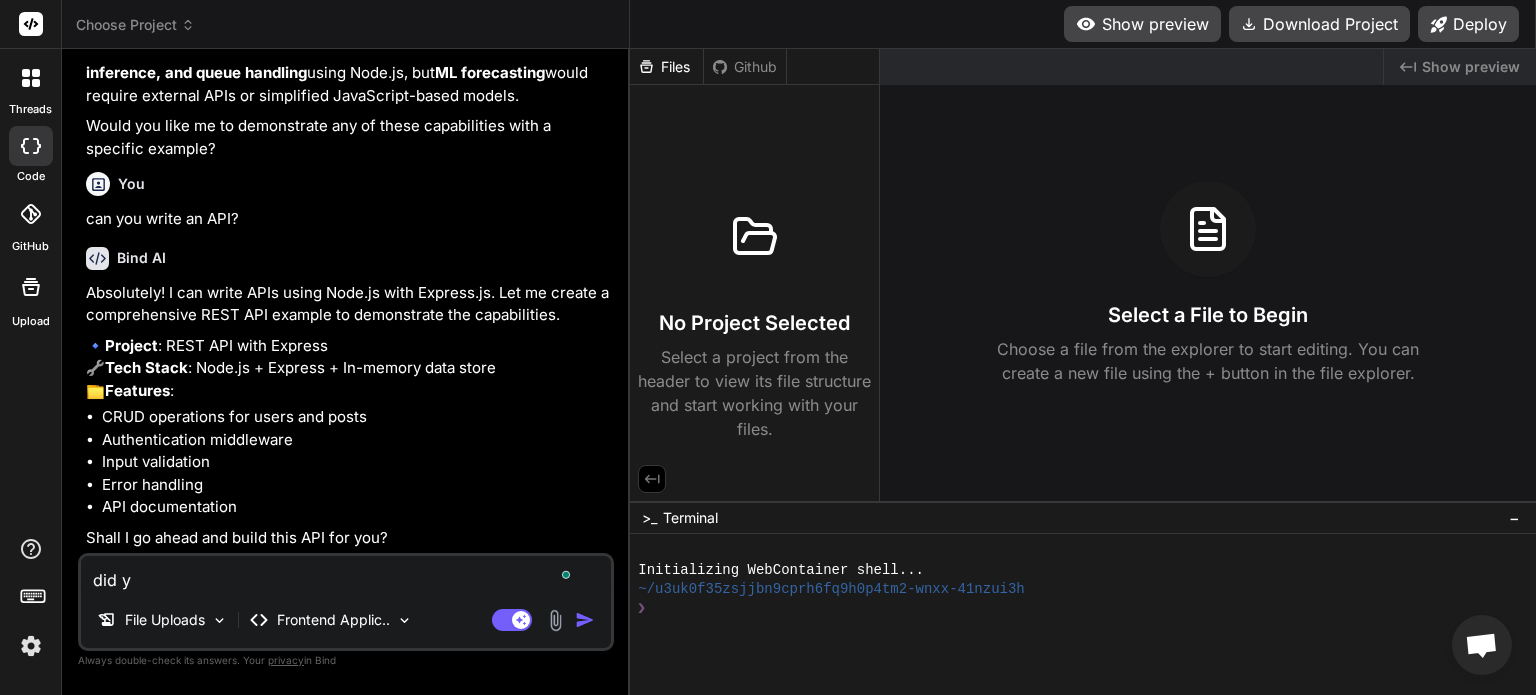 type on "did yo" 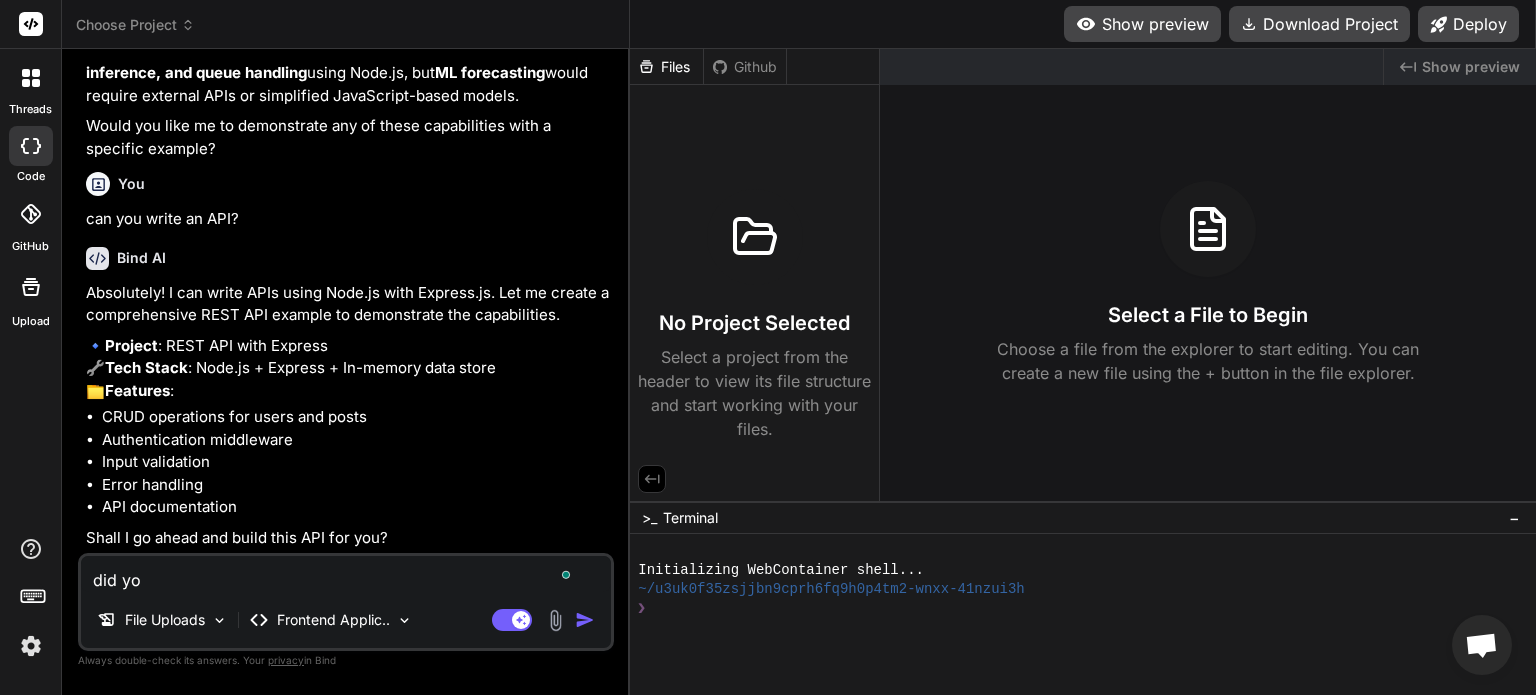 type on "did you" 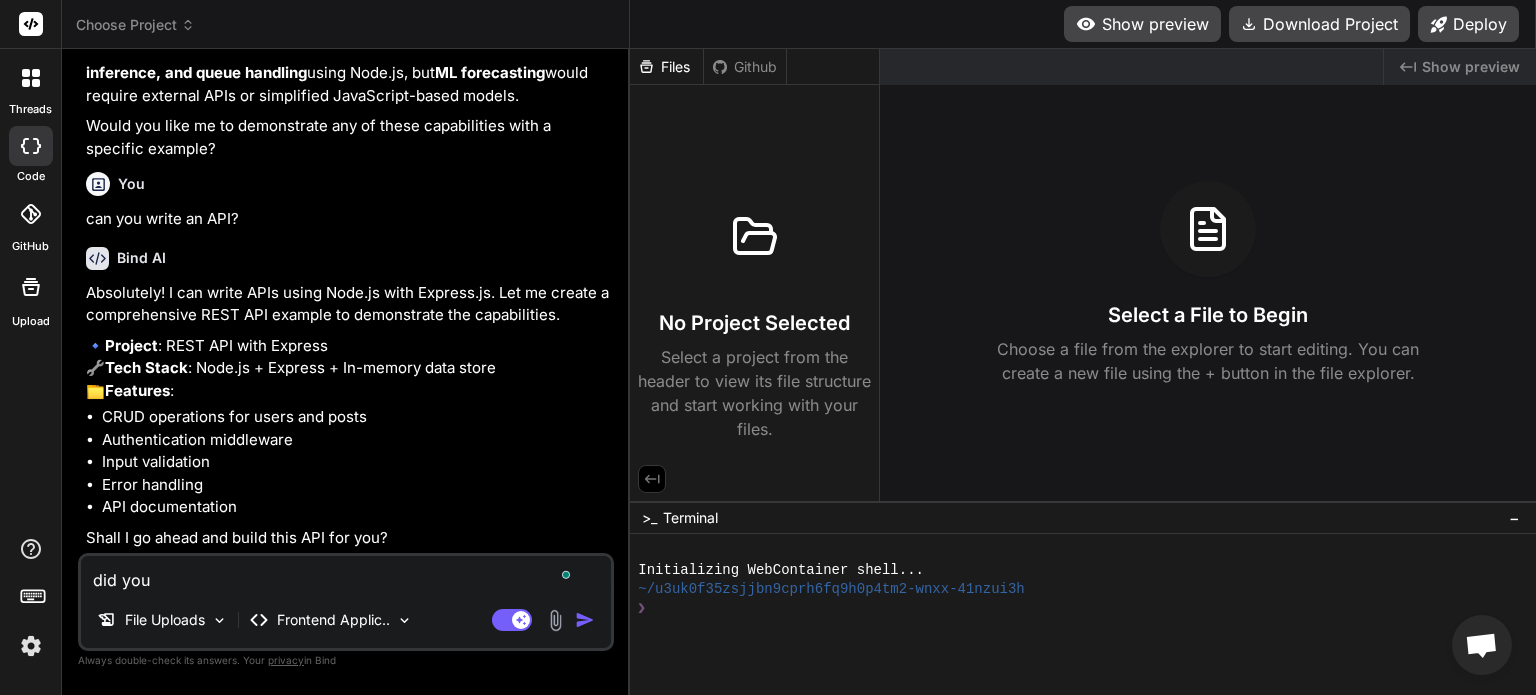 type on "did you" 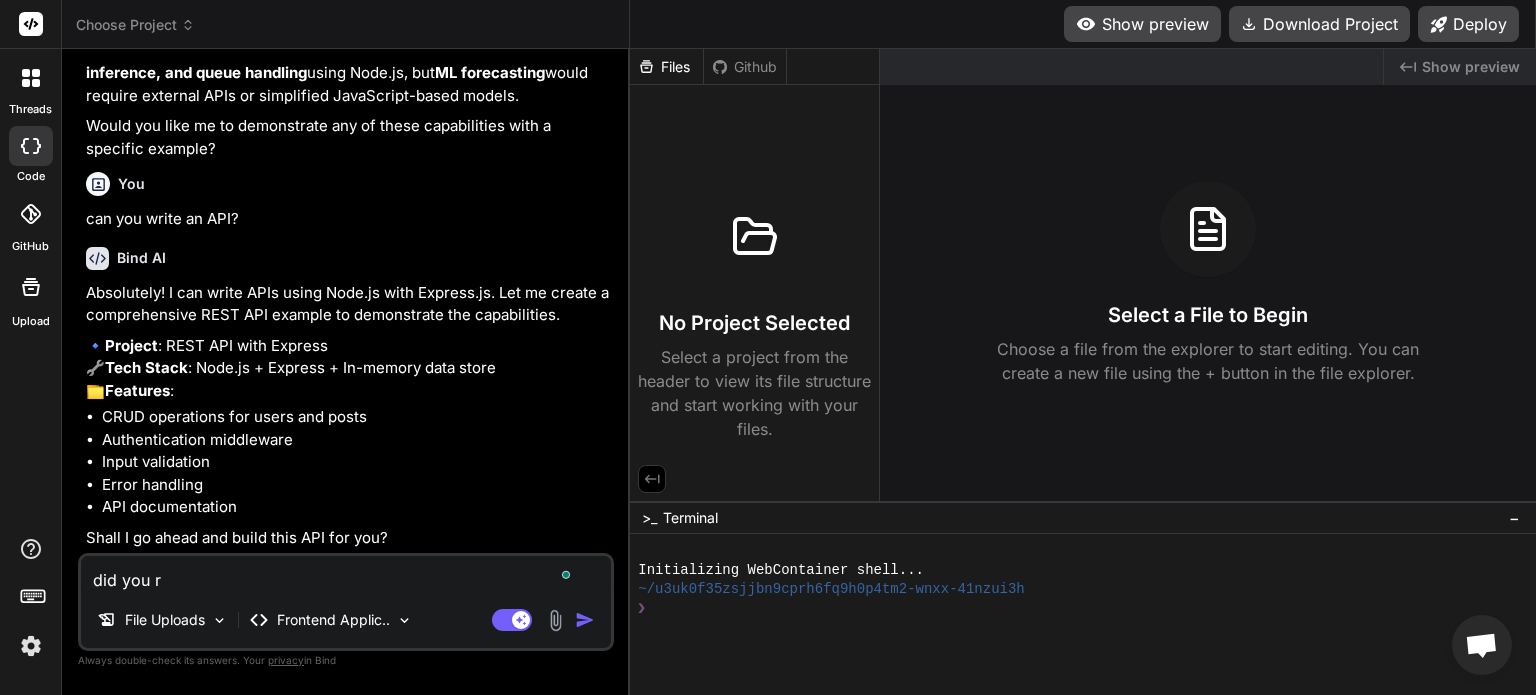 type on "did you re" 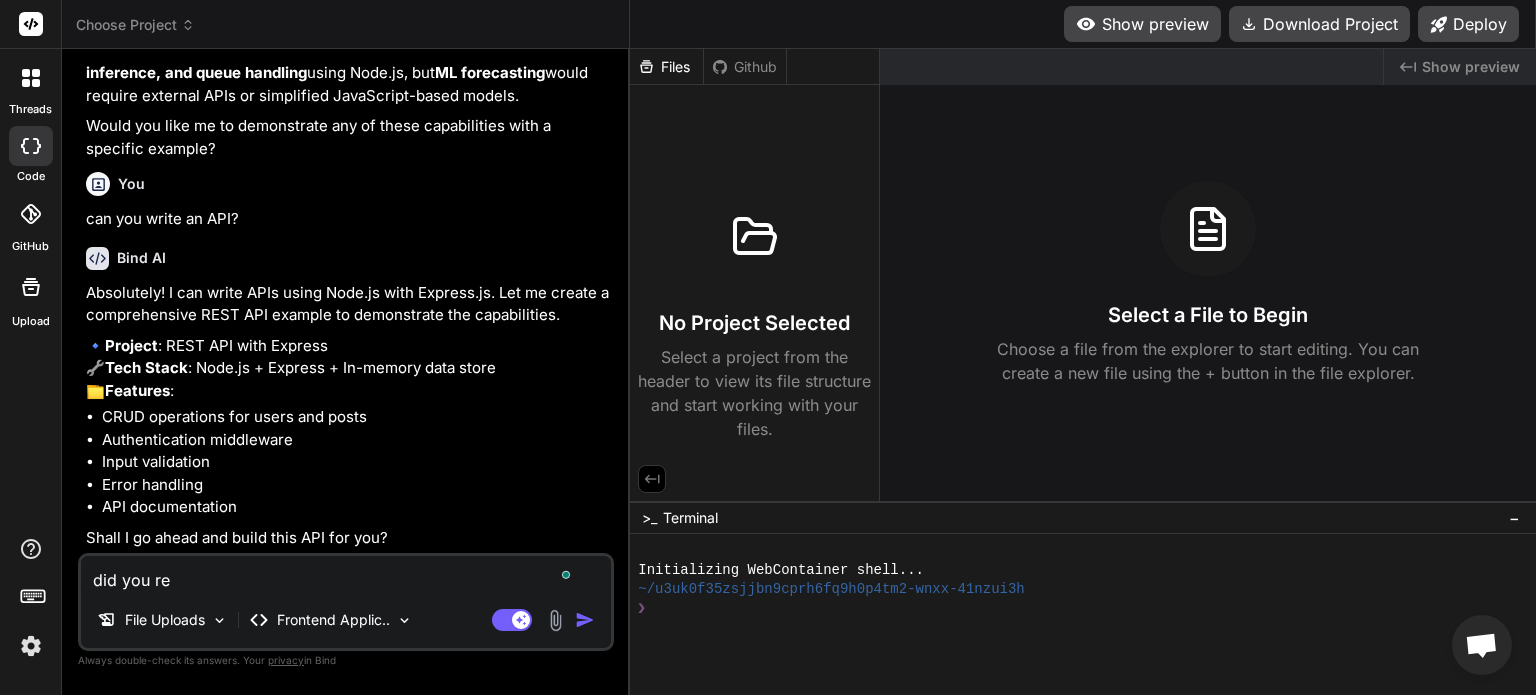 type on "did you rec" 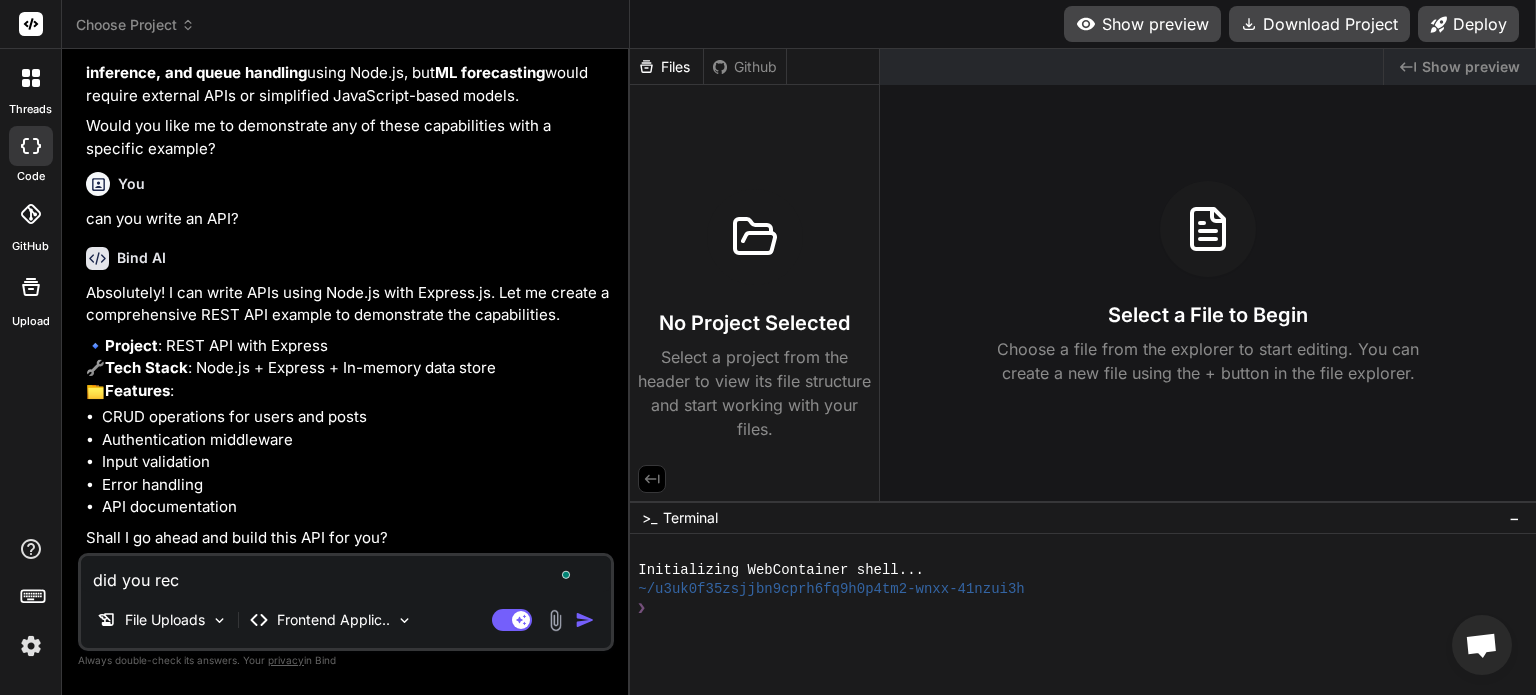 type on "did you rece" 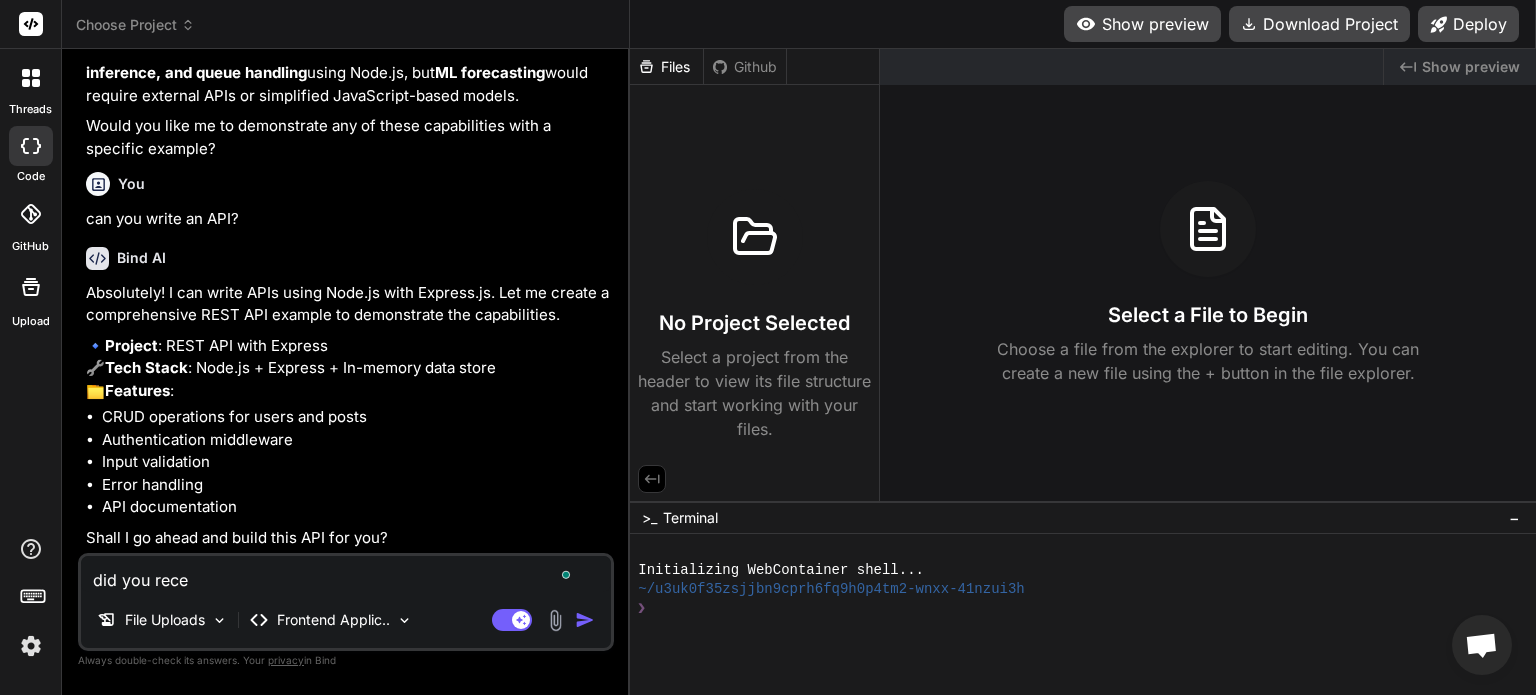 type on "did you recei" 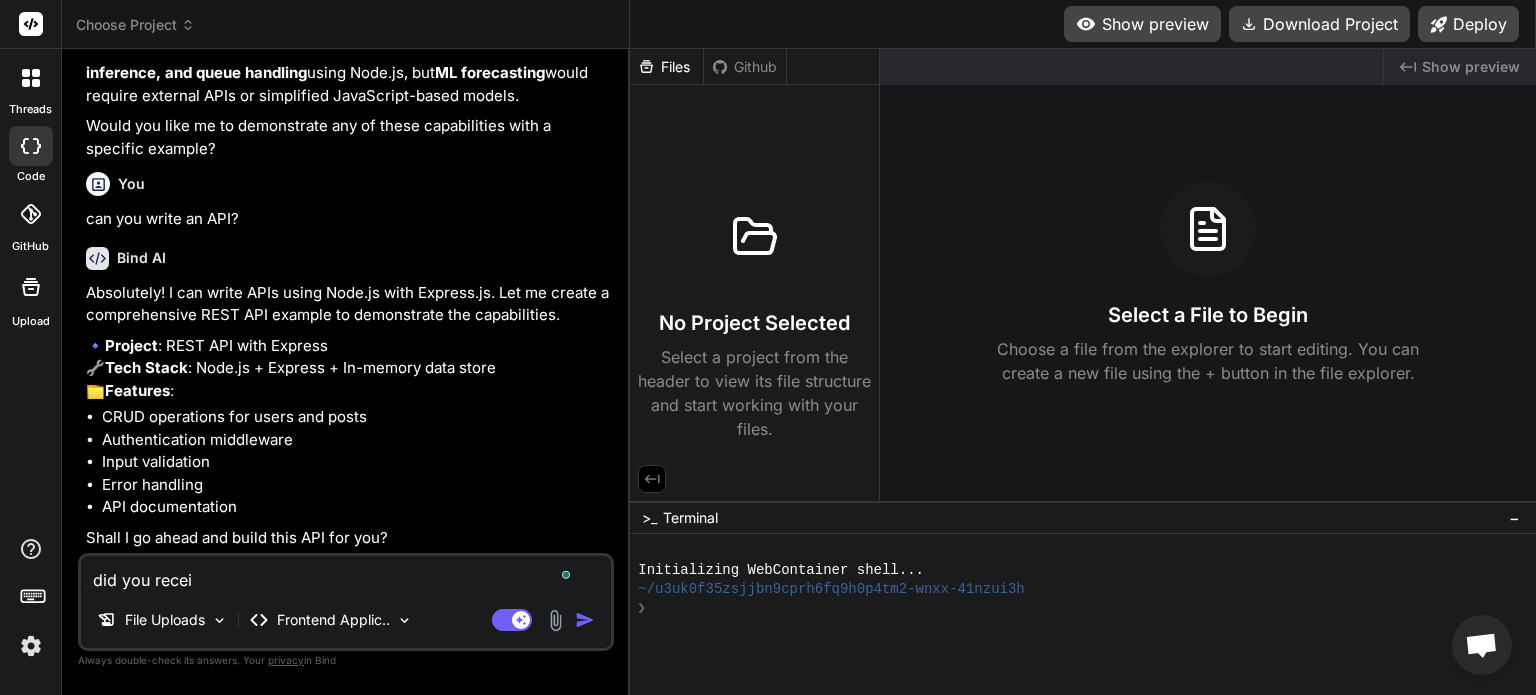 type on "did you receiv" 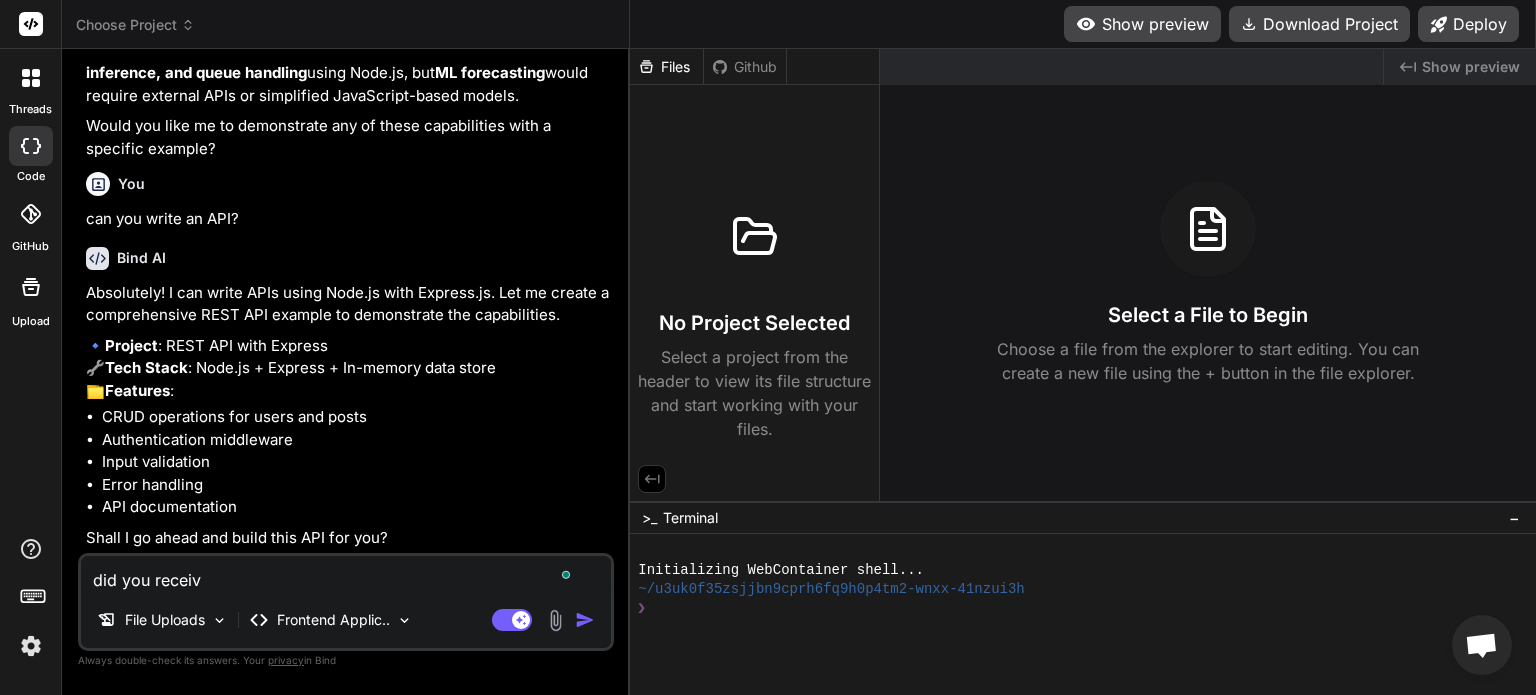 type on "did you receive" 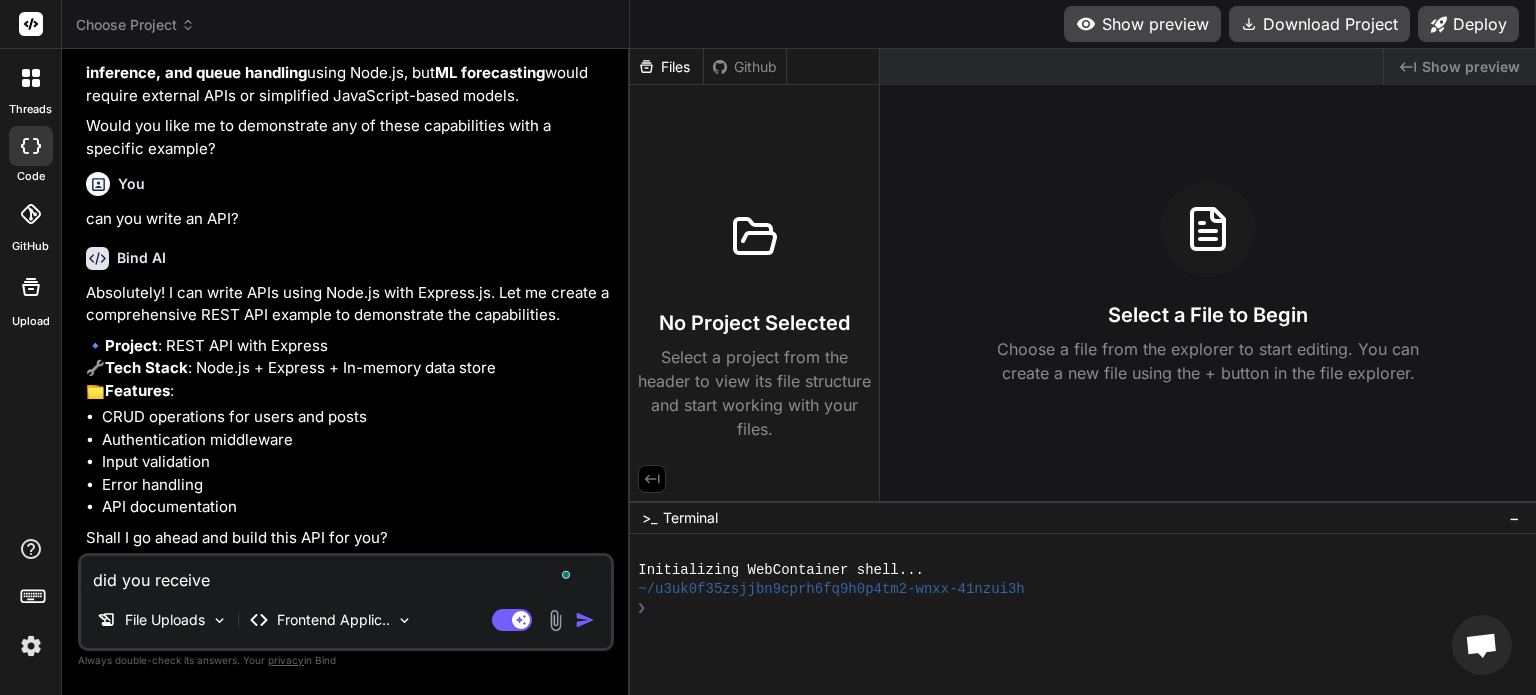 type on "x" 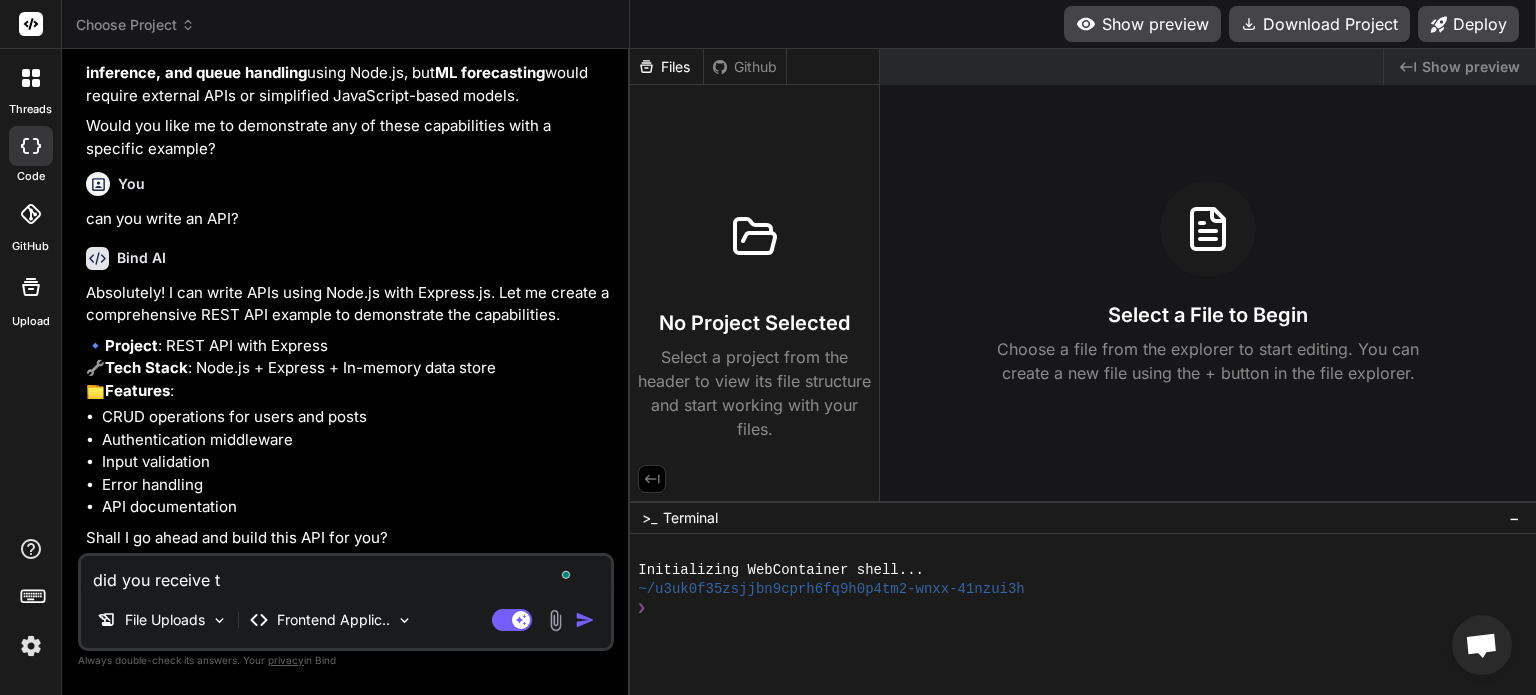 type on "did you receive th" 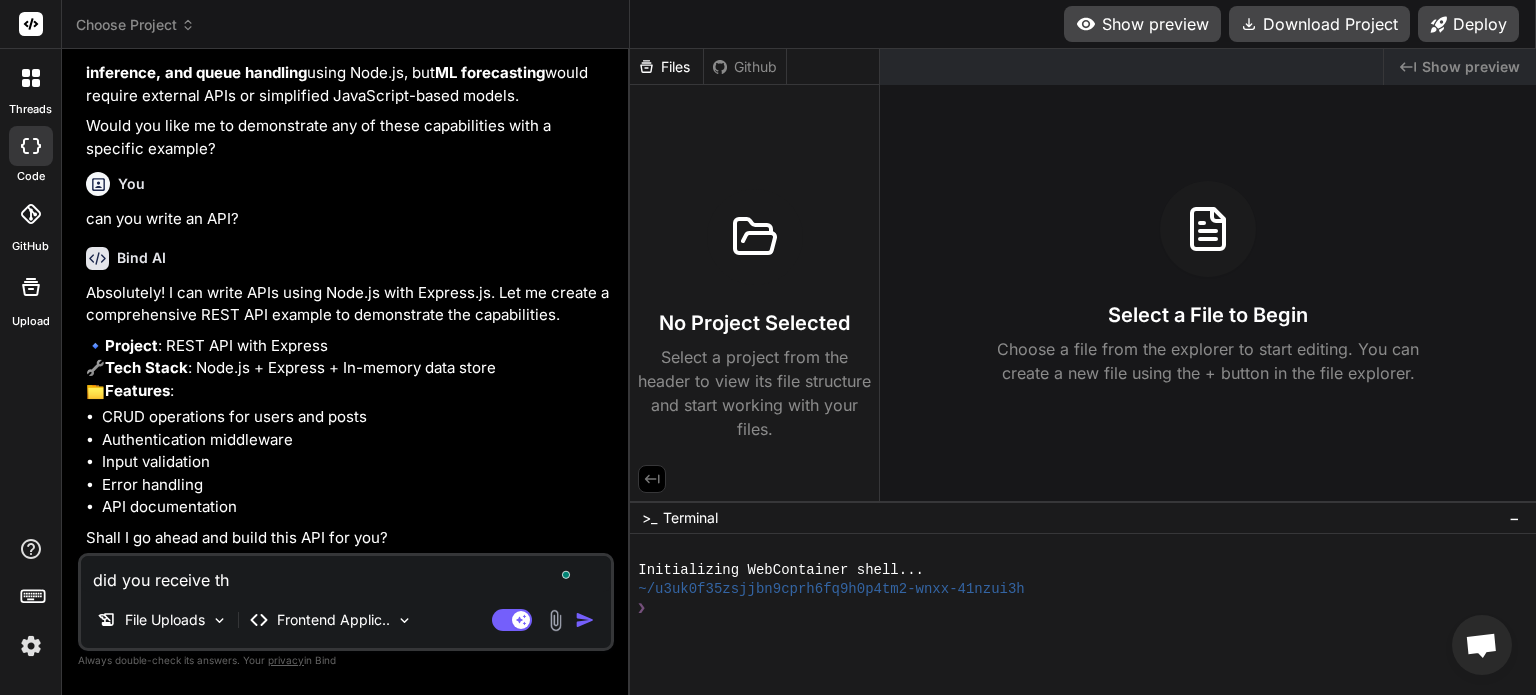 type on "did you receive the" 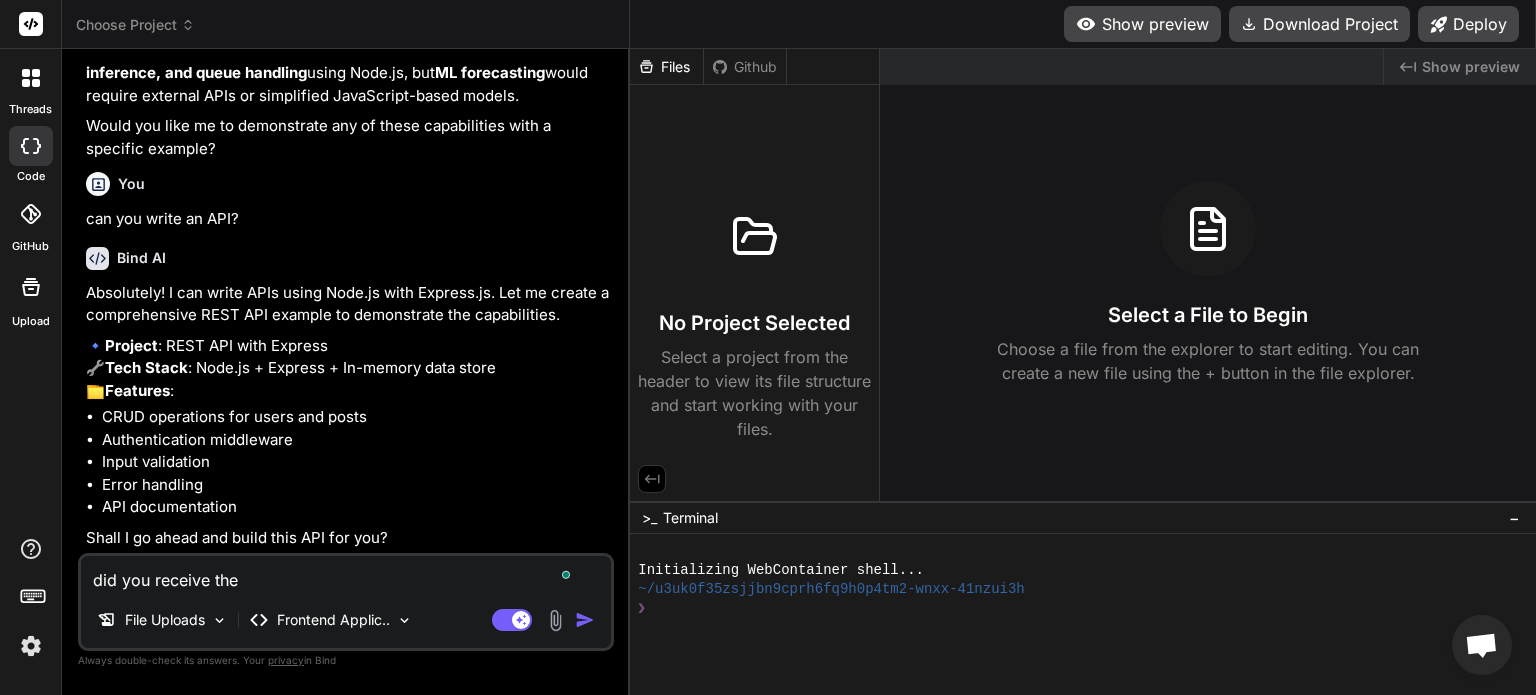 type on "did you receive the" 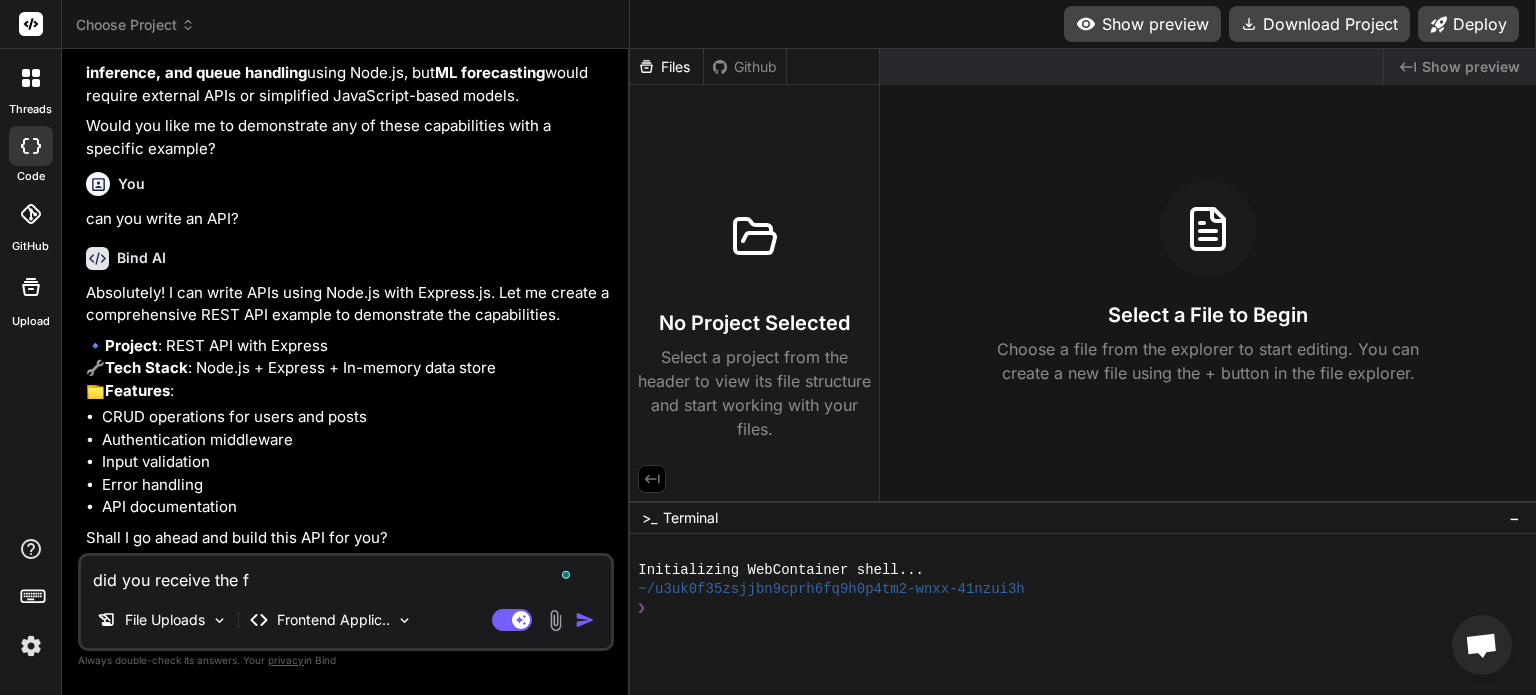 type on "did you receive the fi" 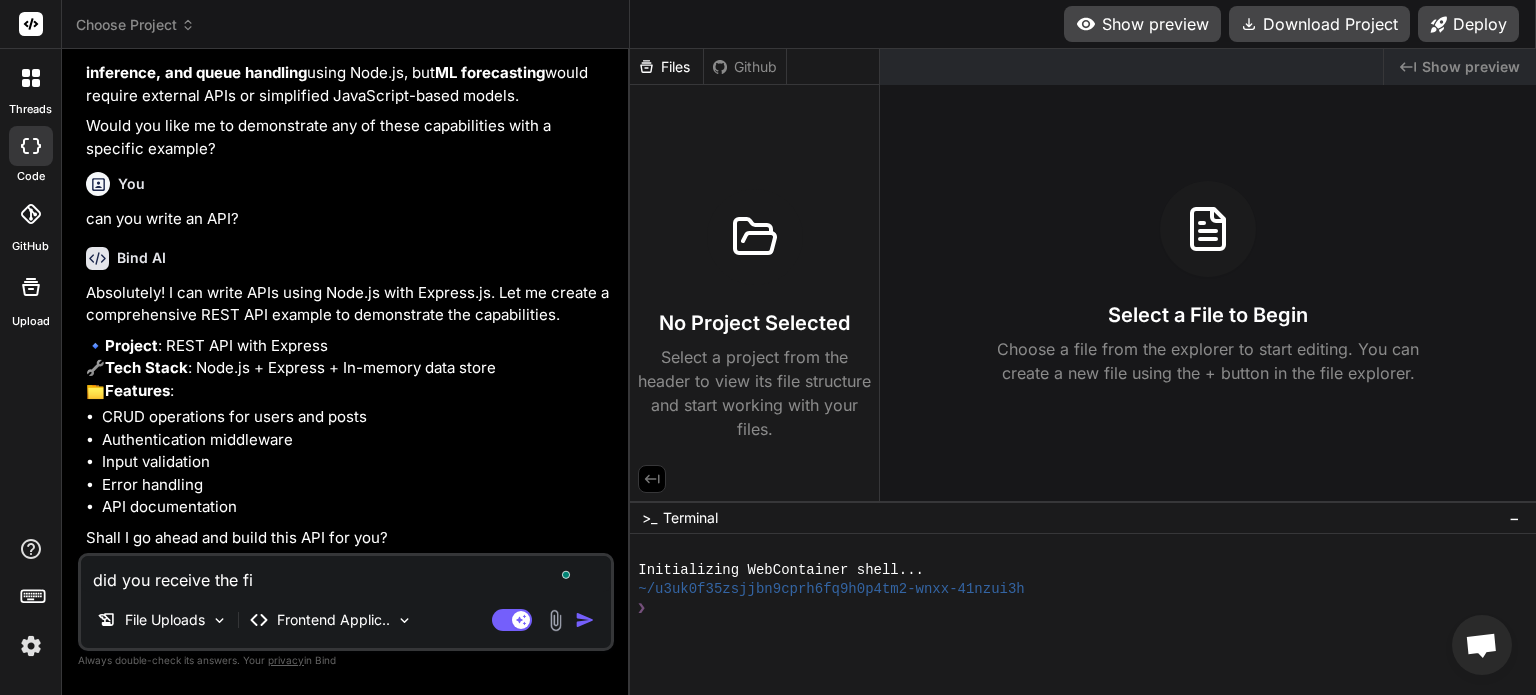 type on "did you receive the fil" 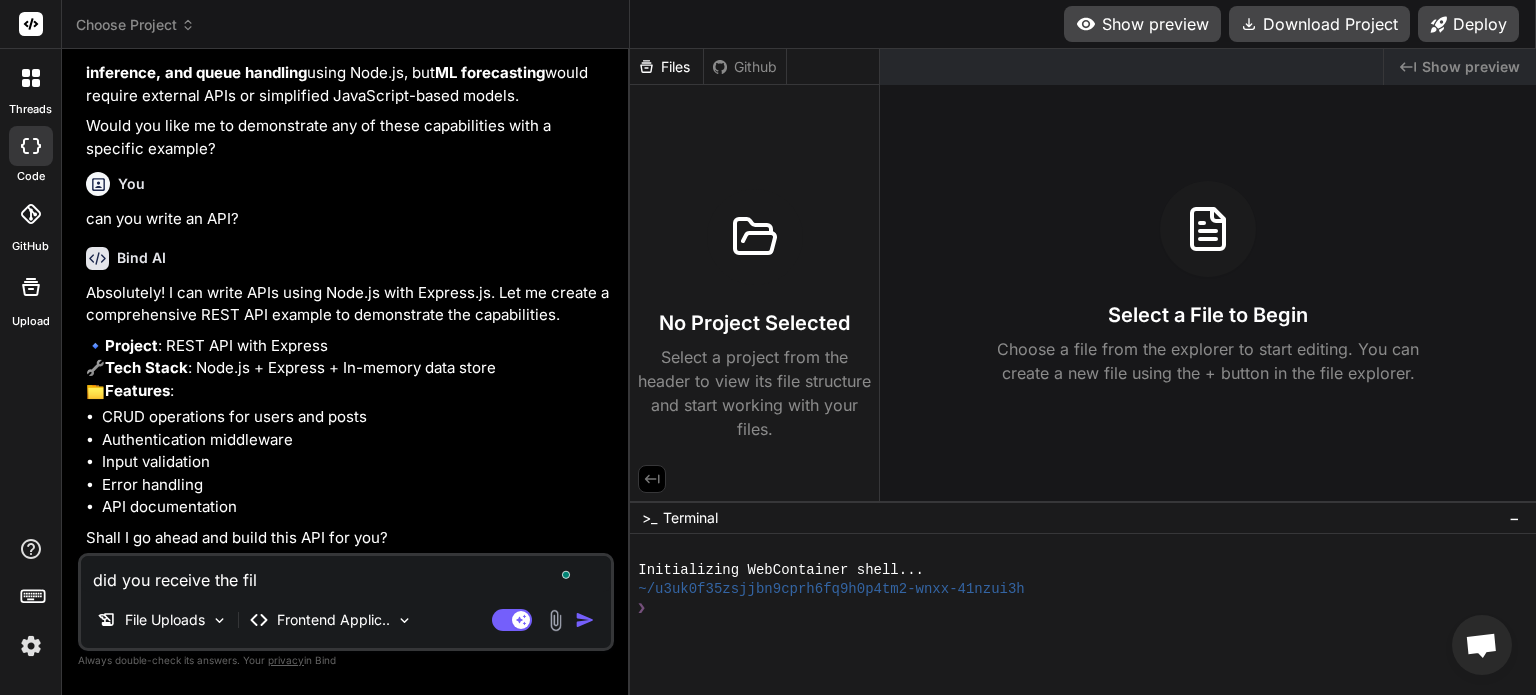 type on "did you receive the file" 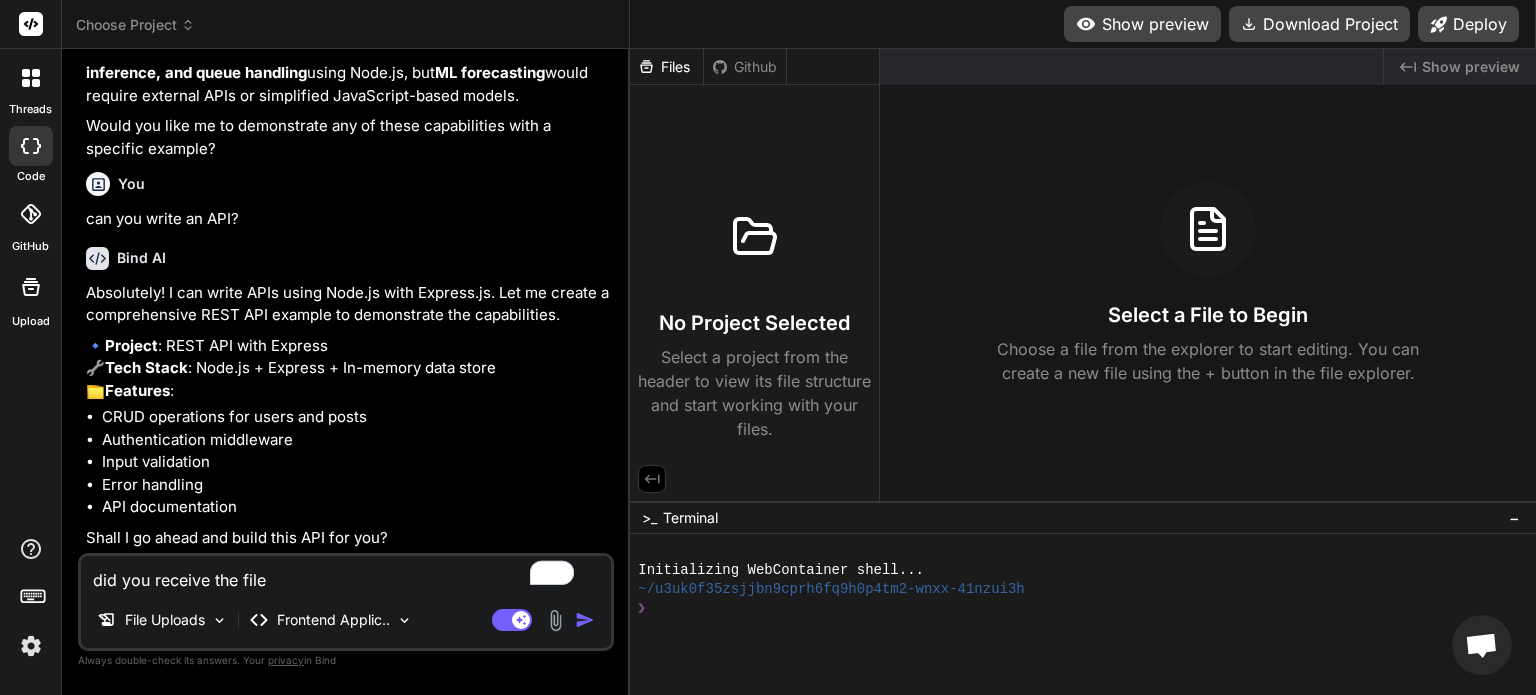 type on "did you receive the file" 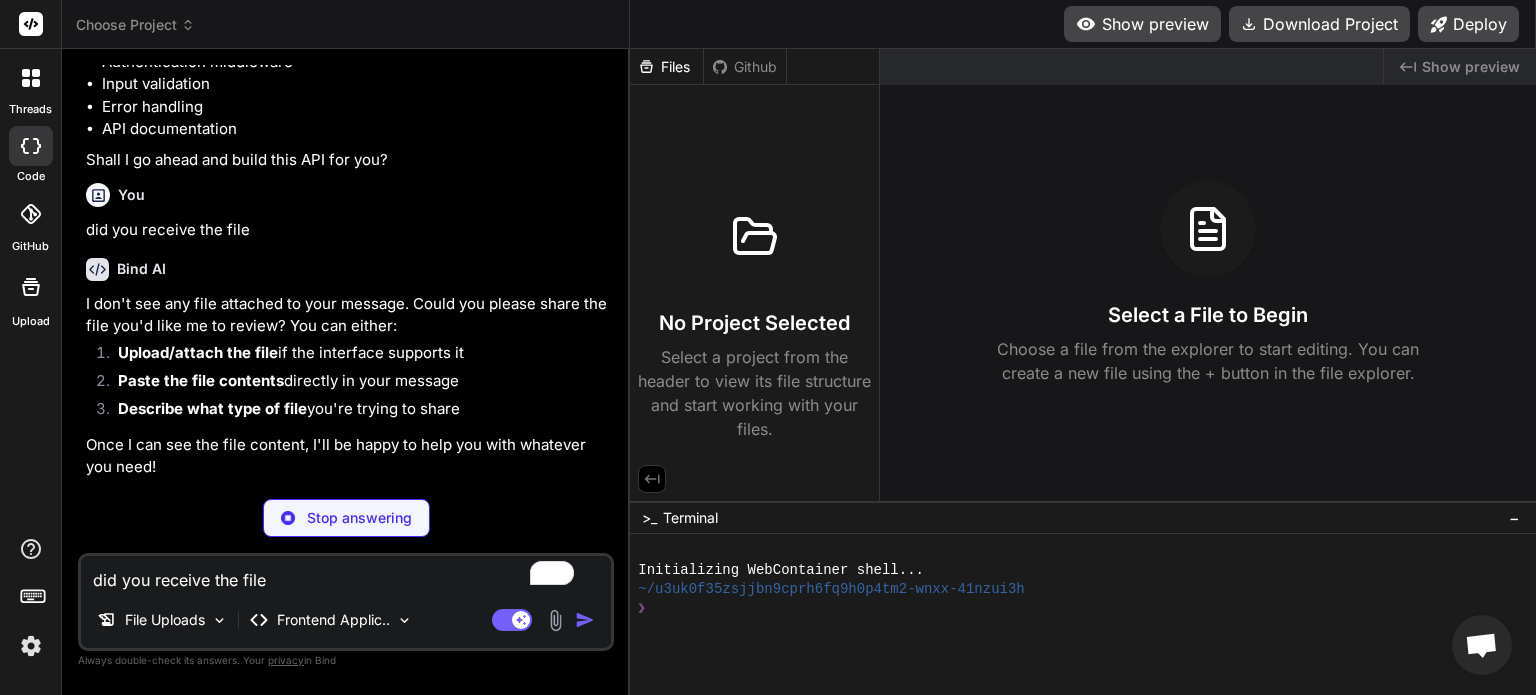 scroll, scrollTop: 6132, scrollLeft: 0, axis: vertical 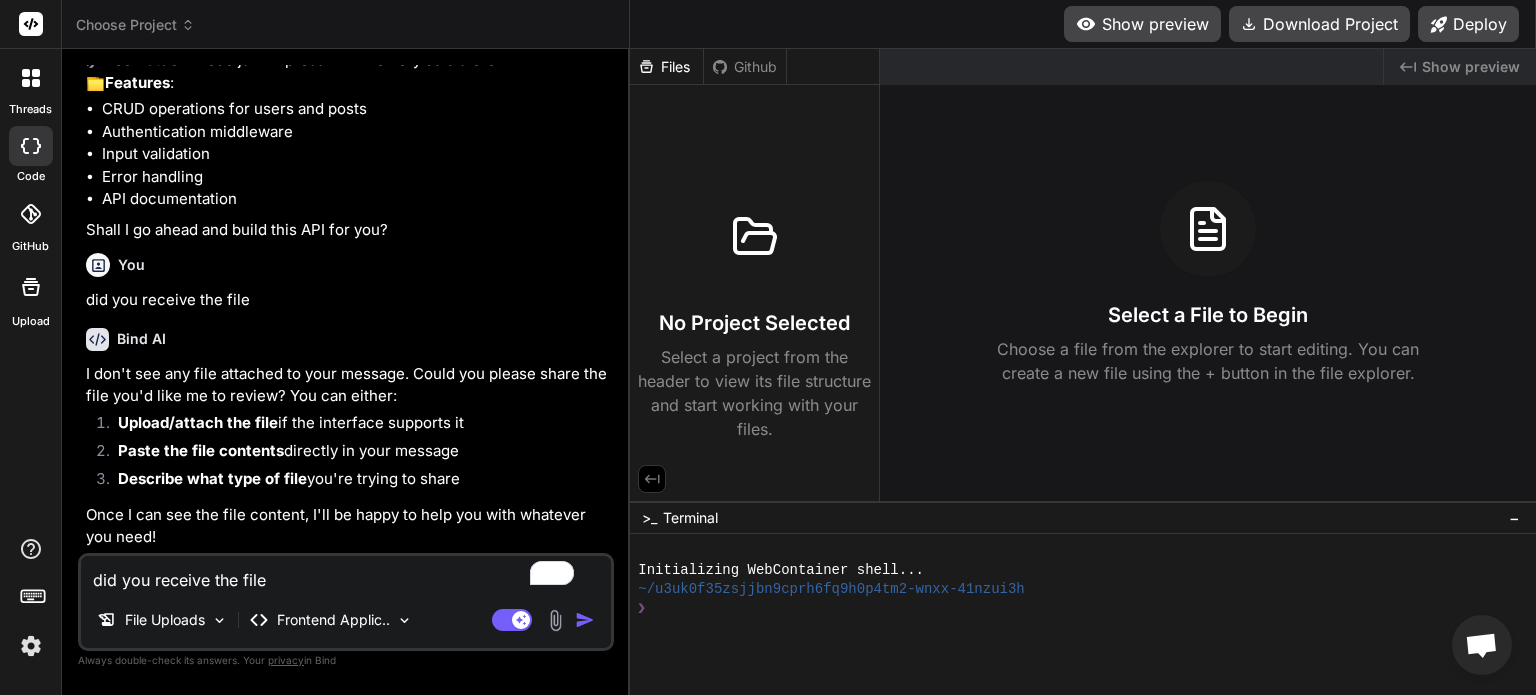 click at bounding box center [555, 620] 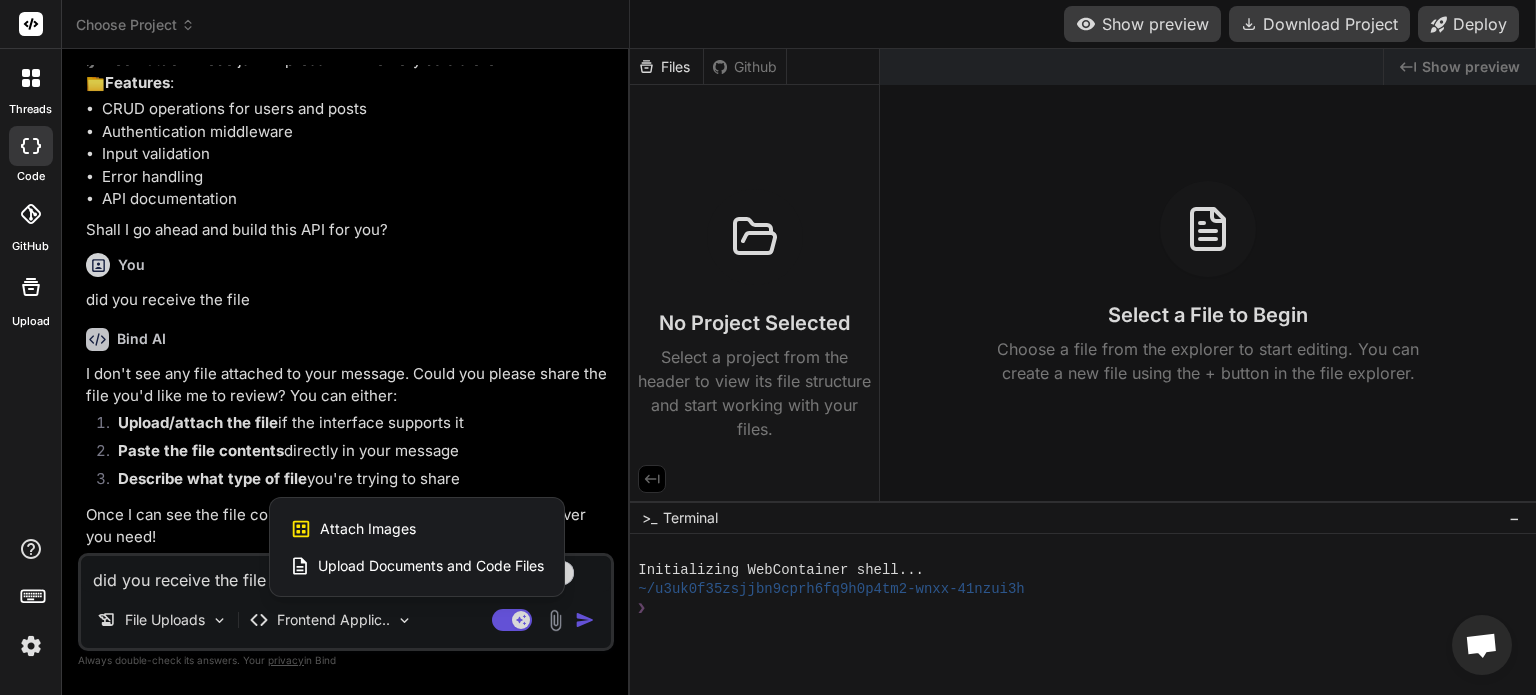 click on "Upload Documents and Code Files" at bounding box center [431, 566] 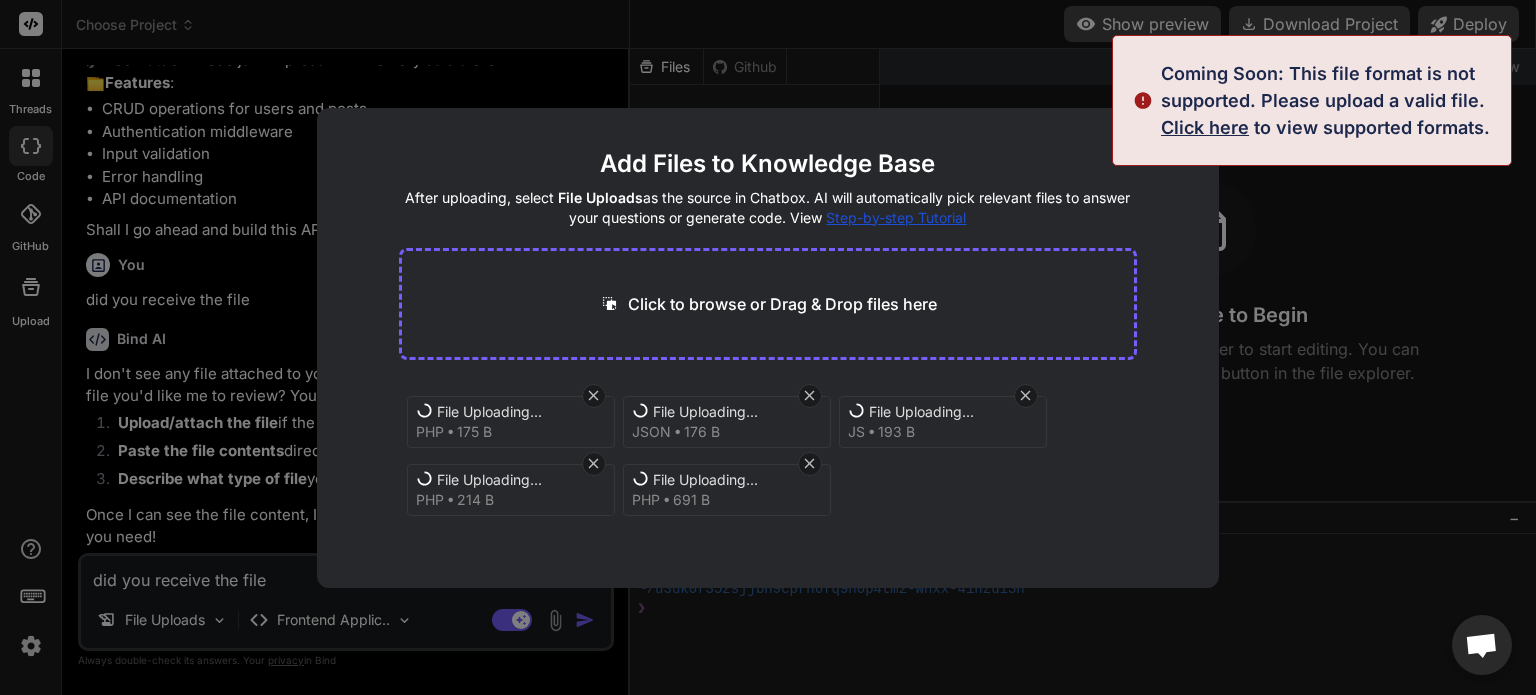 click on "File Uploading... php 175 B File Uploading... json 176 B File Uploading... js 193 B File Uploading... php 214 B File Uploading... php 691 B" at bounding box center [768, 452] 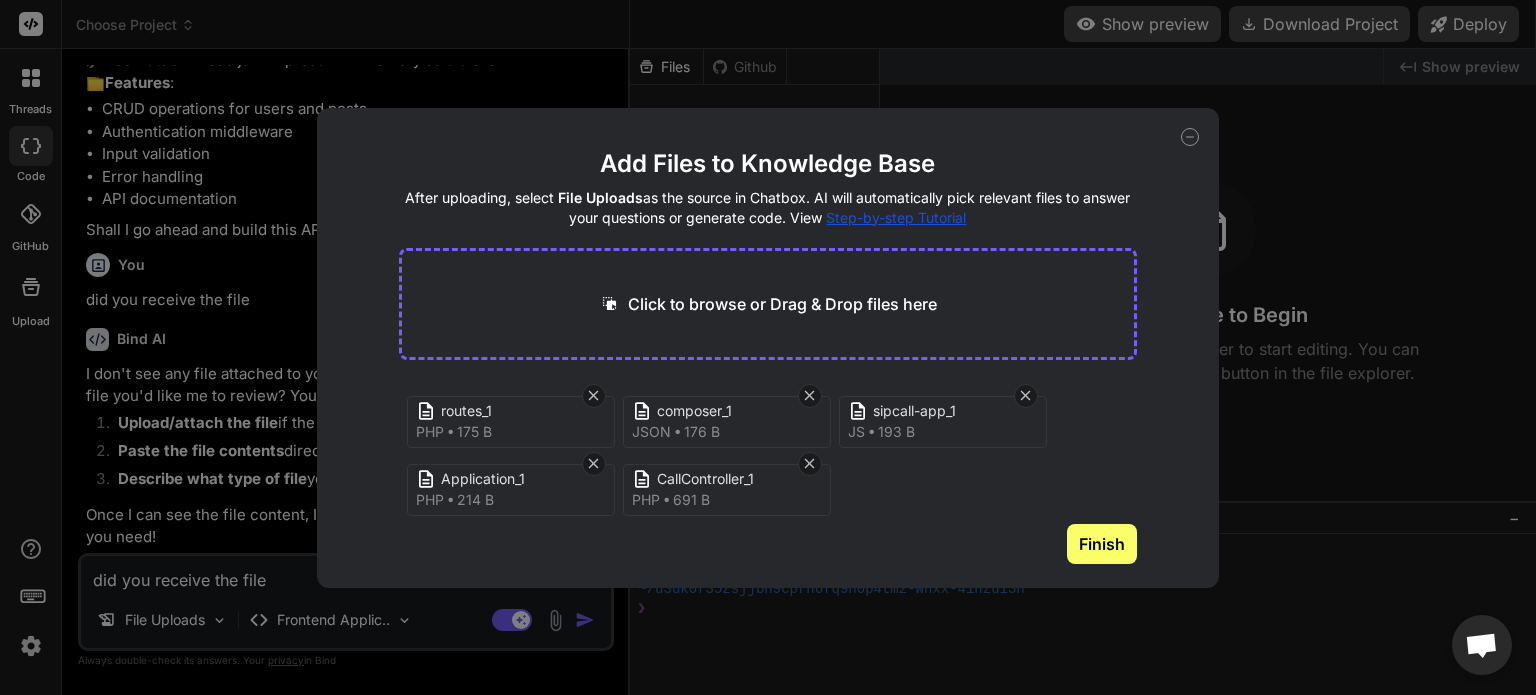 click on "sipcall-app_1" at bounding box center [953, 411] 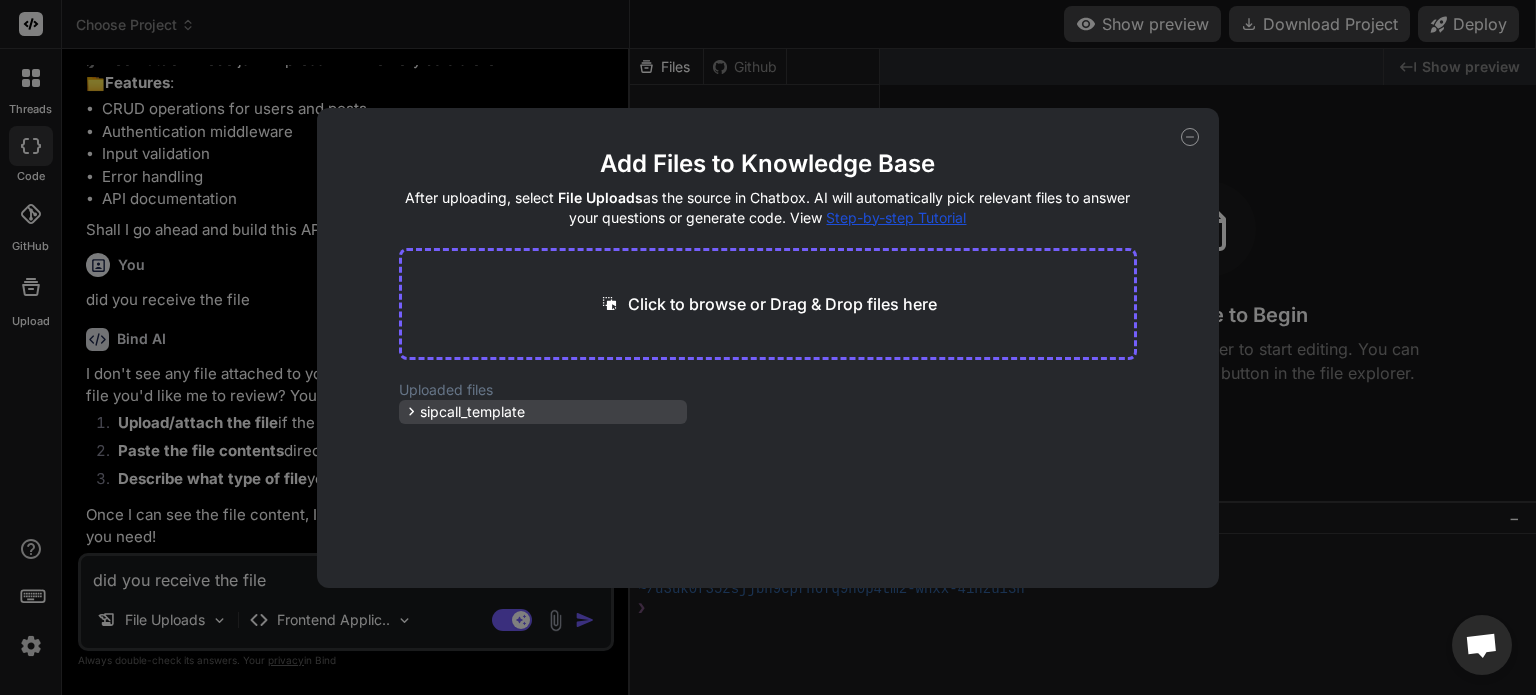 click on "sipcall_template" at bounding box center (472, 412) 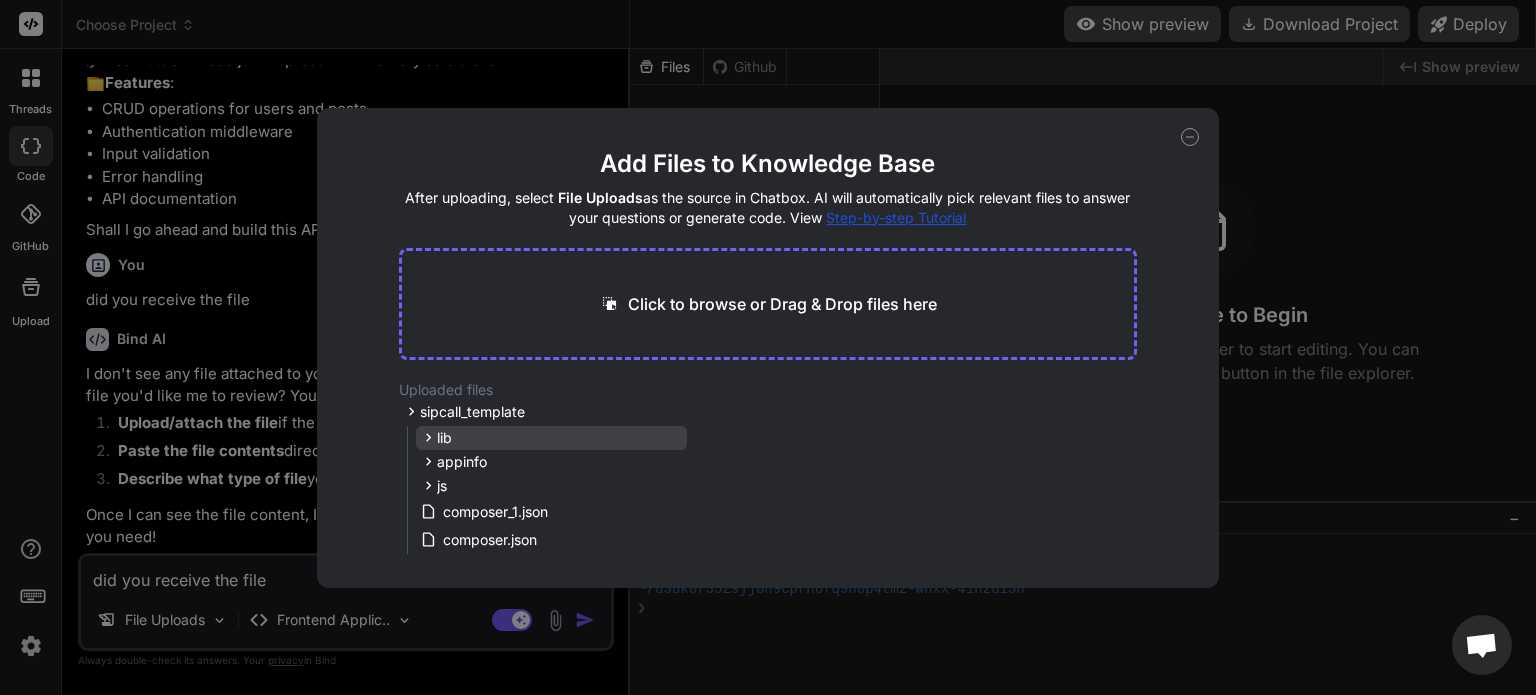 click on "lib" at bounding box center [551, 438] 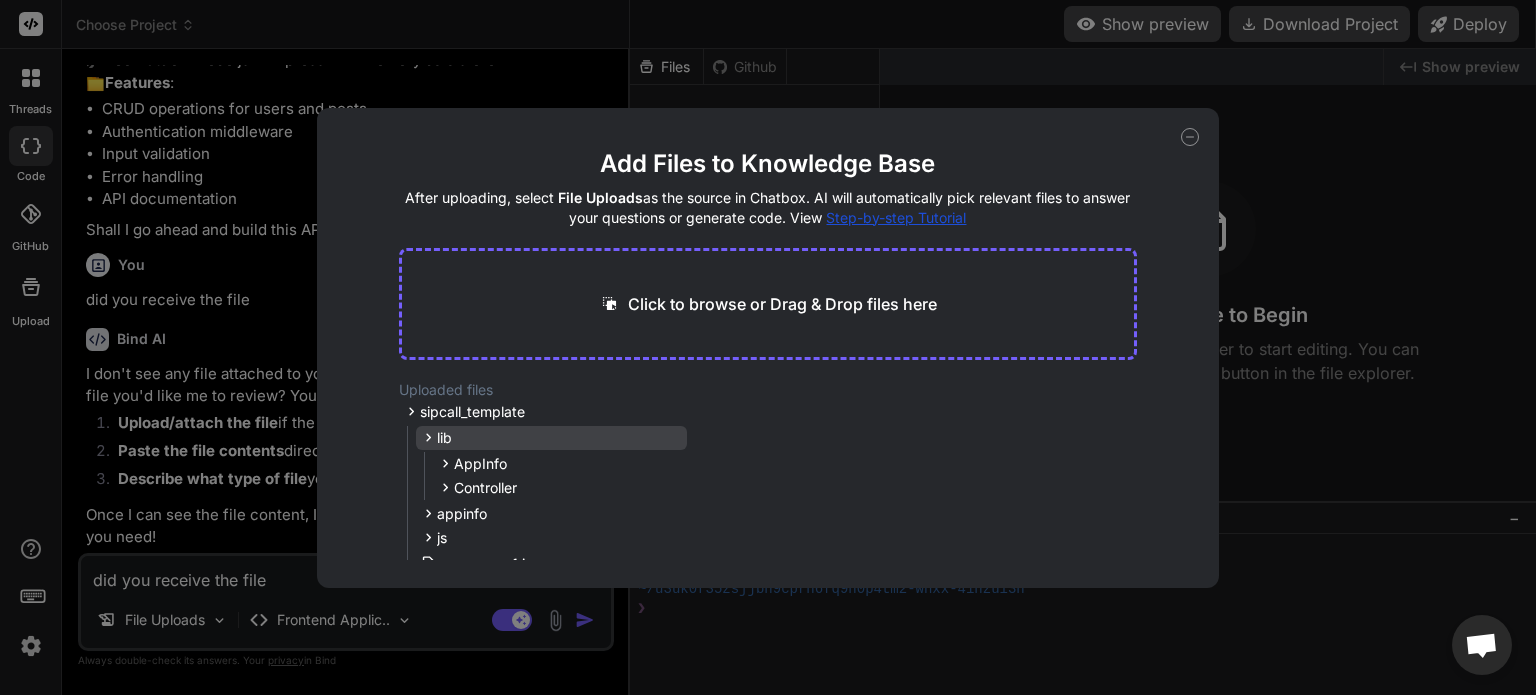 click on "lib" at bounding box center [551, 438] 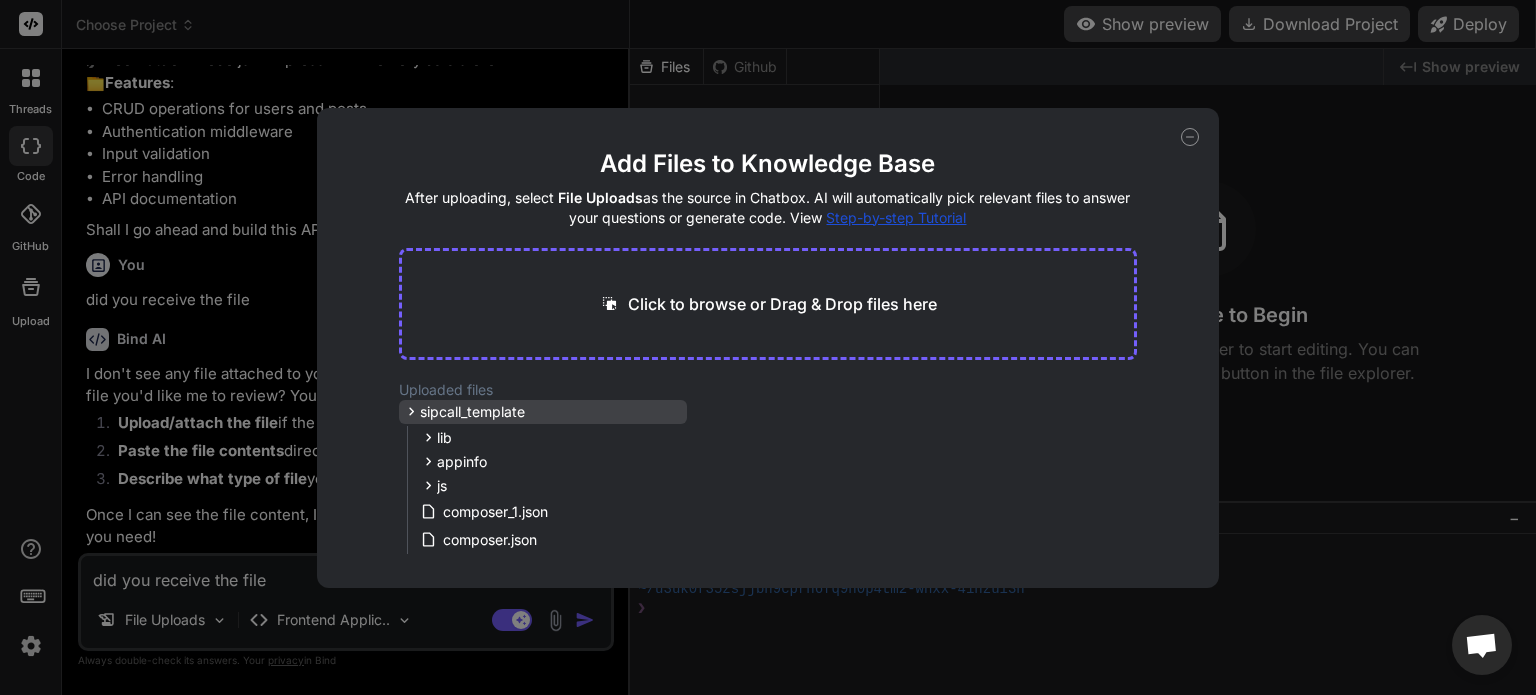 click on "sipcall_template" at bounding box center [472, 412] 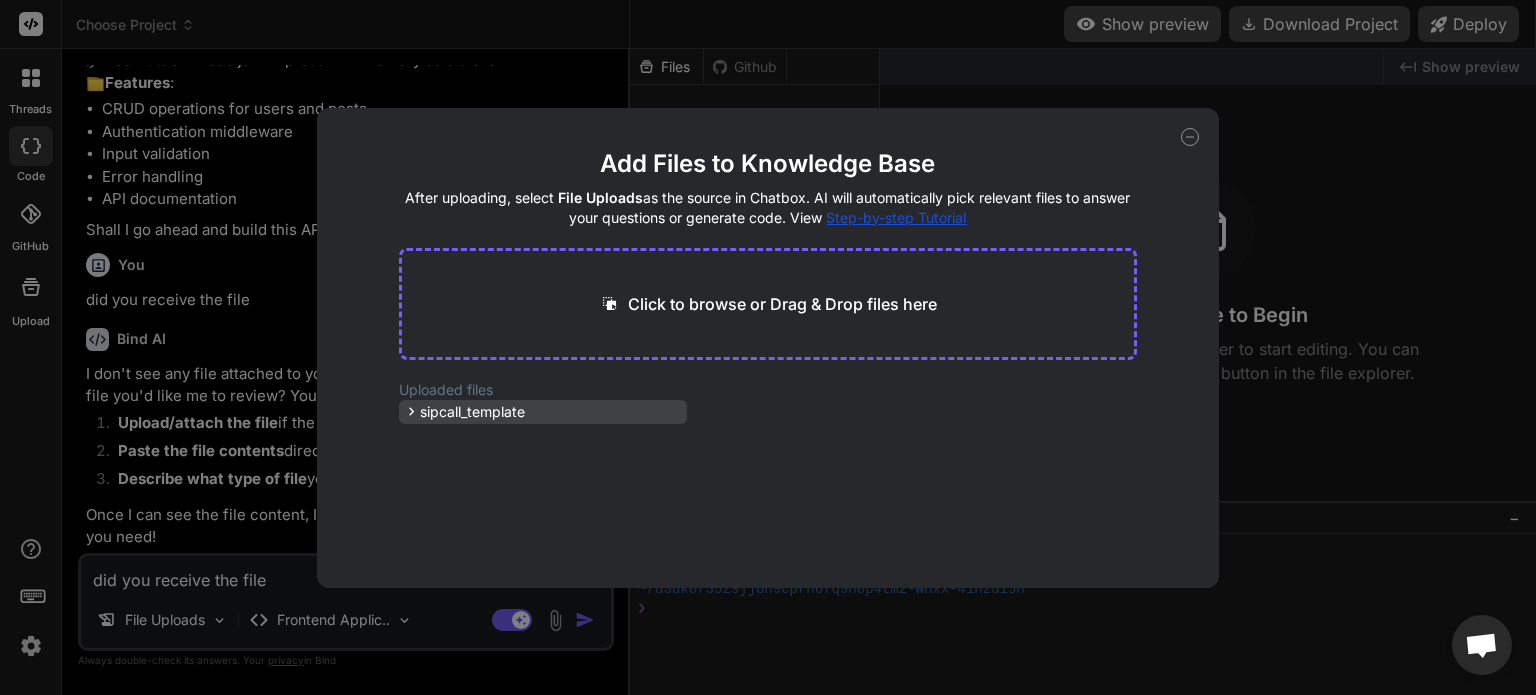 click on "sipcall_template" at bounding box center [472, 412] 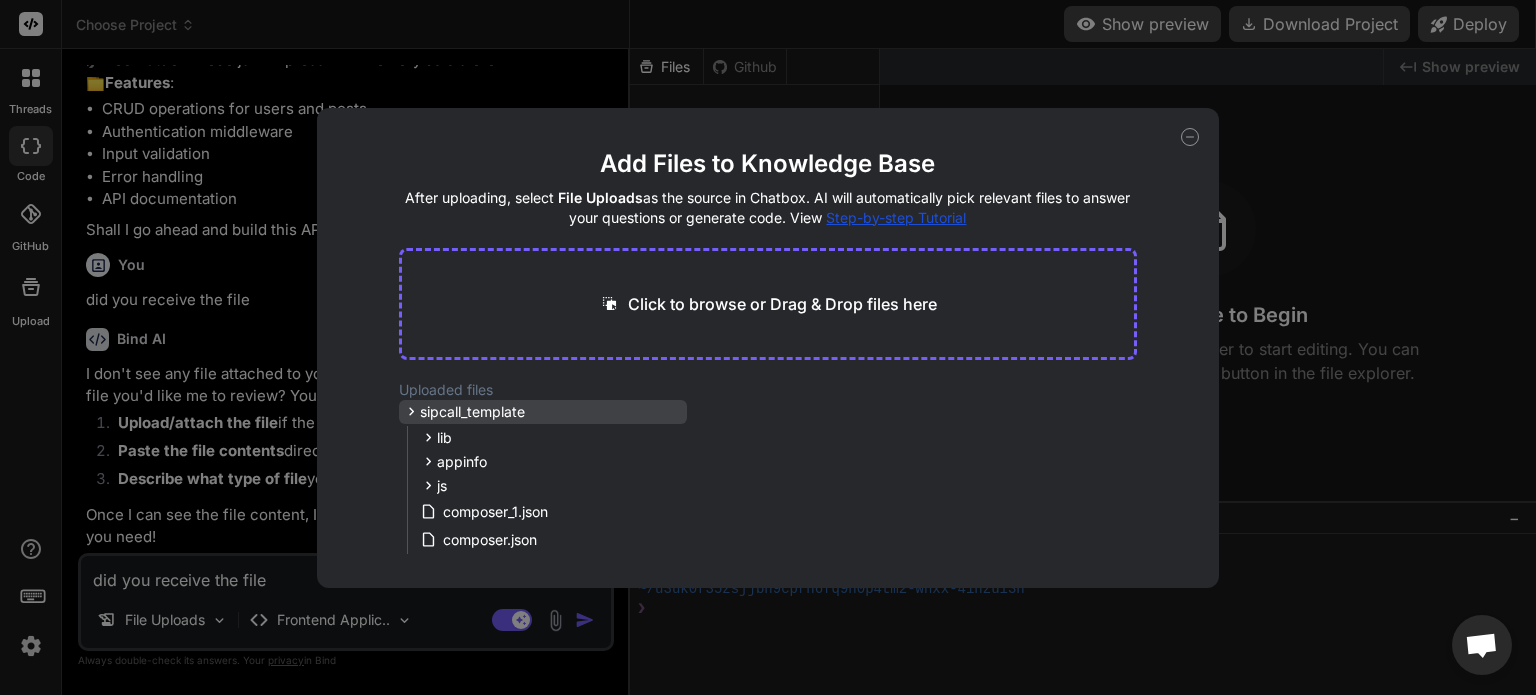 click on "sipcall_template" at bounding box center [472, 412] 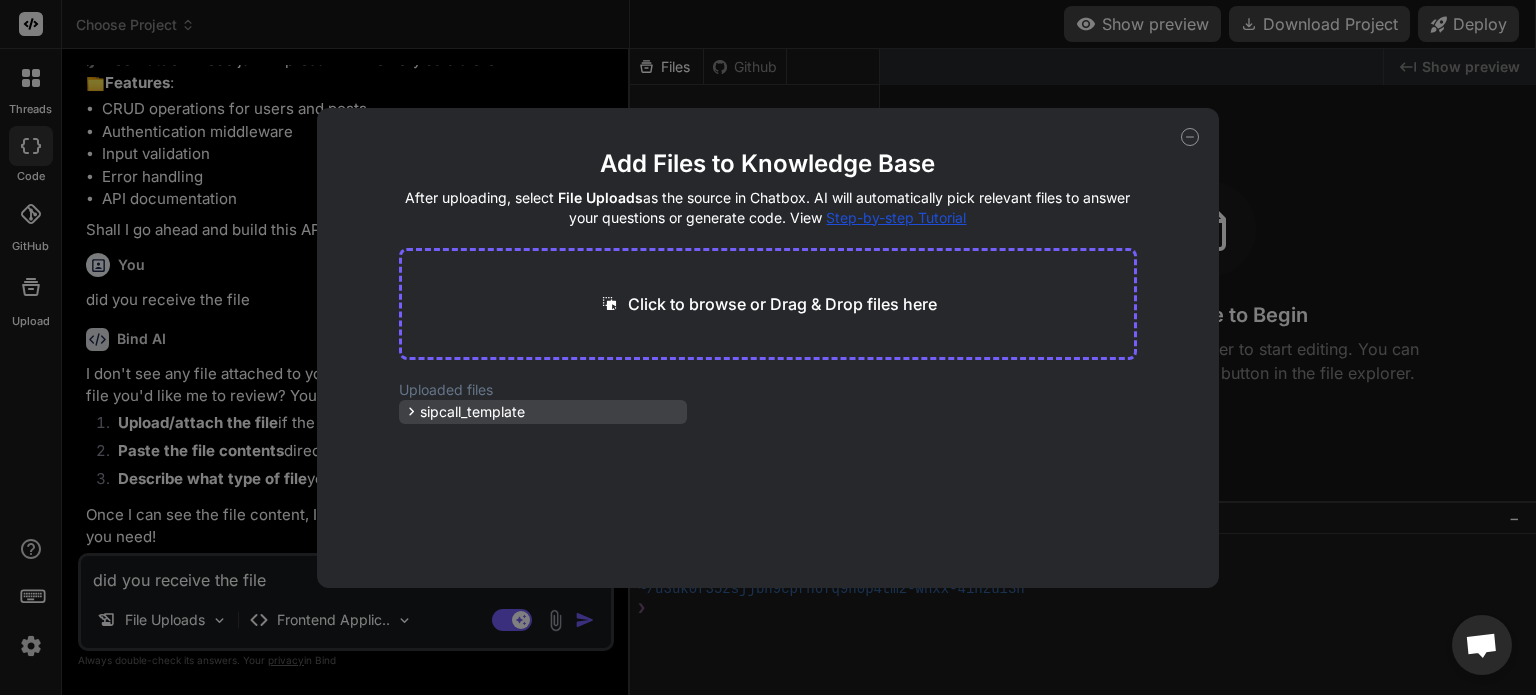 click on "sipcall_template" at bounding box center [472, 412] 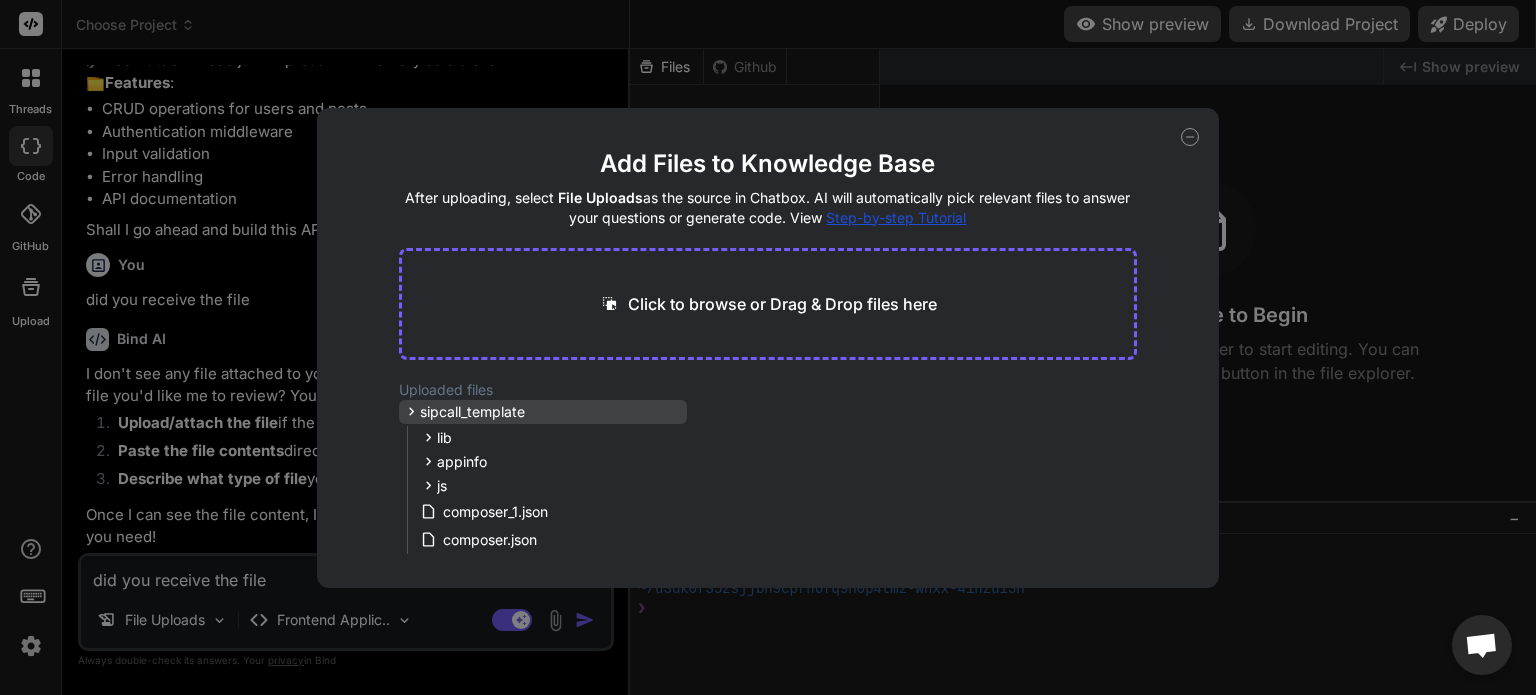 click on "sipcall_template" at bounding box center [472, 412] 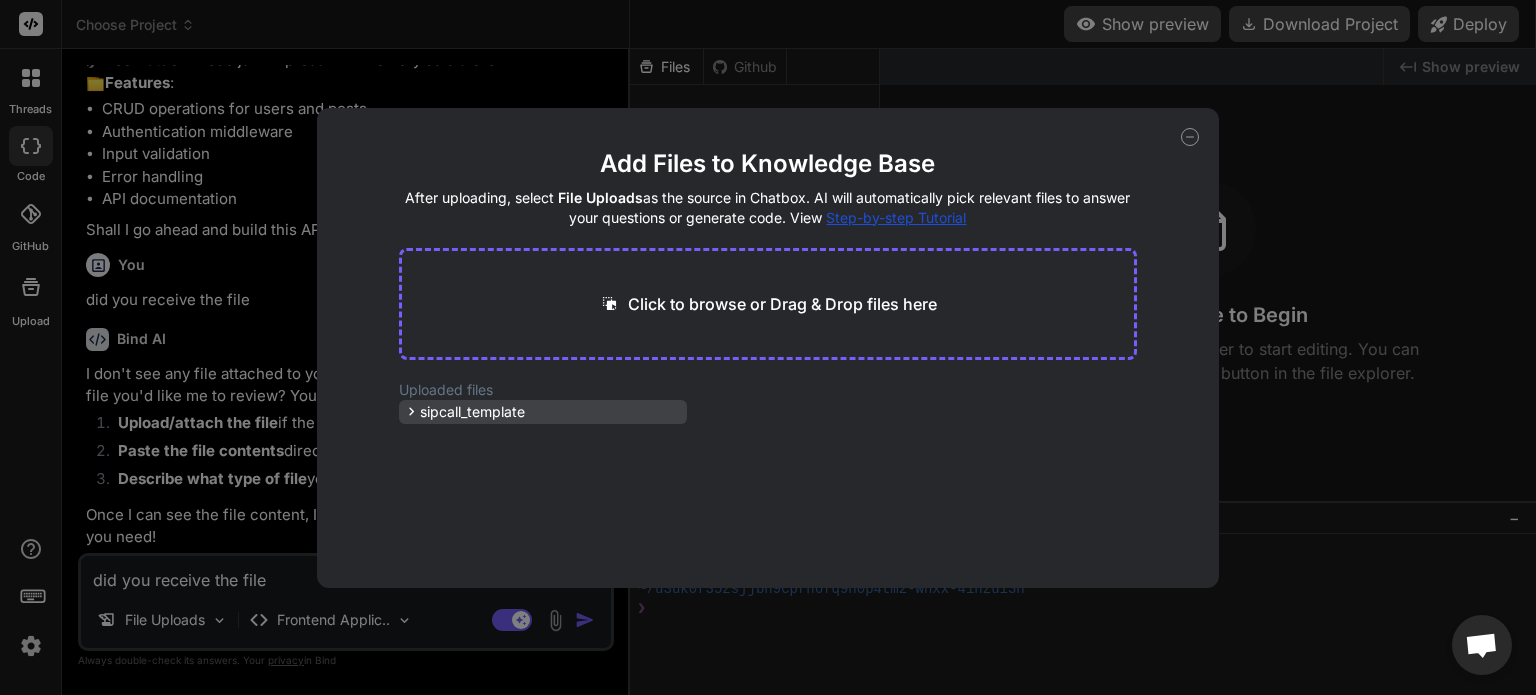 click on "sipcall_template" at bounding box center (472, 412) 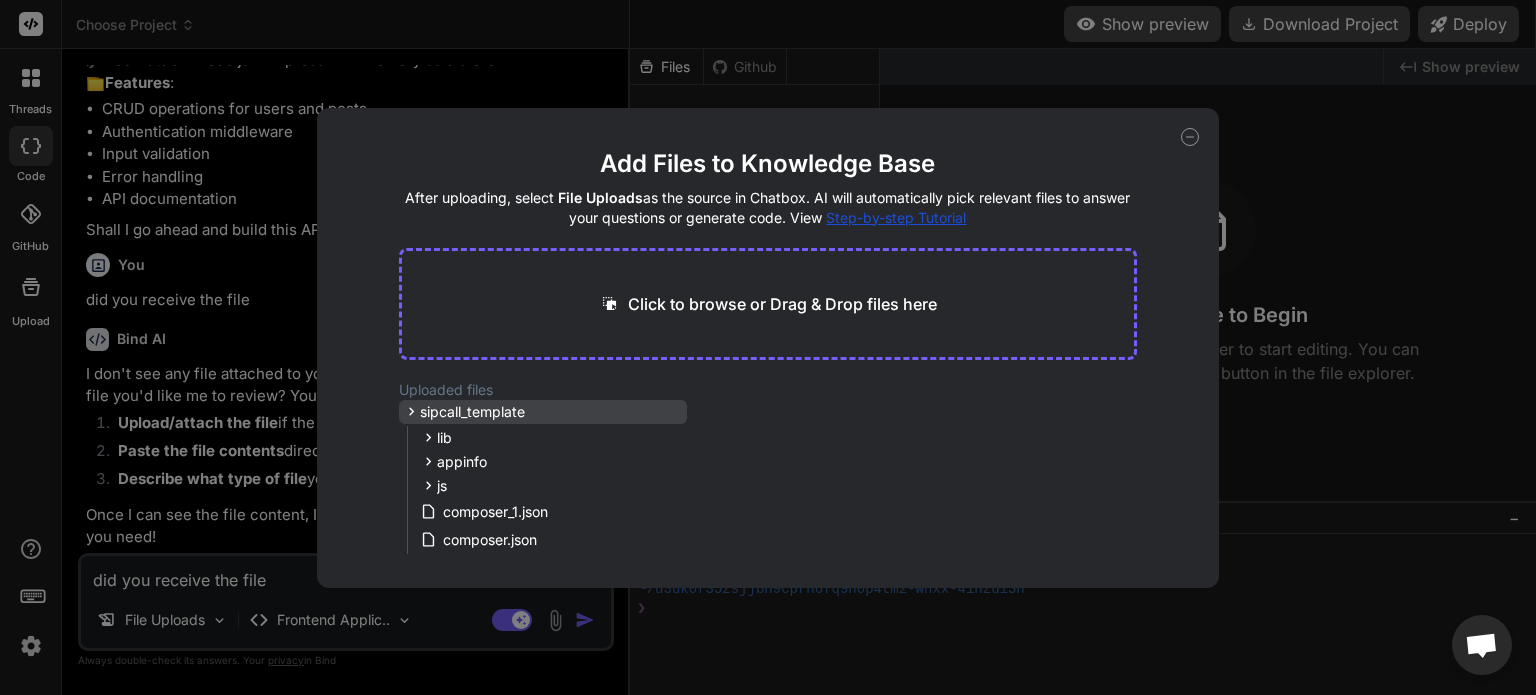 click on "sipcall_template" at bounding box center (472, 412) 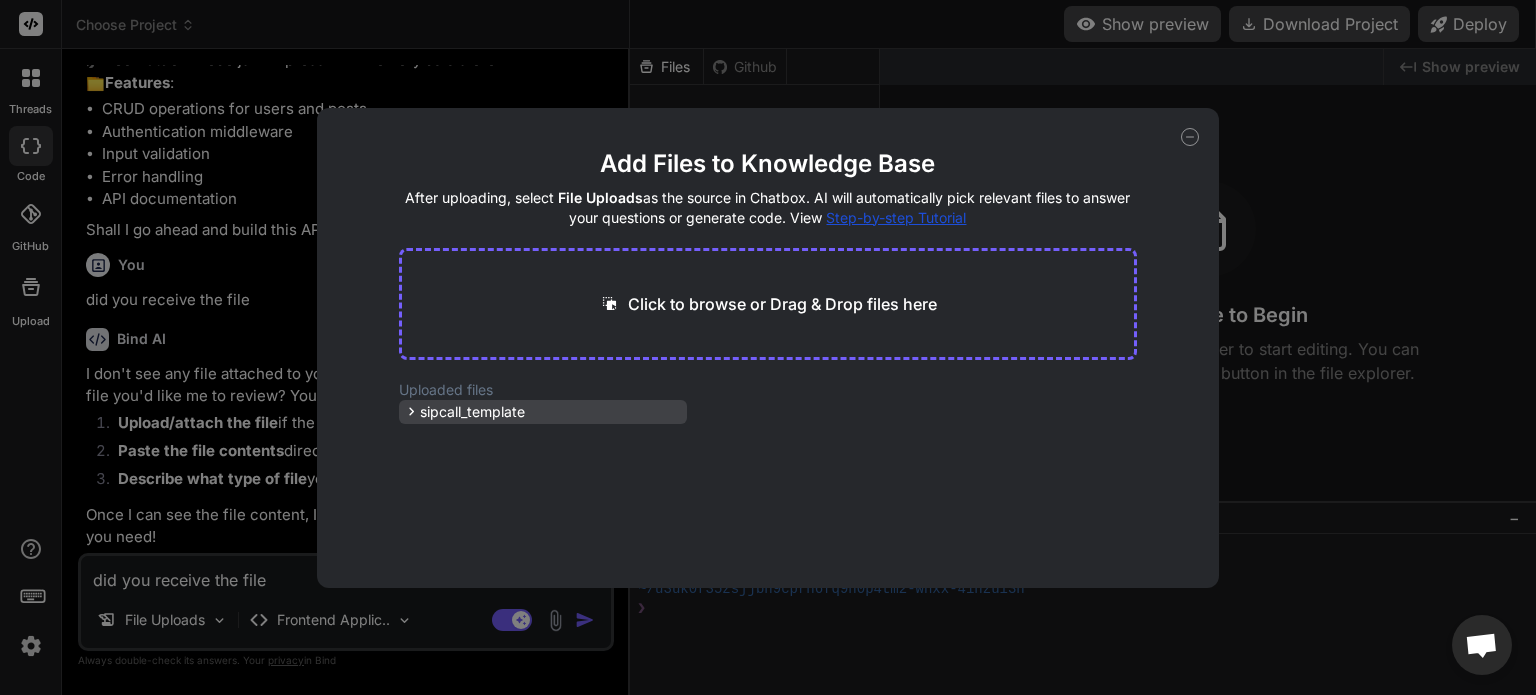 click on "sipcall_template" at bounding box center (472, 412) 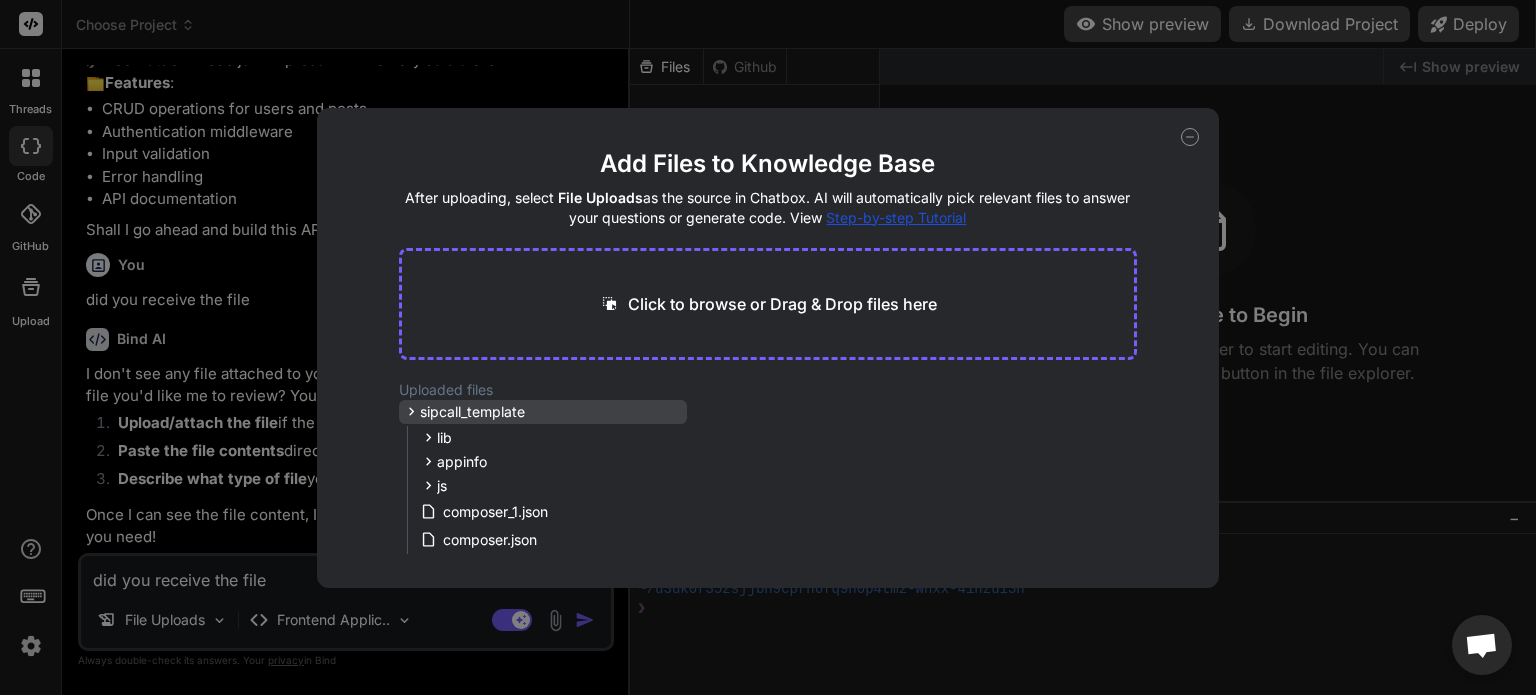 click on "sipcall_template" at bounding box center [472, 412] 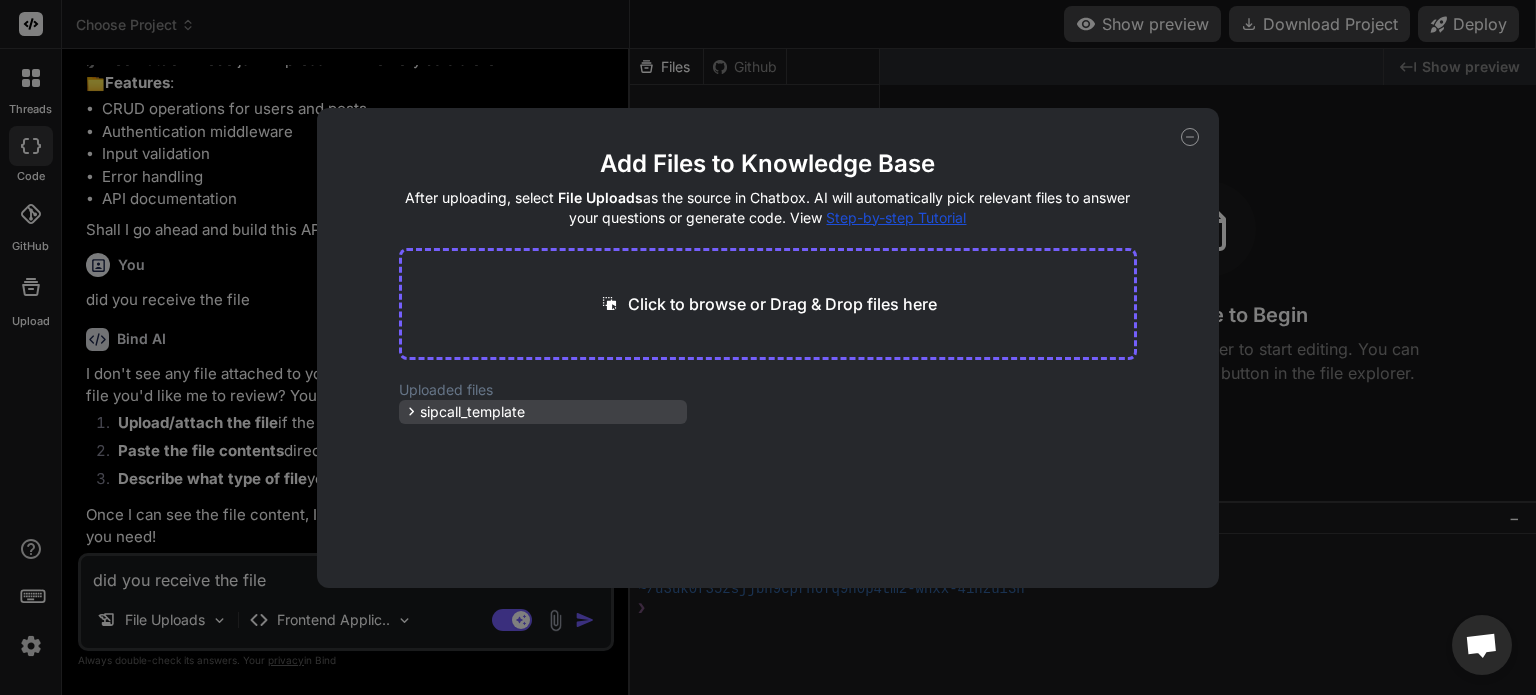click on "sipcall_template" at bounding box center (543, 412) 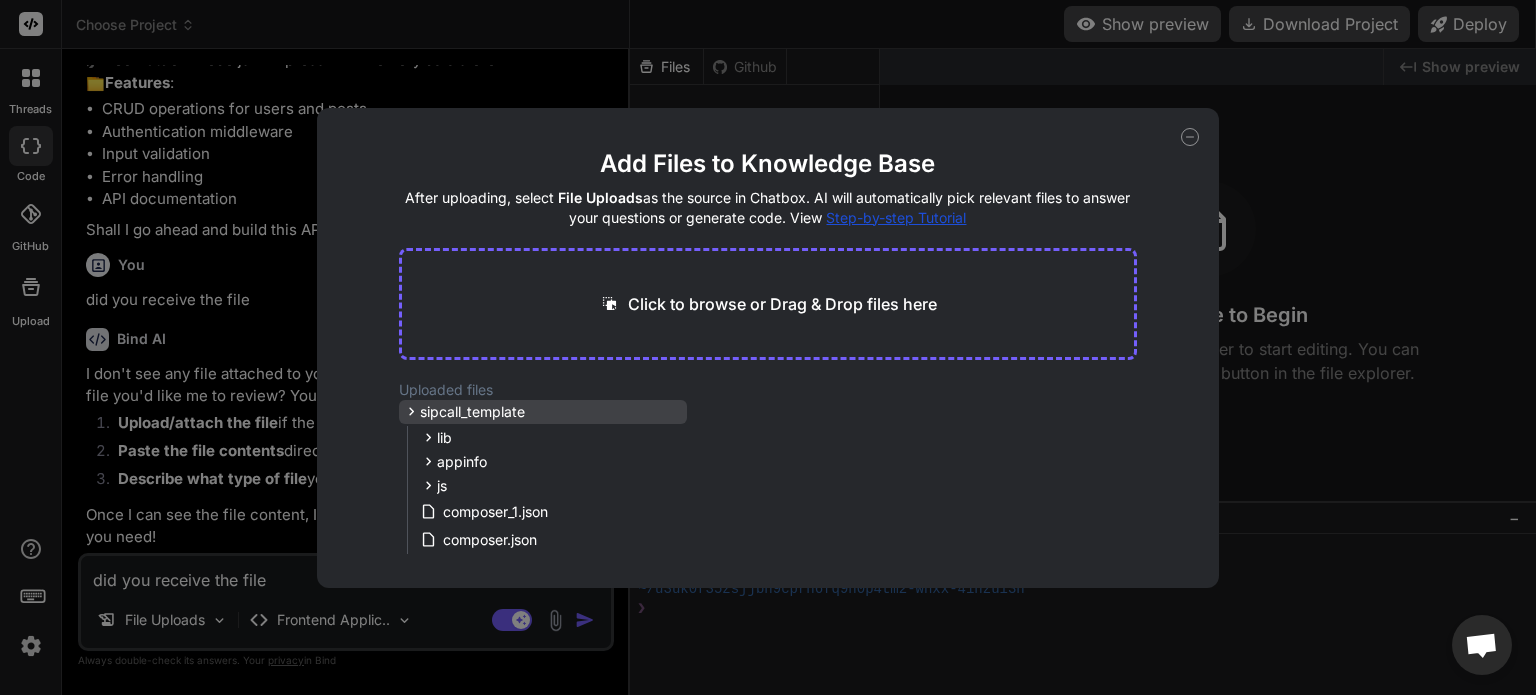 click on "sipcall_template" at bounding box center (543, 412) 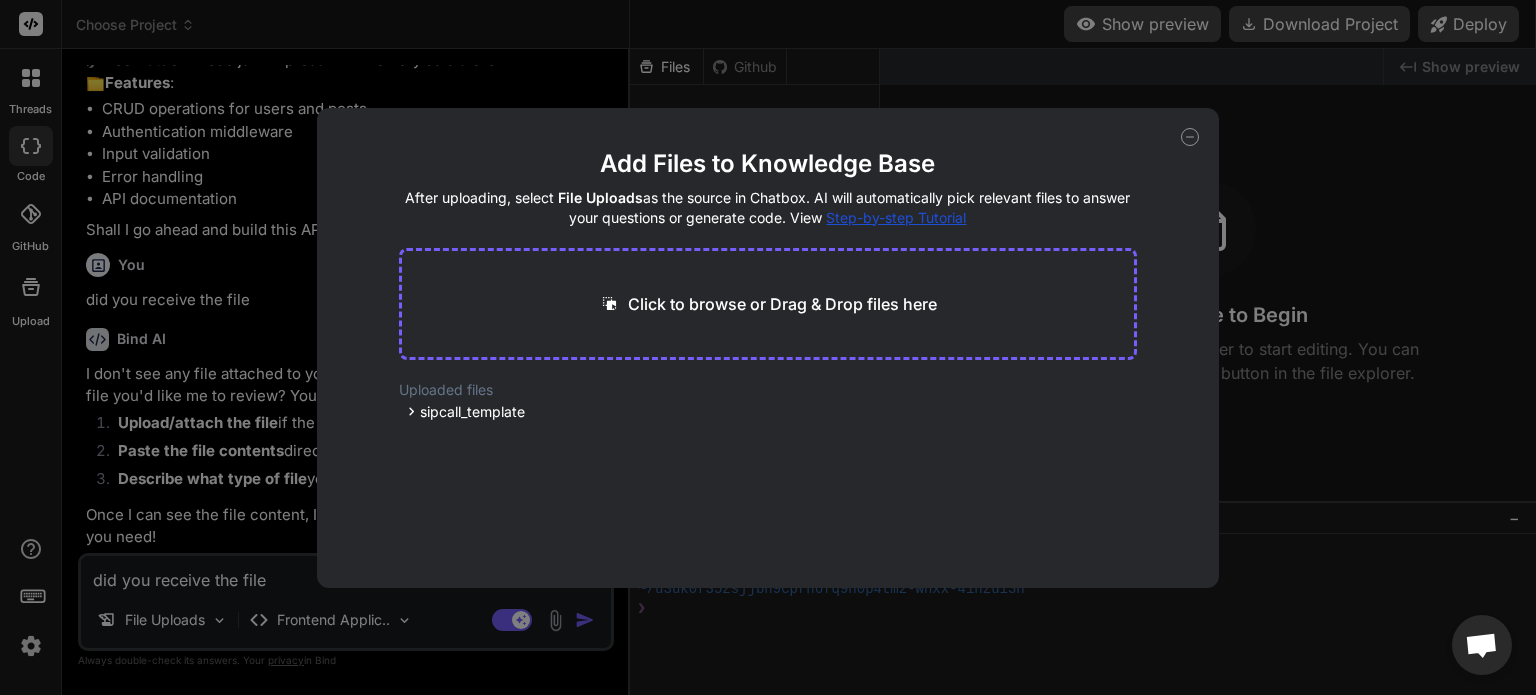 click on "Add Files to Knowledge Base After uploading, select   File Uploads  as the source in Chatbox. AI will automatically pick relevant files to answer your questions or generate code. View   Step-by-step Tutorial Click to browse or Drag & Drop files here Uploaded files sipcall_template lib AppInfo Application_1.php Application.php Controller CallController_1.php CallController.php appinfo routes_1.php routes.php js sipcall-app_1.js sipcall-app.js composer_1.json composer.json" at bounding box center [768, 347] 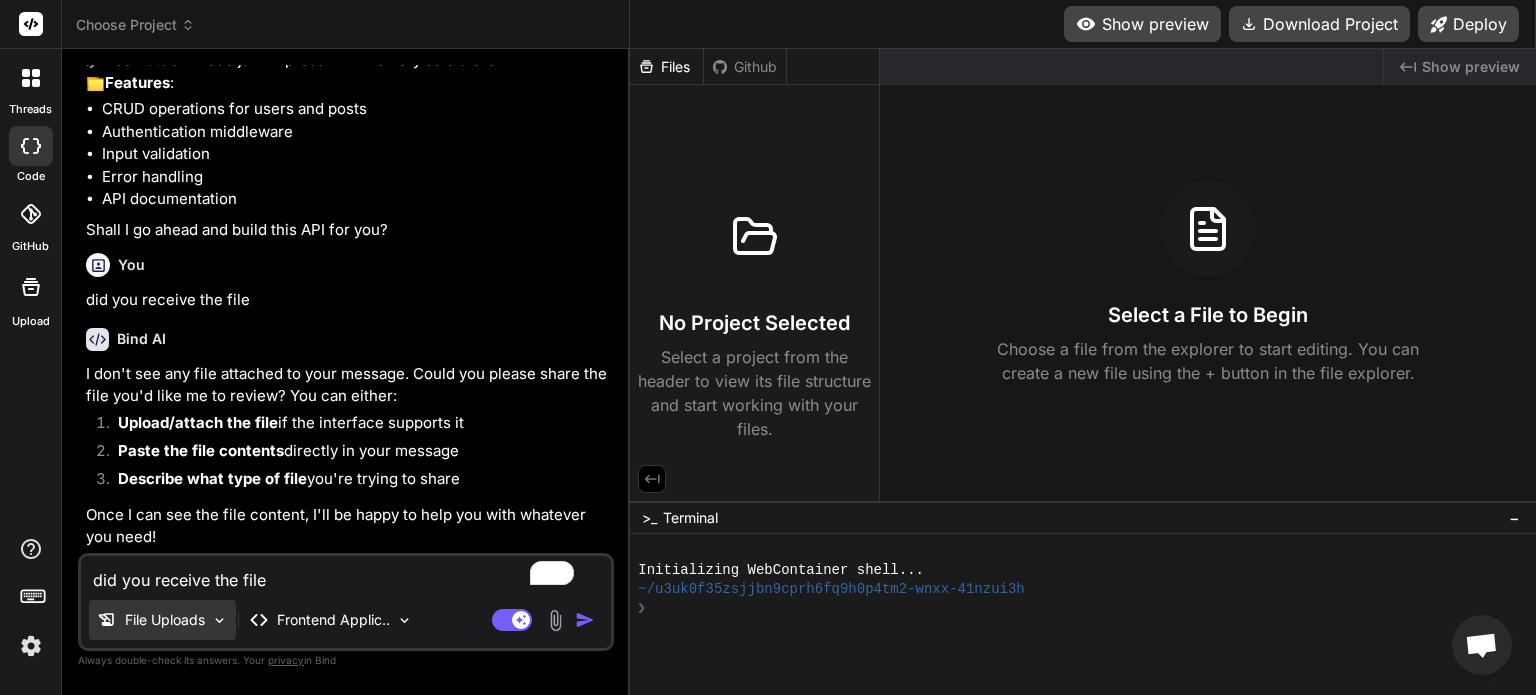 click at bounding box center [219, 620] 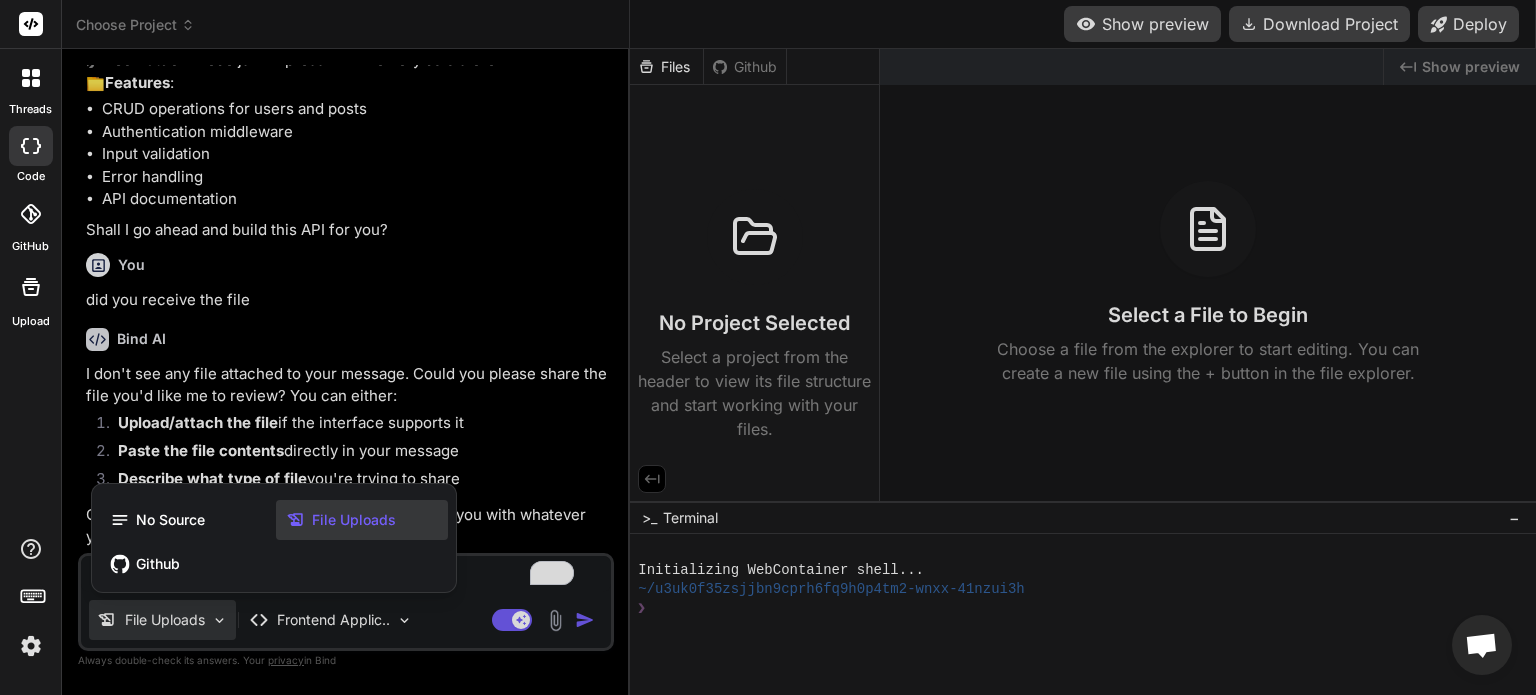 click at bounding box center [768, 347] 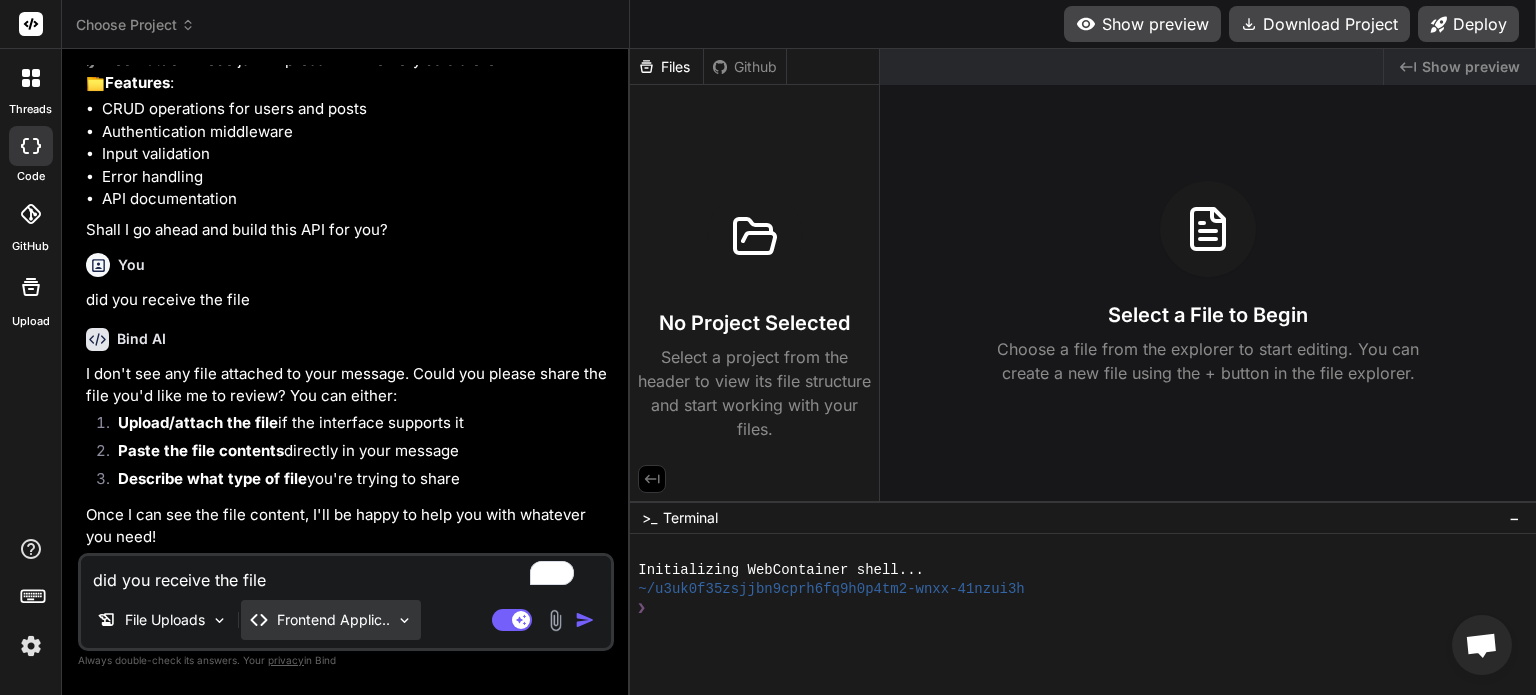 click at bounding box center (404, 620) 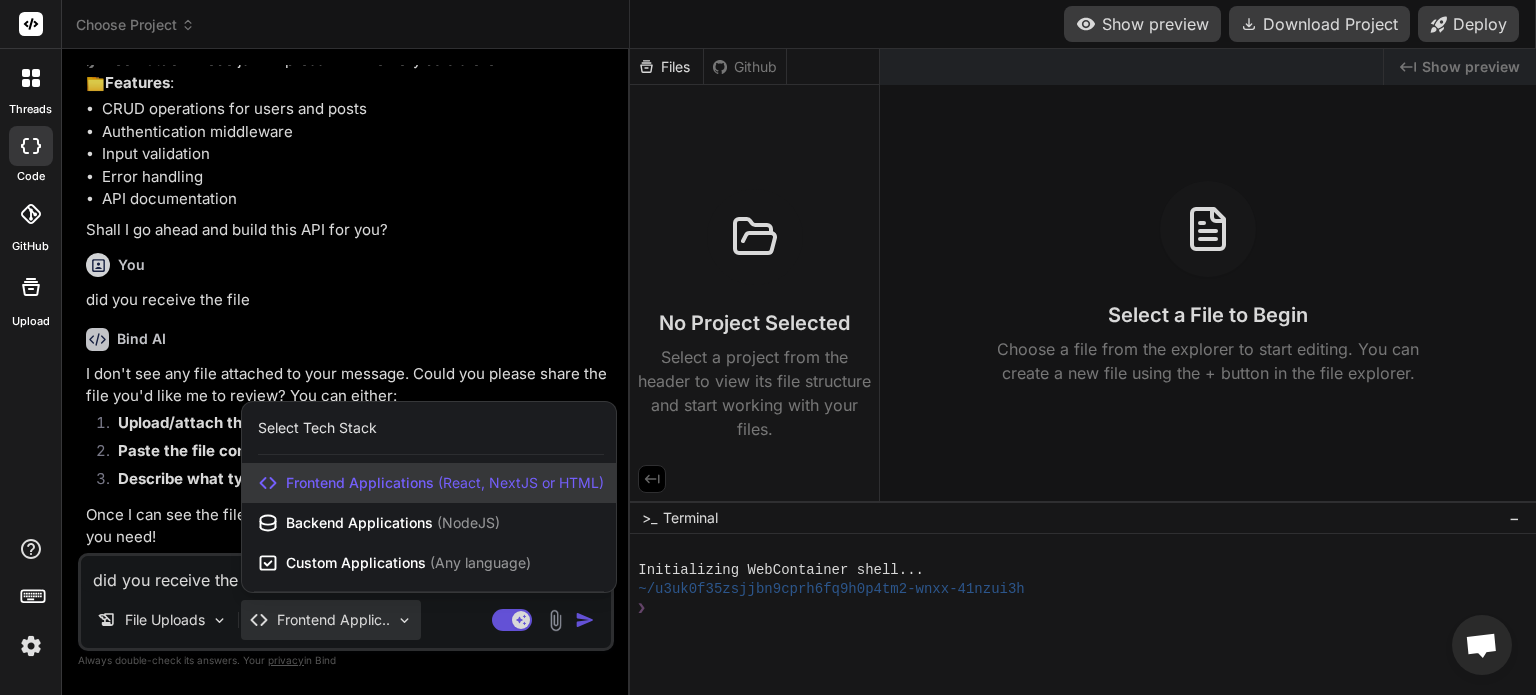 click at bounding box center (768, 347) 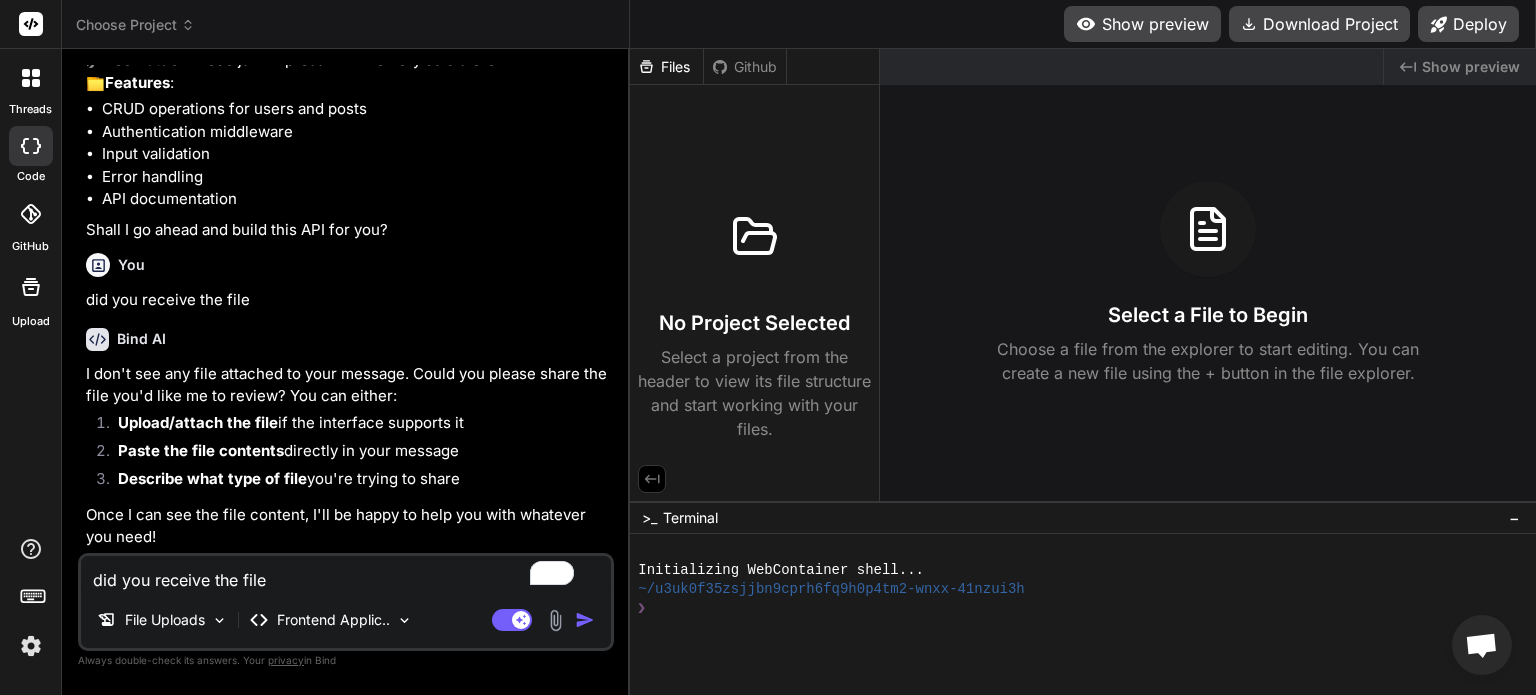 click on "did you receive the file" at bounding box center [346, 574] 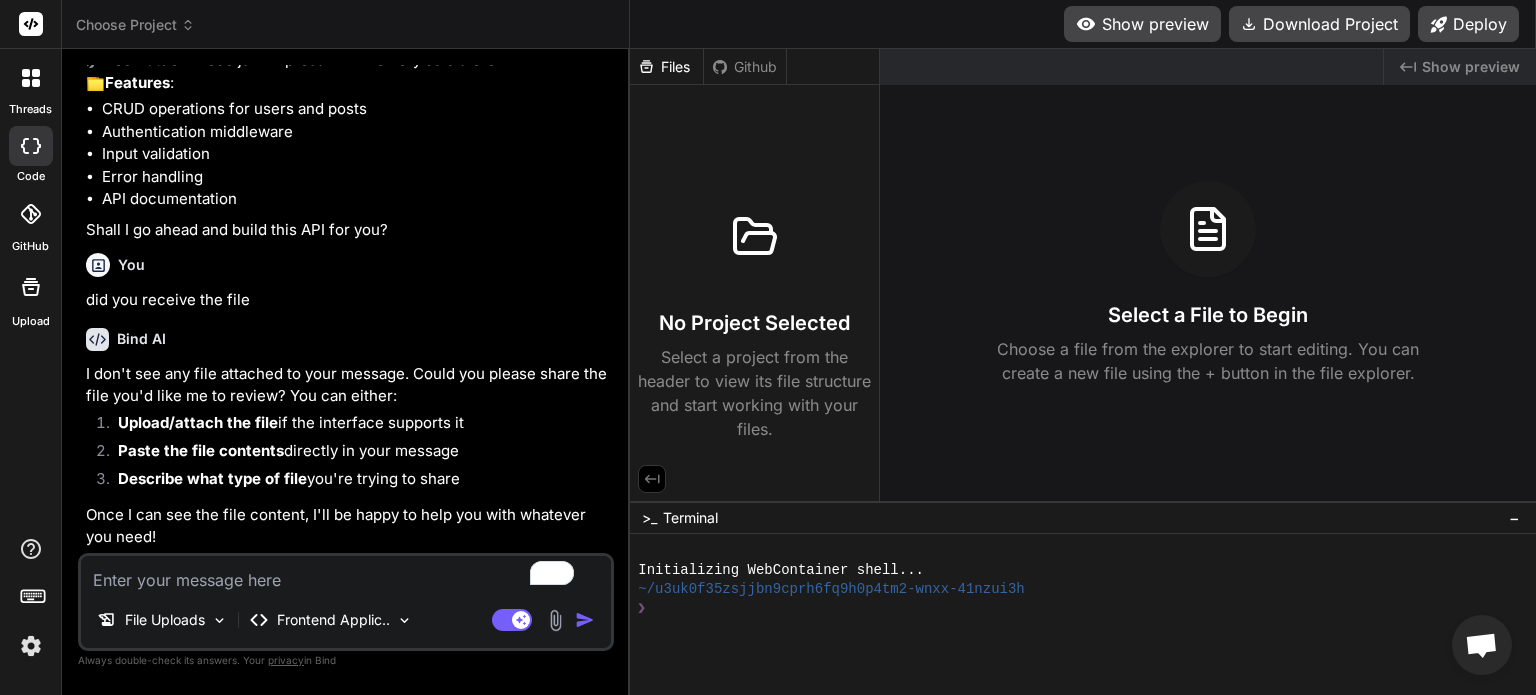 type on "i" 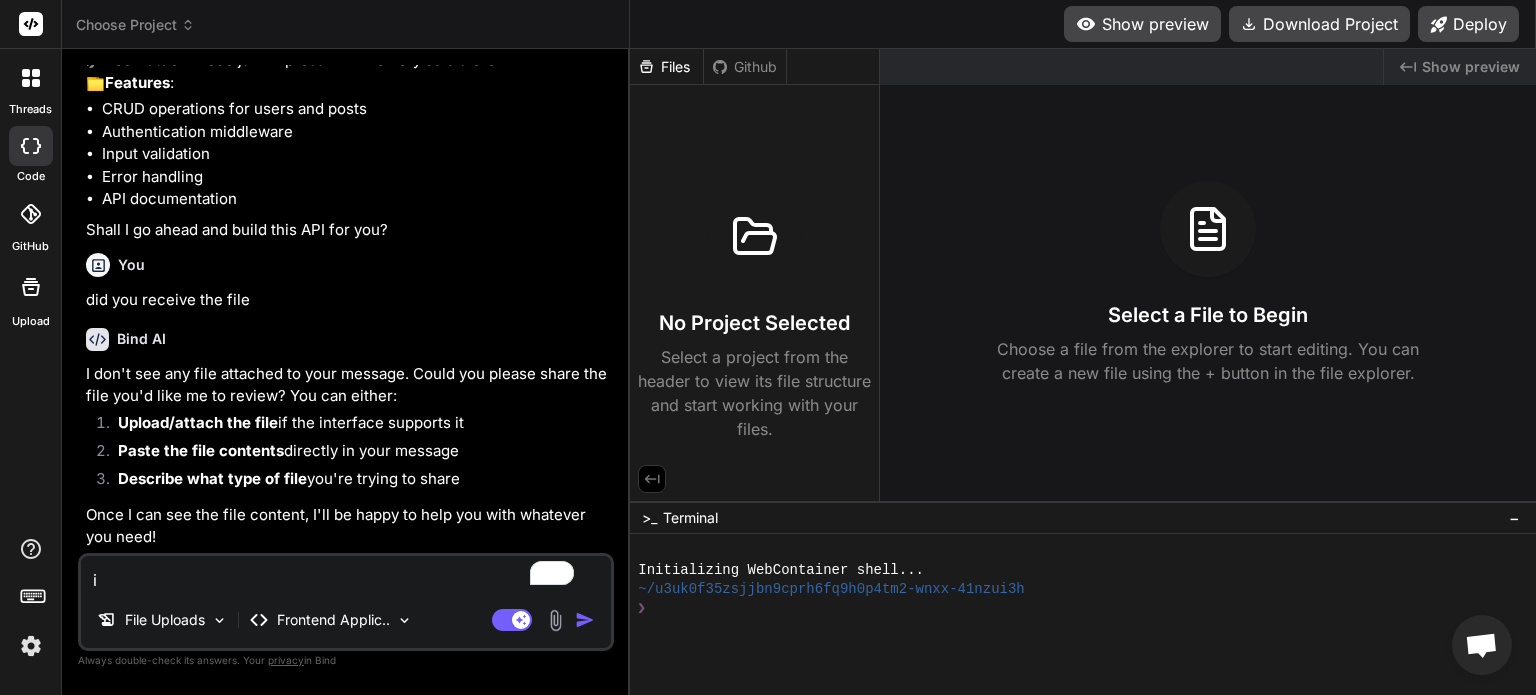 type on "if" 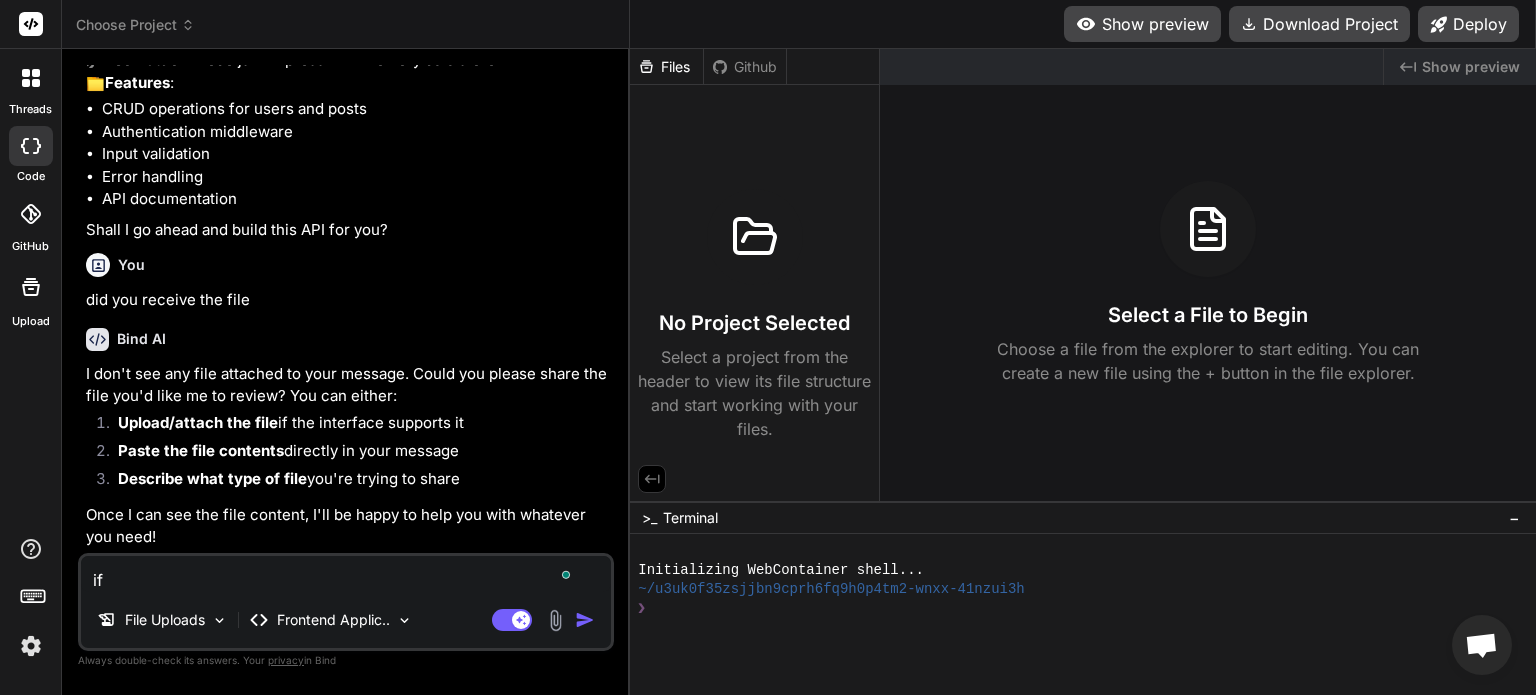 type on "if" 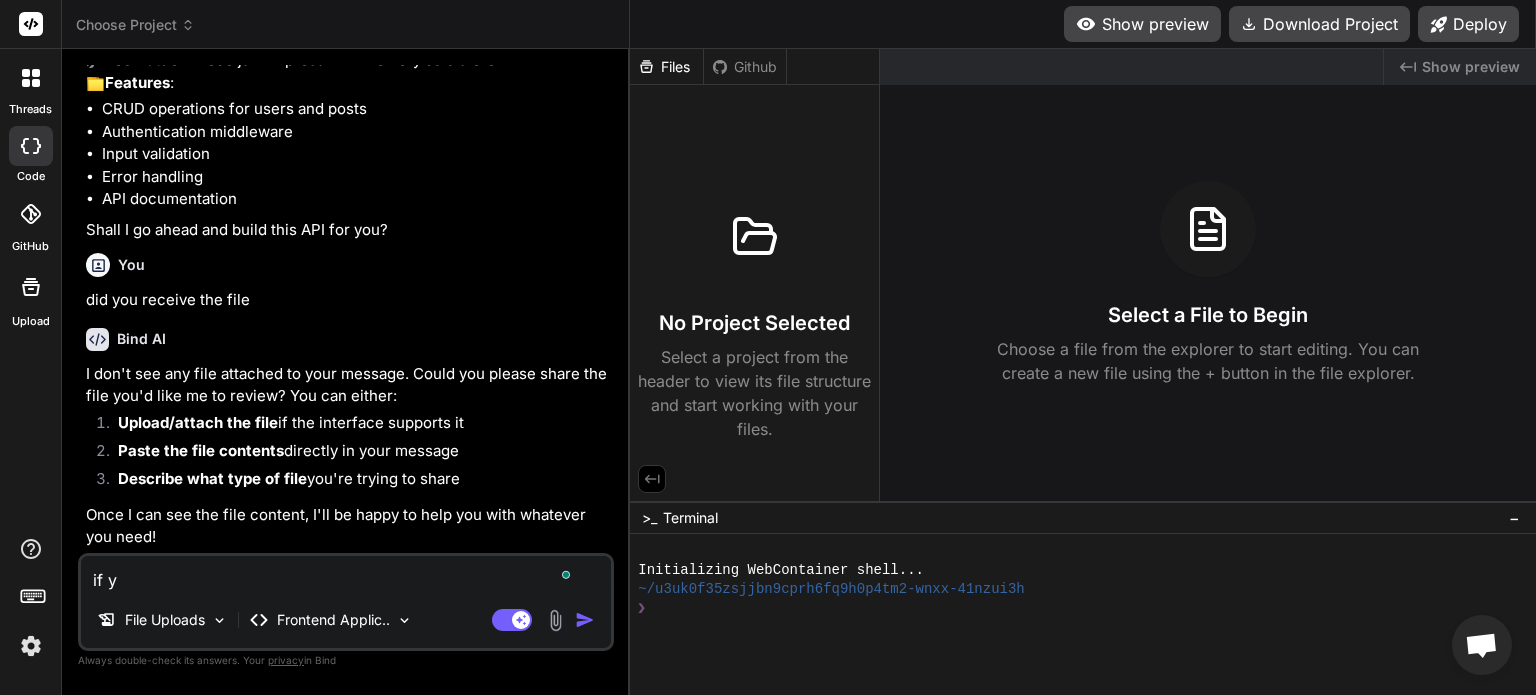 type on "if yo" 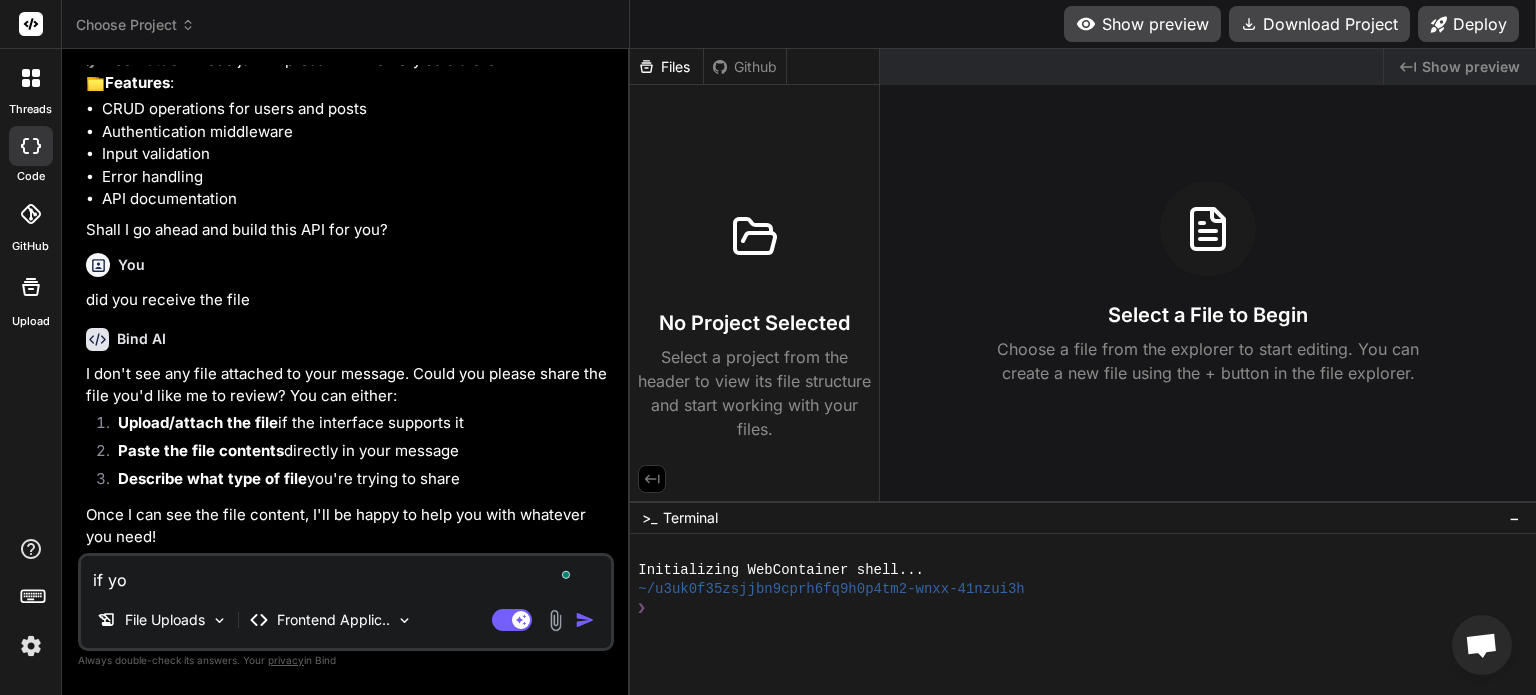type on "if you" 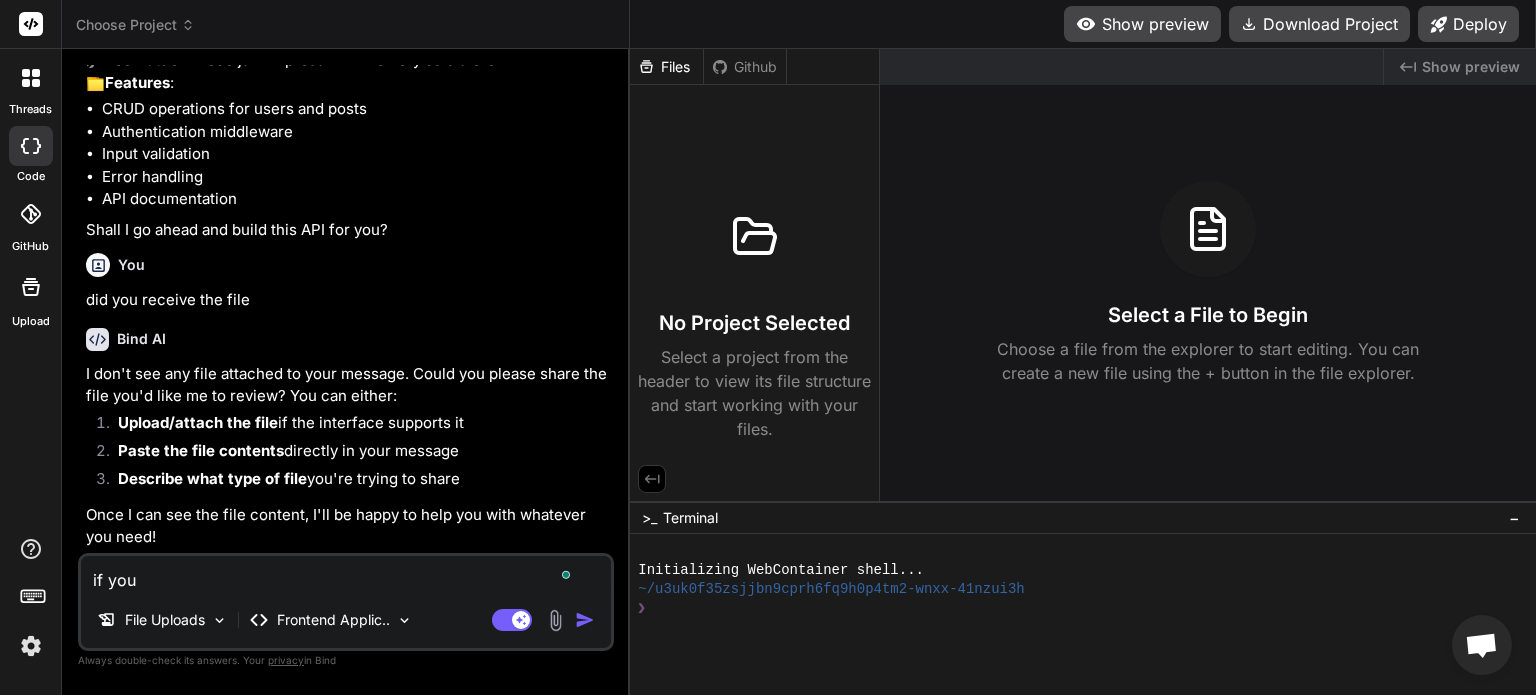 type on "x" 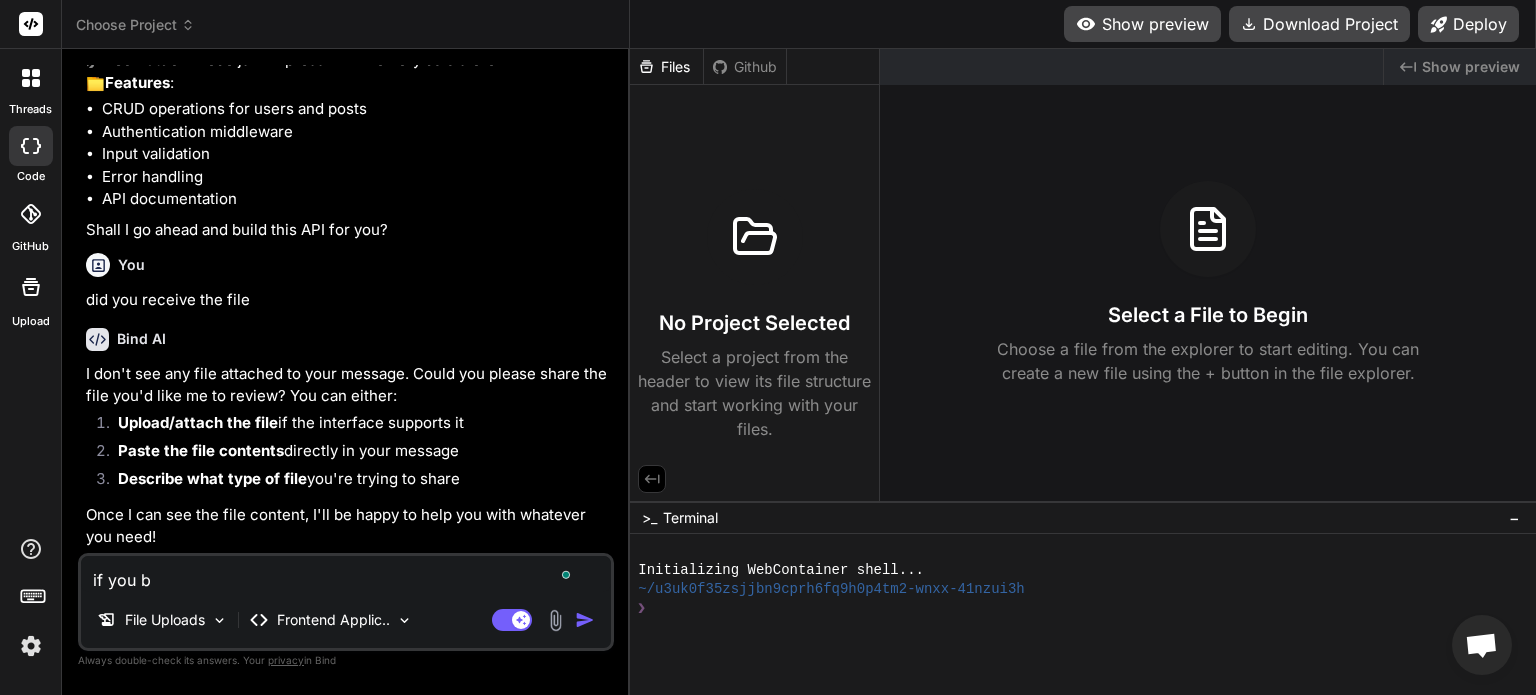 type on "if you bu" 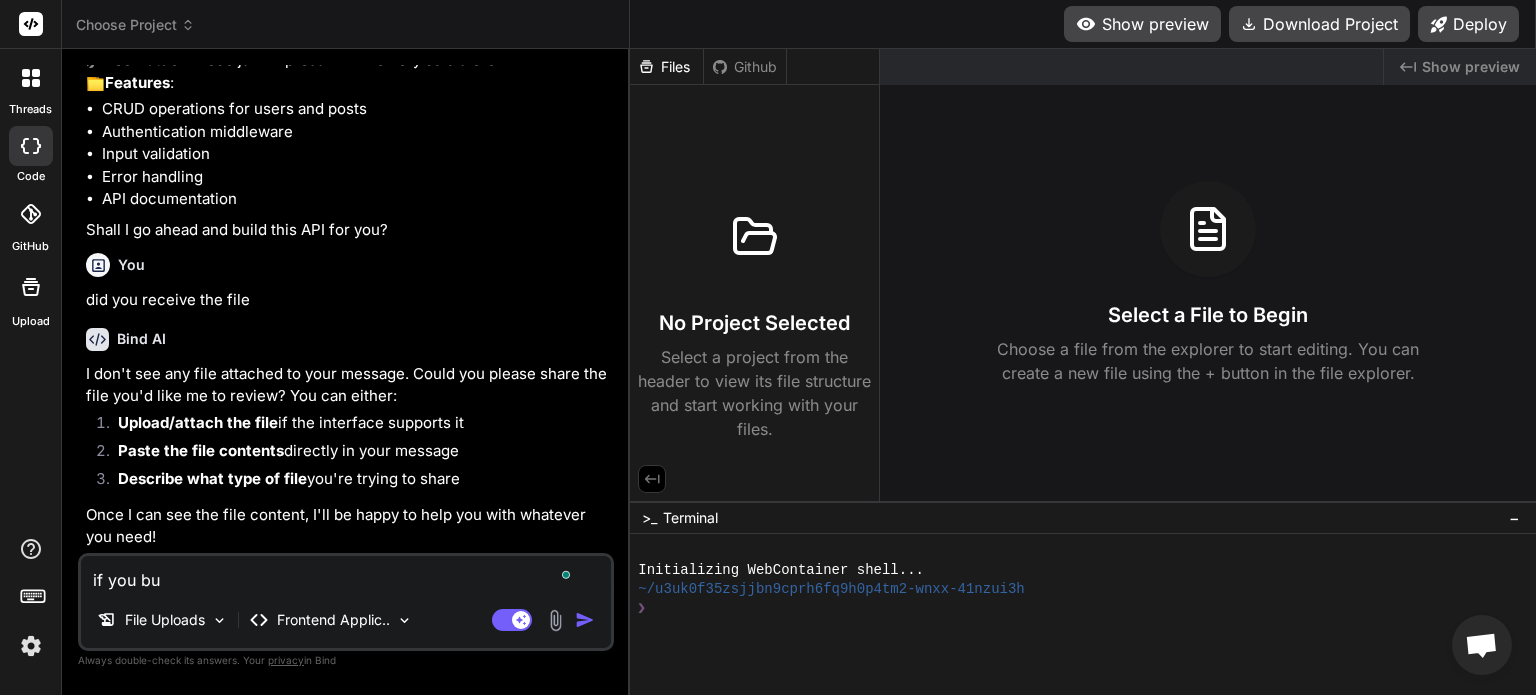 type on "if you bui" 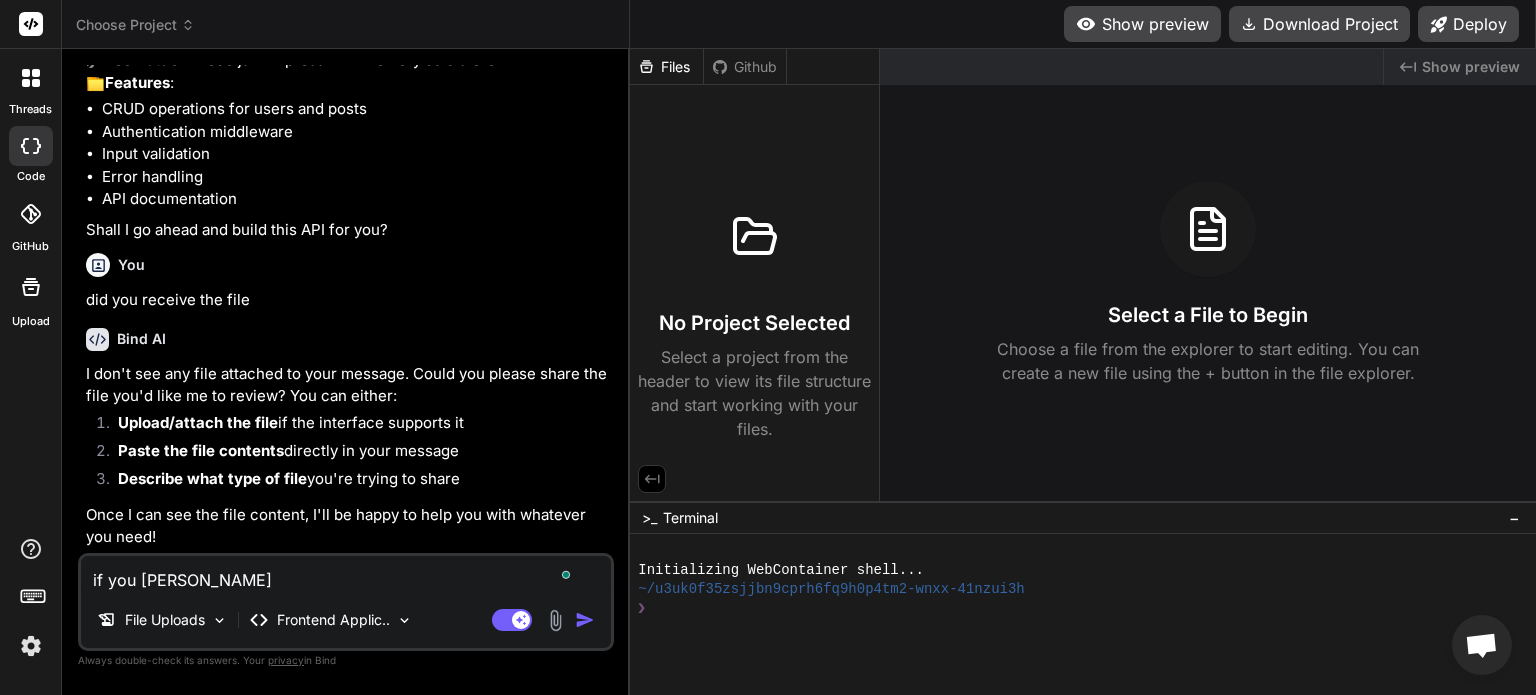 type on "if you buil" 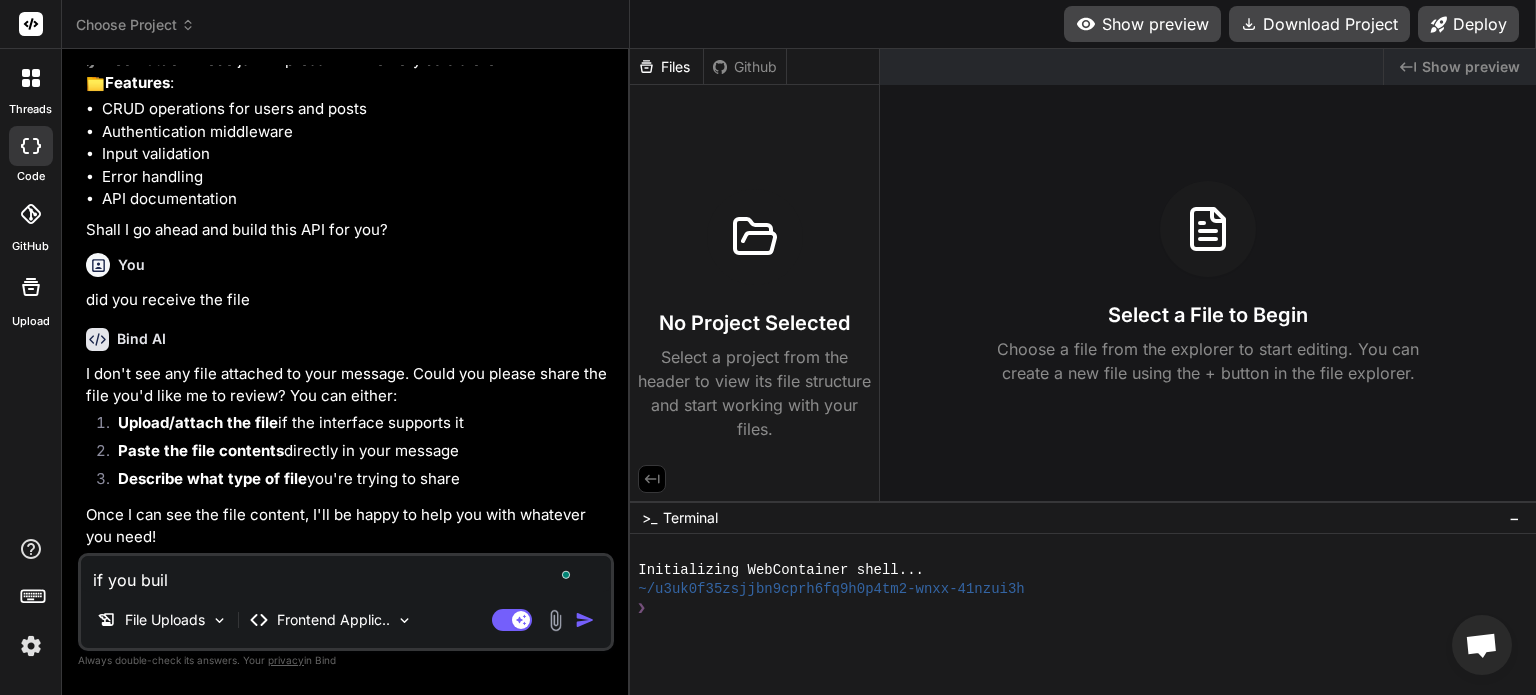 type on "if you build" 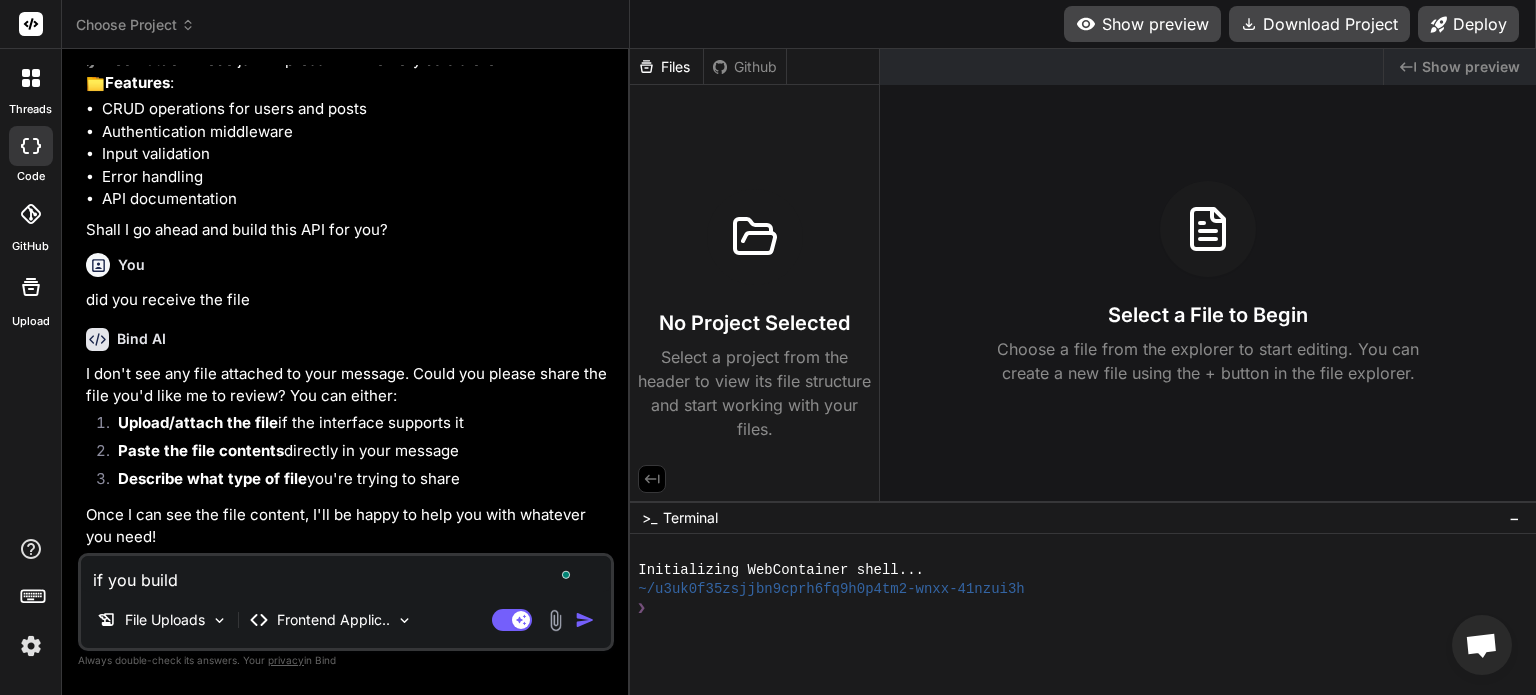 type on "if you build" 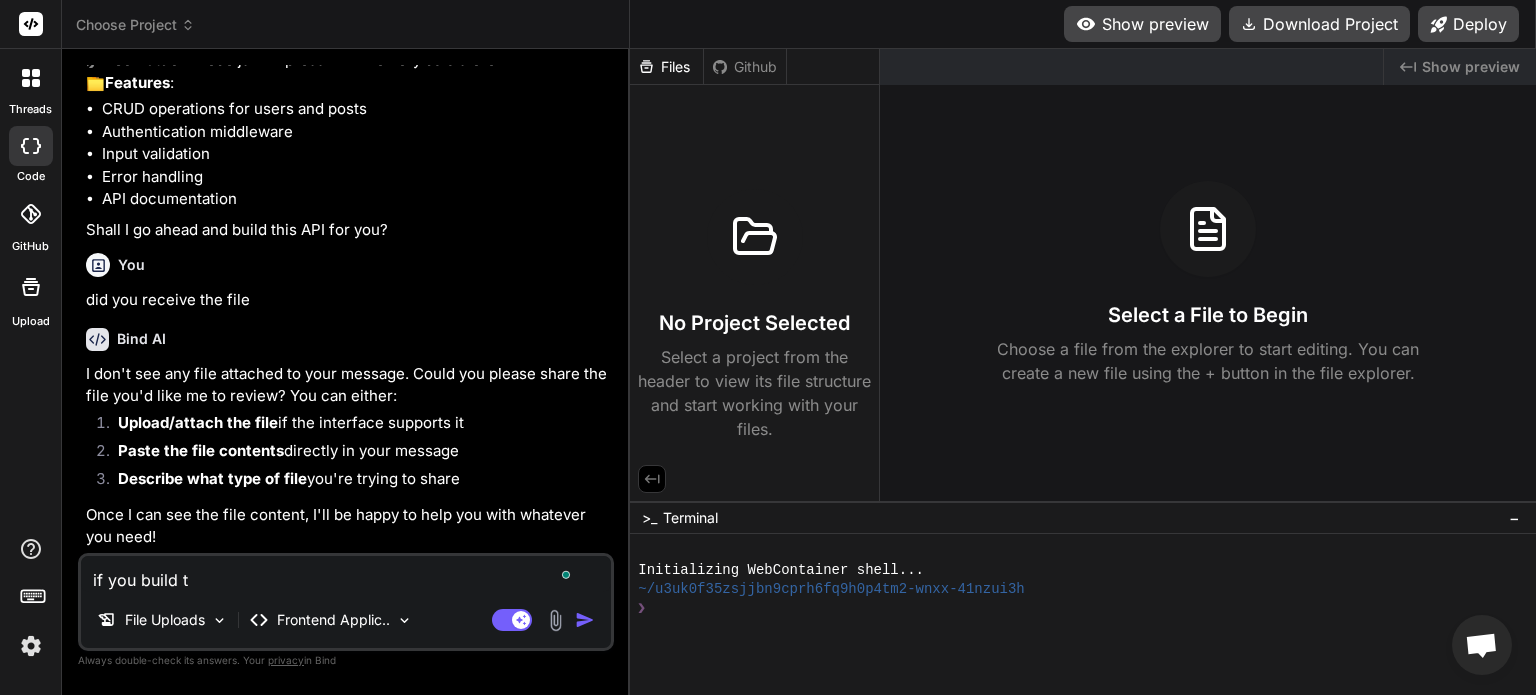 type on "if you build th" 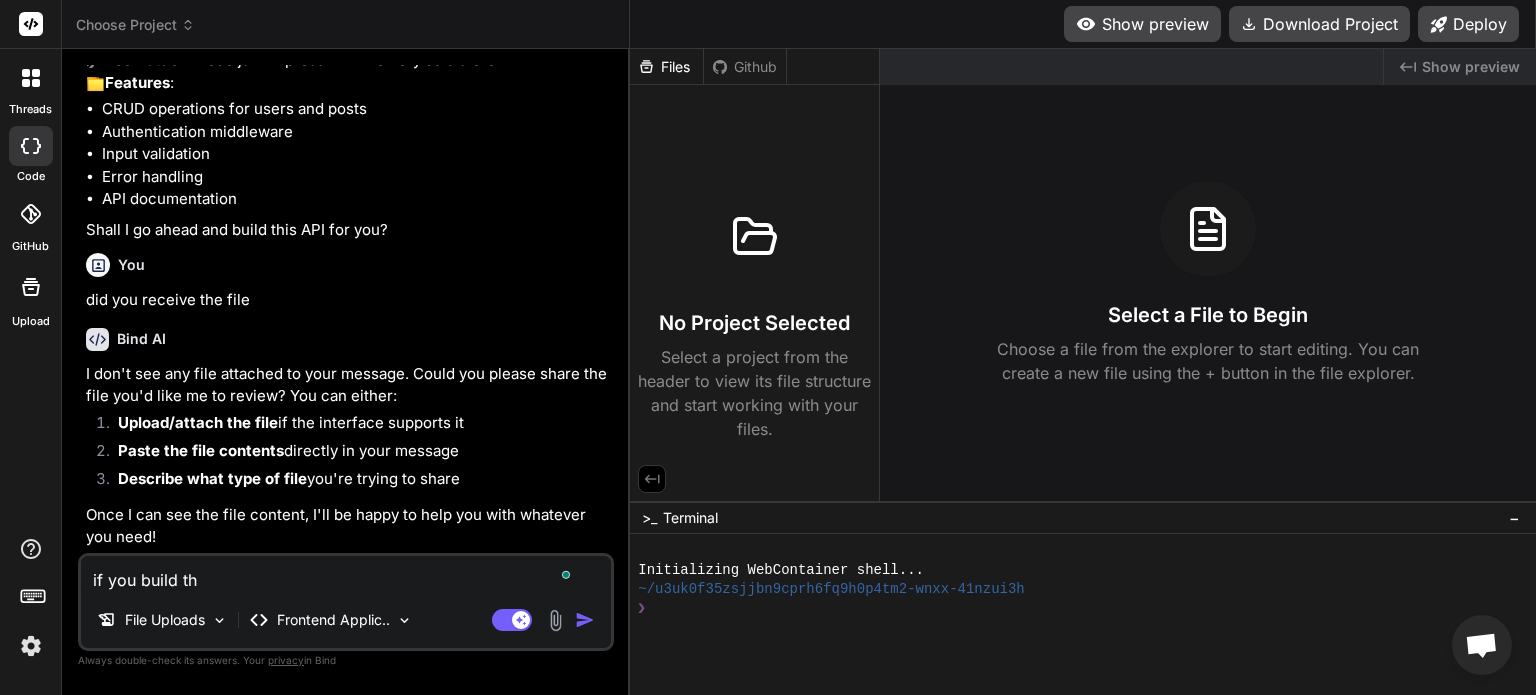 type on "if you build the" 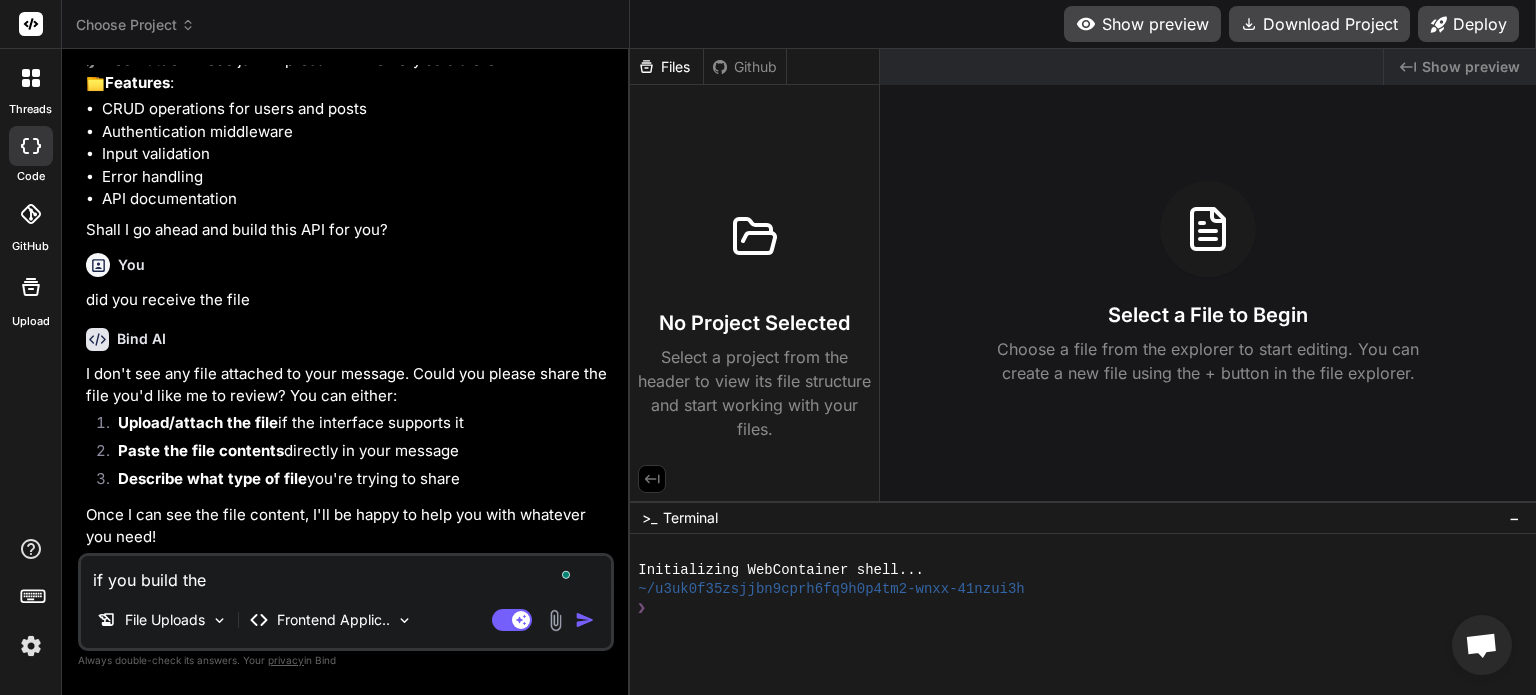 type on "if you build the" 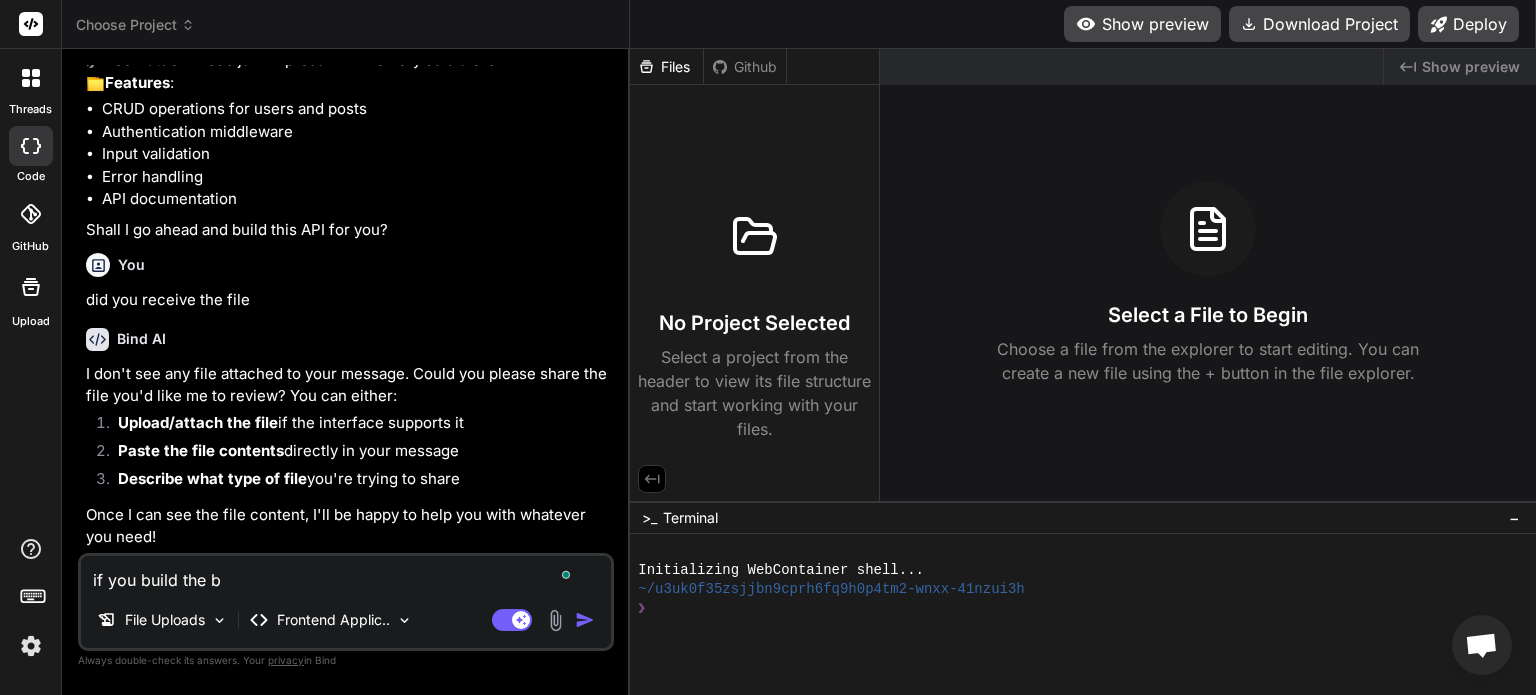 type on "if you build the ba" 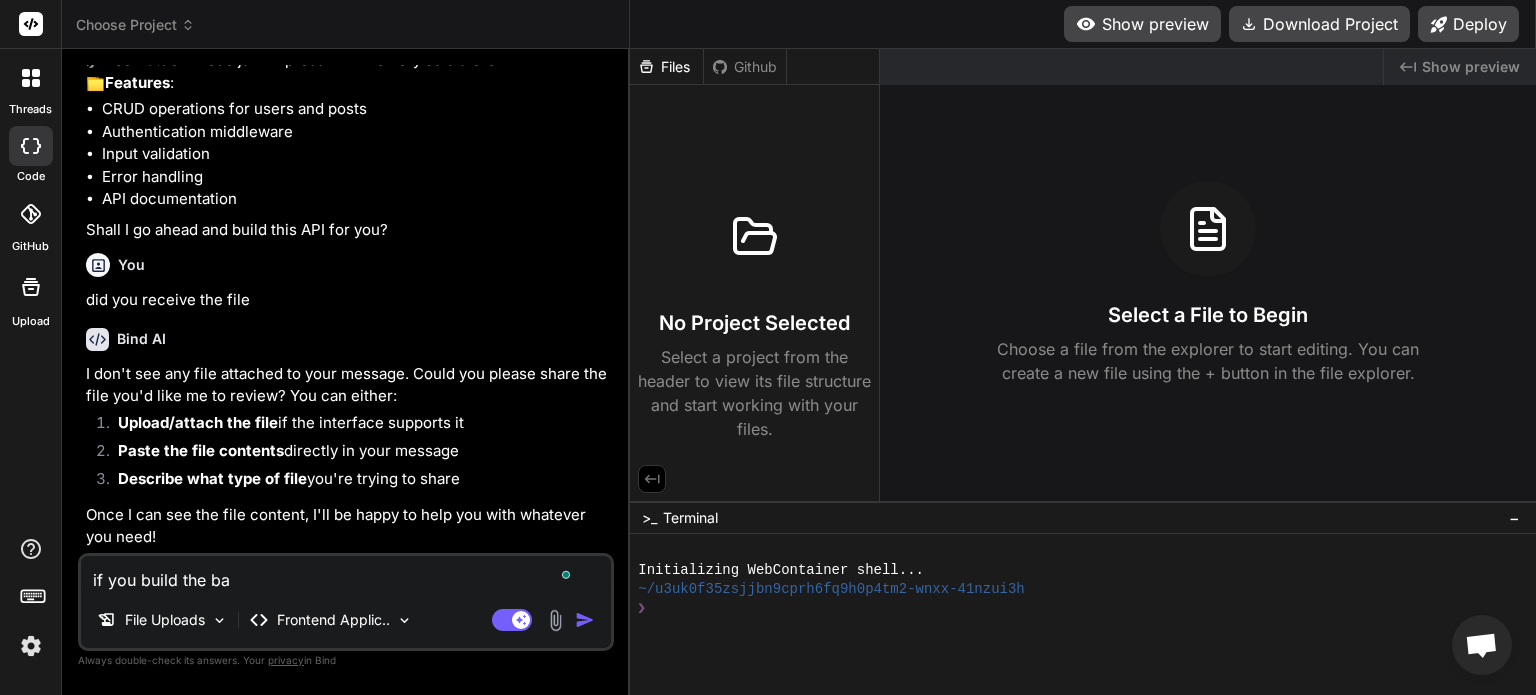 type on "if you build the bac" 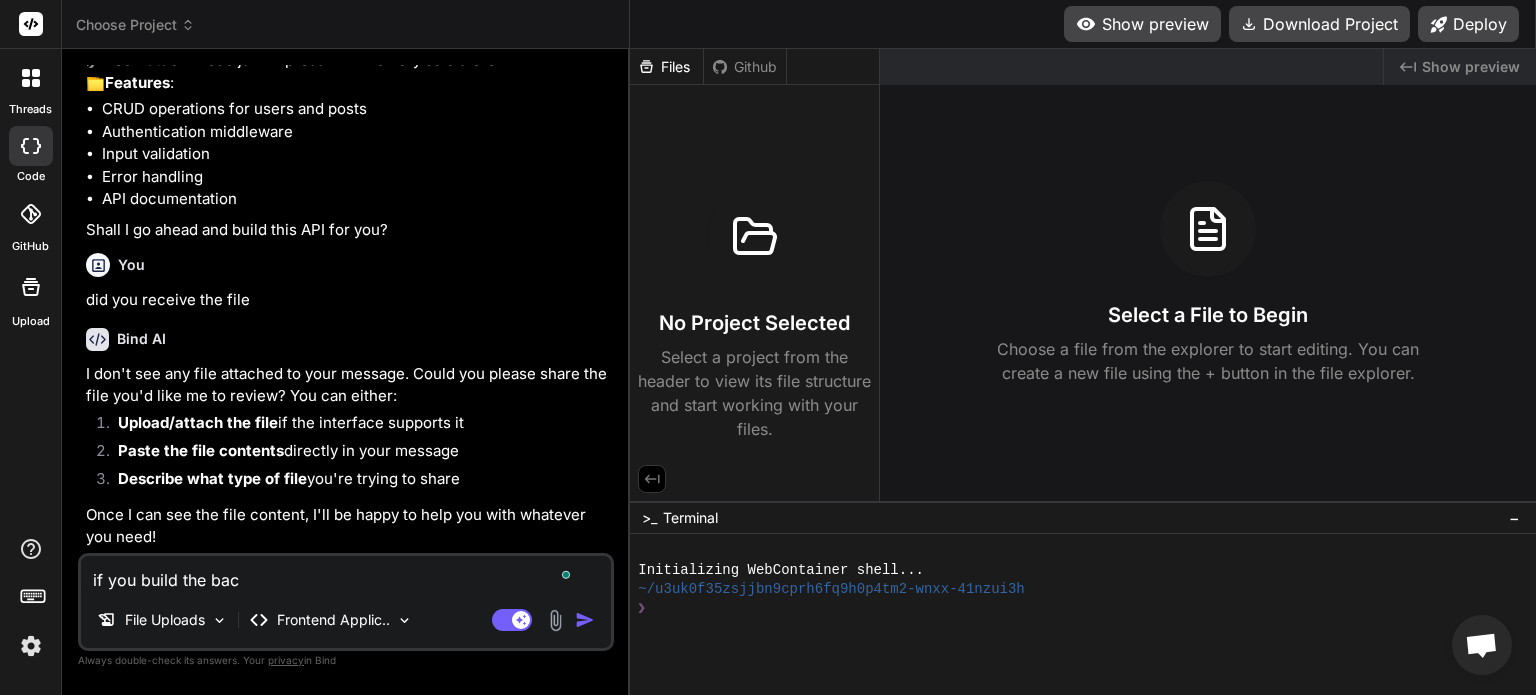 type on "if you build the back" 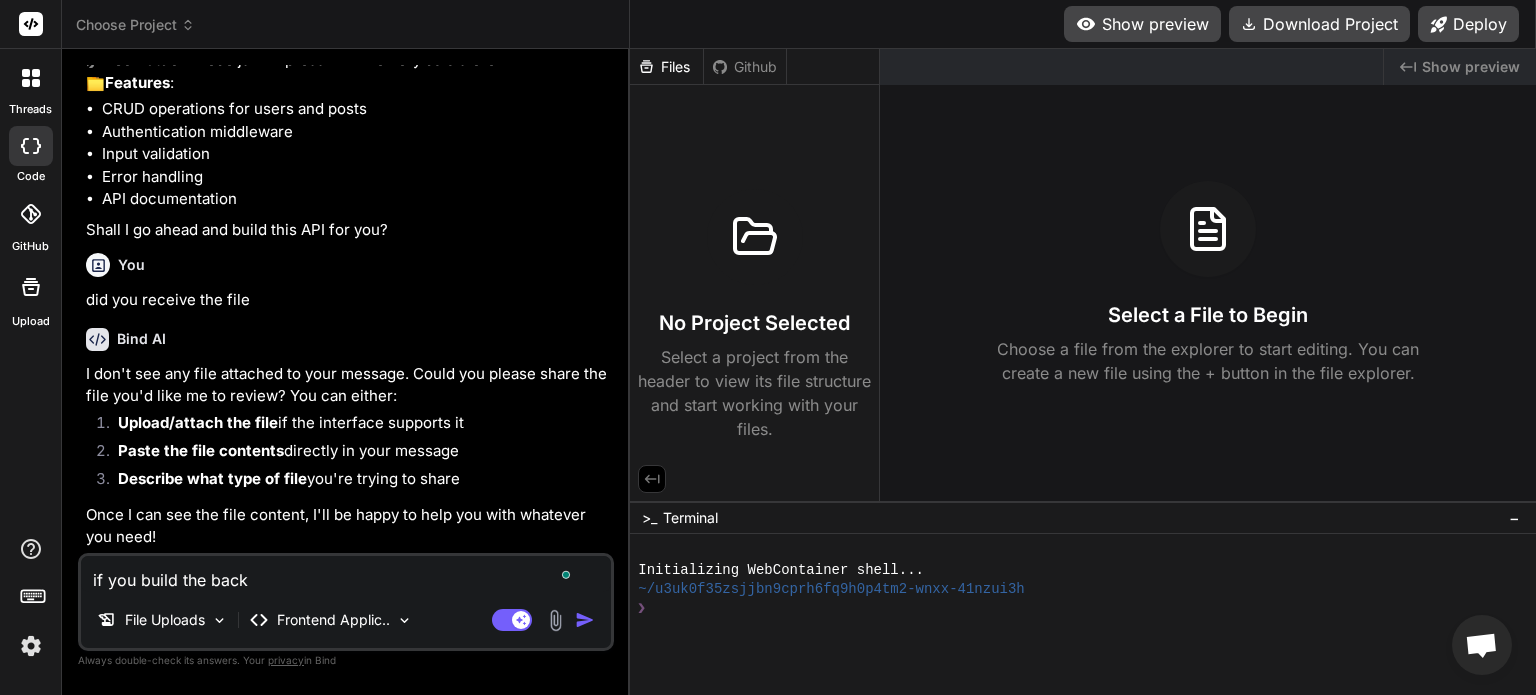 type on "if you build the backe" 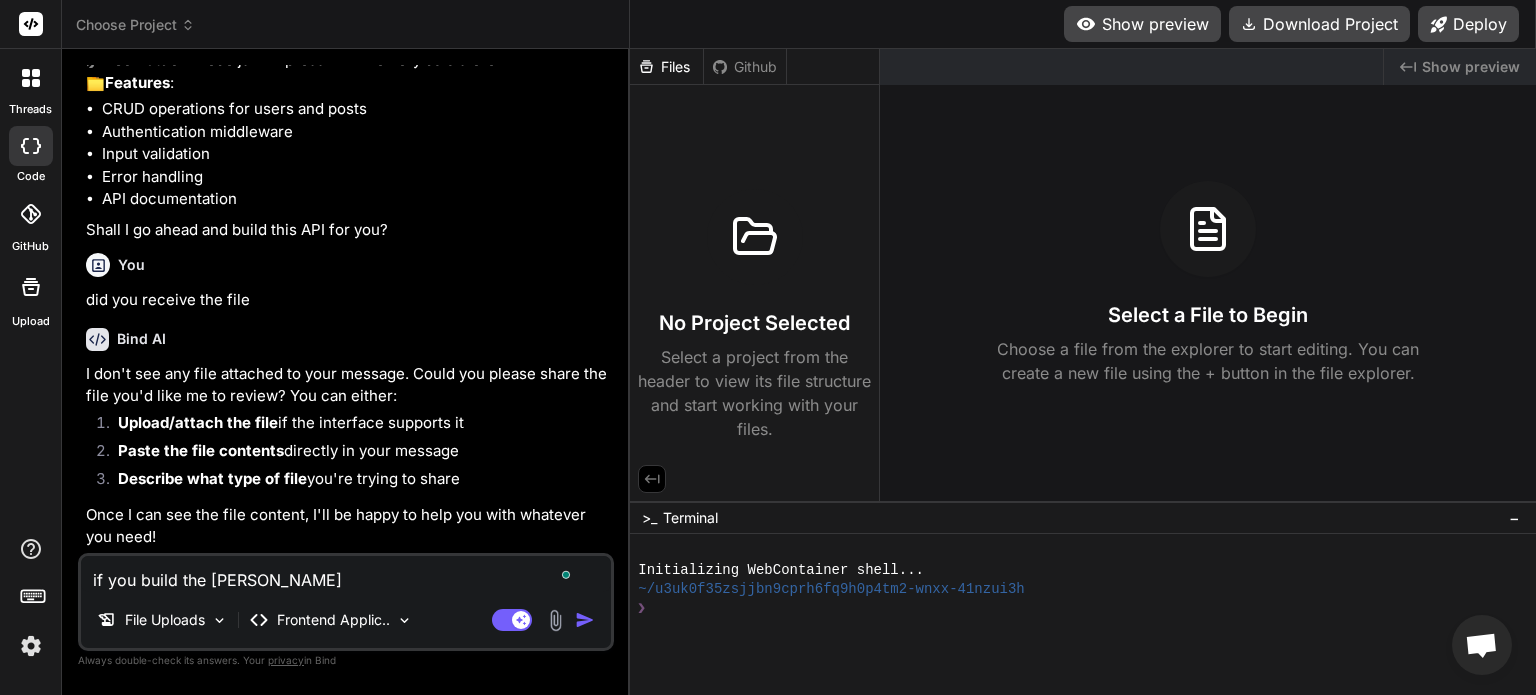 type on "if you build the backen" 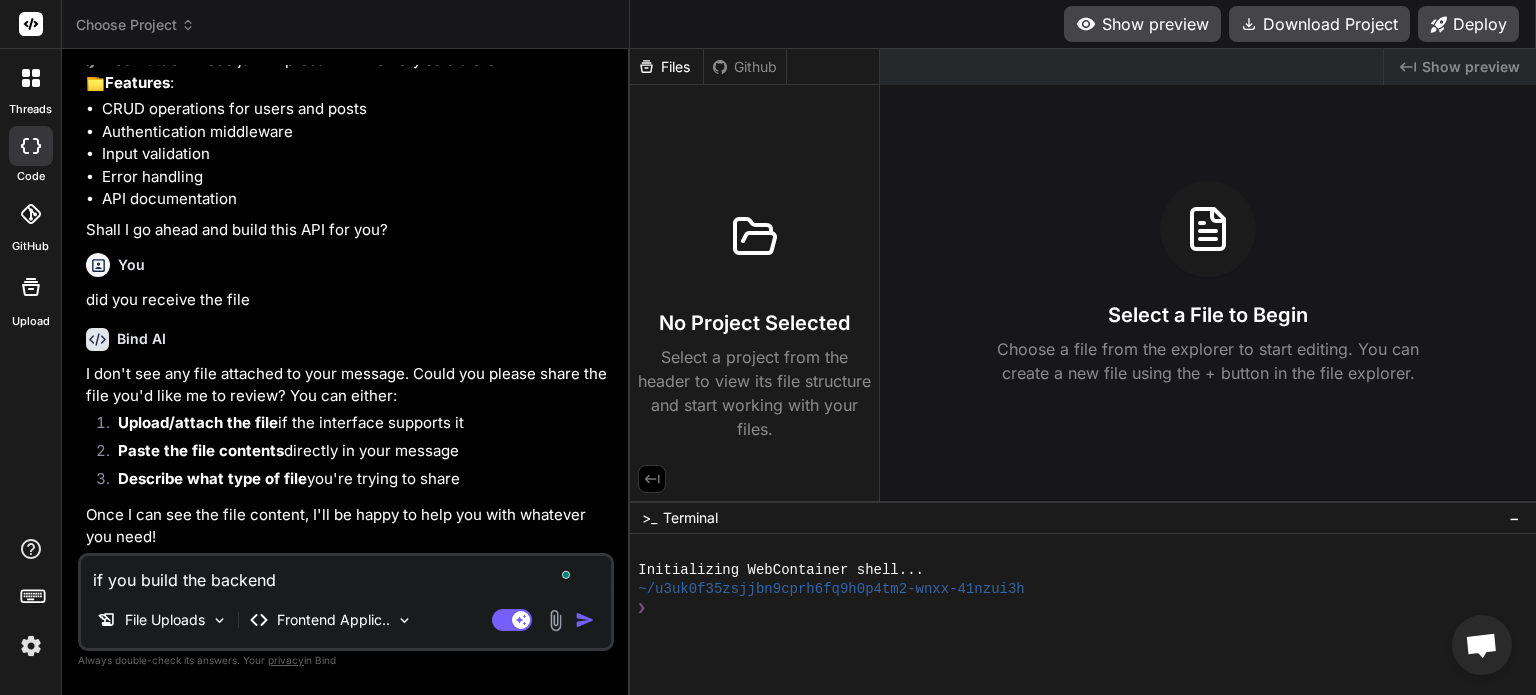type on "if you build the backend" 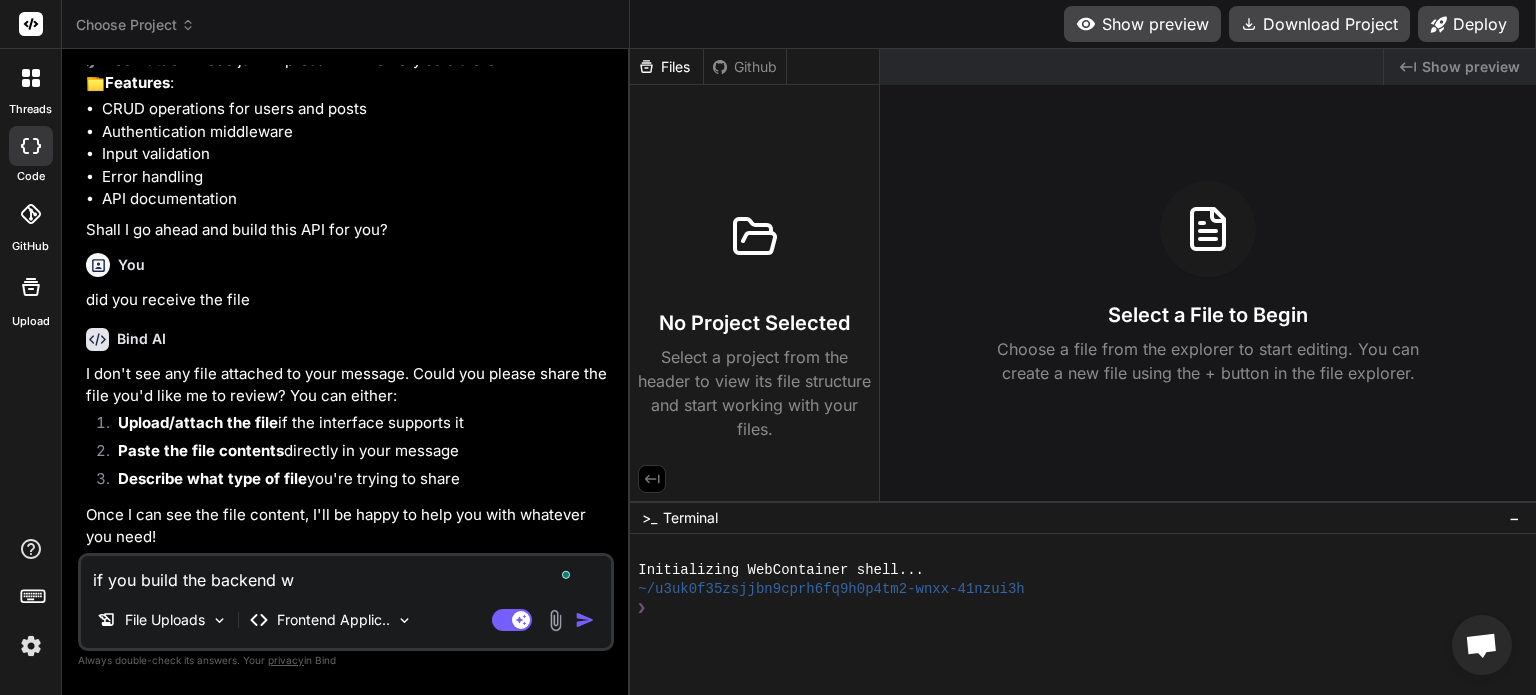 type on "if you build the backend wi" 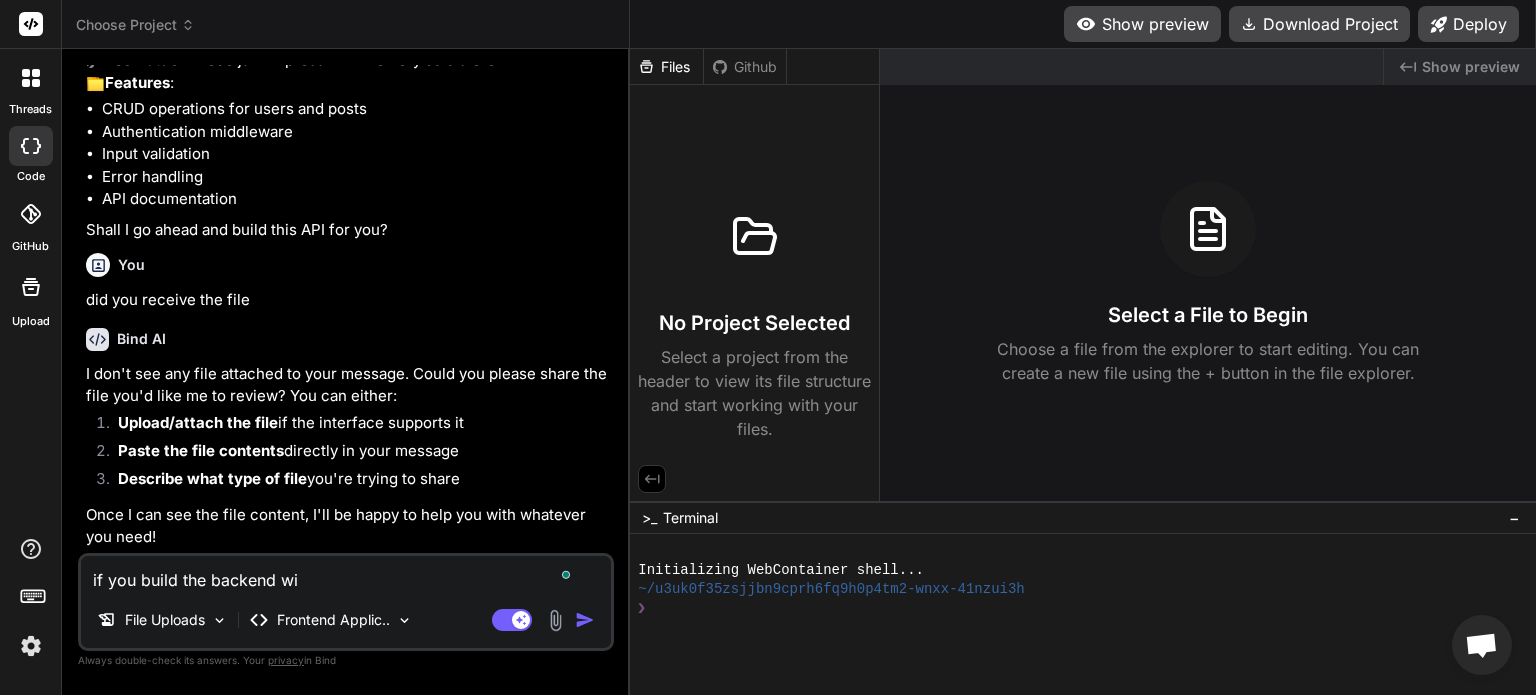type on "if you build the backend wih" 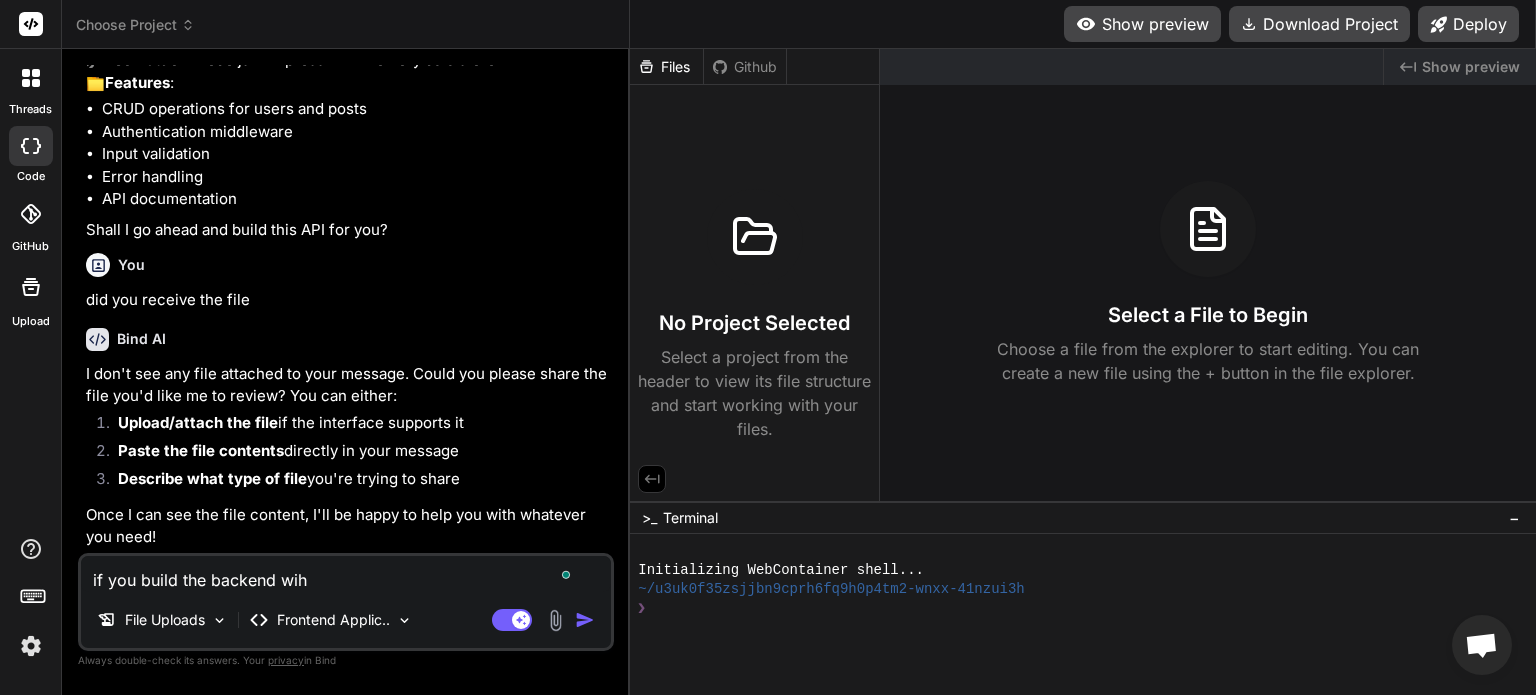 type on "if you build the backend wi" 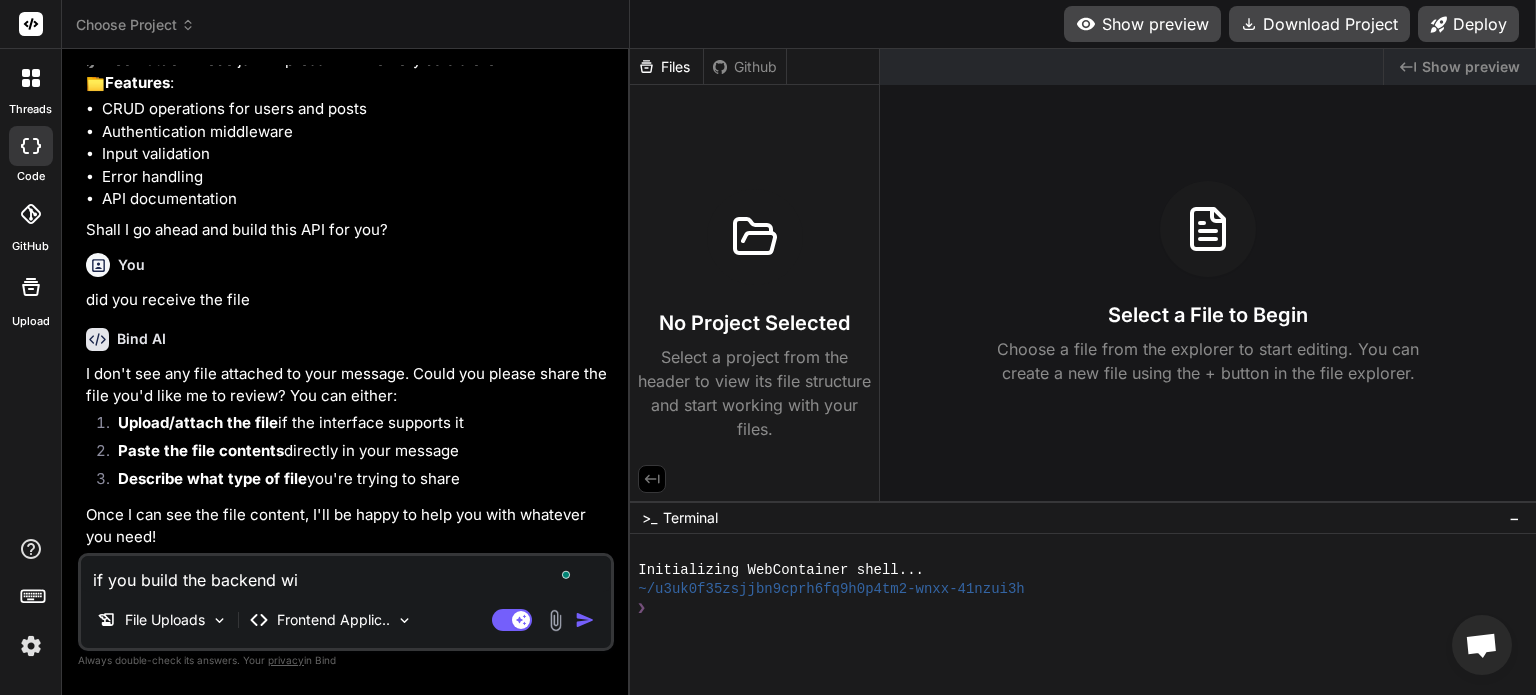 type on "if you build the backend wit" 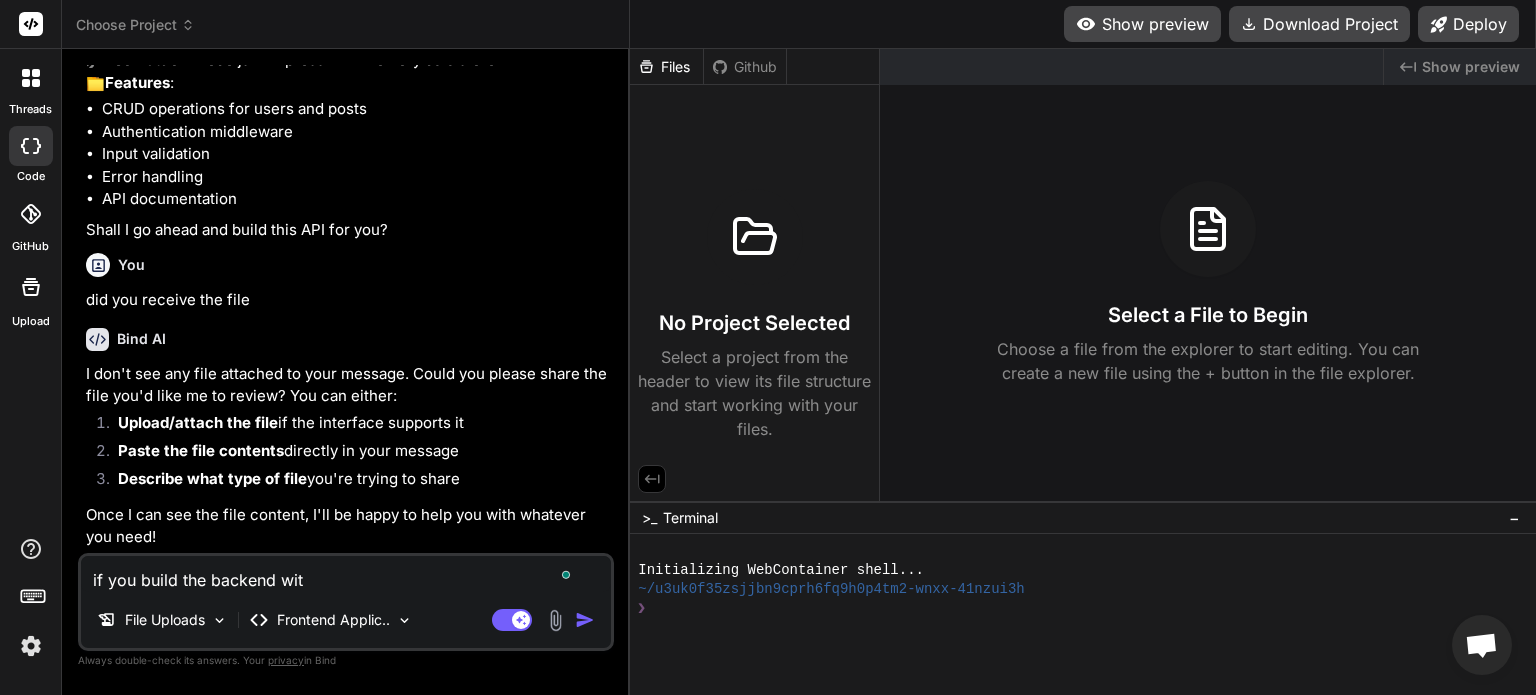 type on "if you build the backend with" 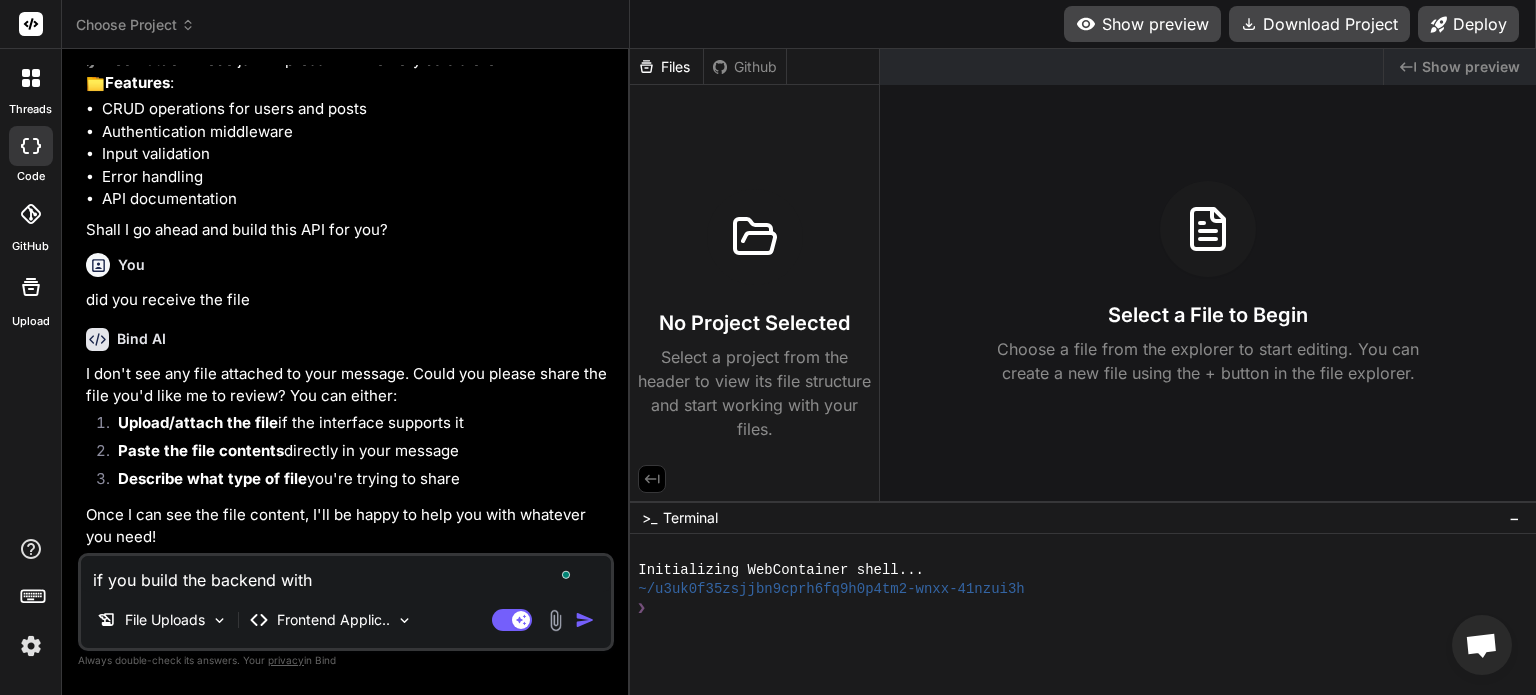 type on "if you build the backend with" 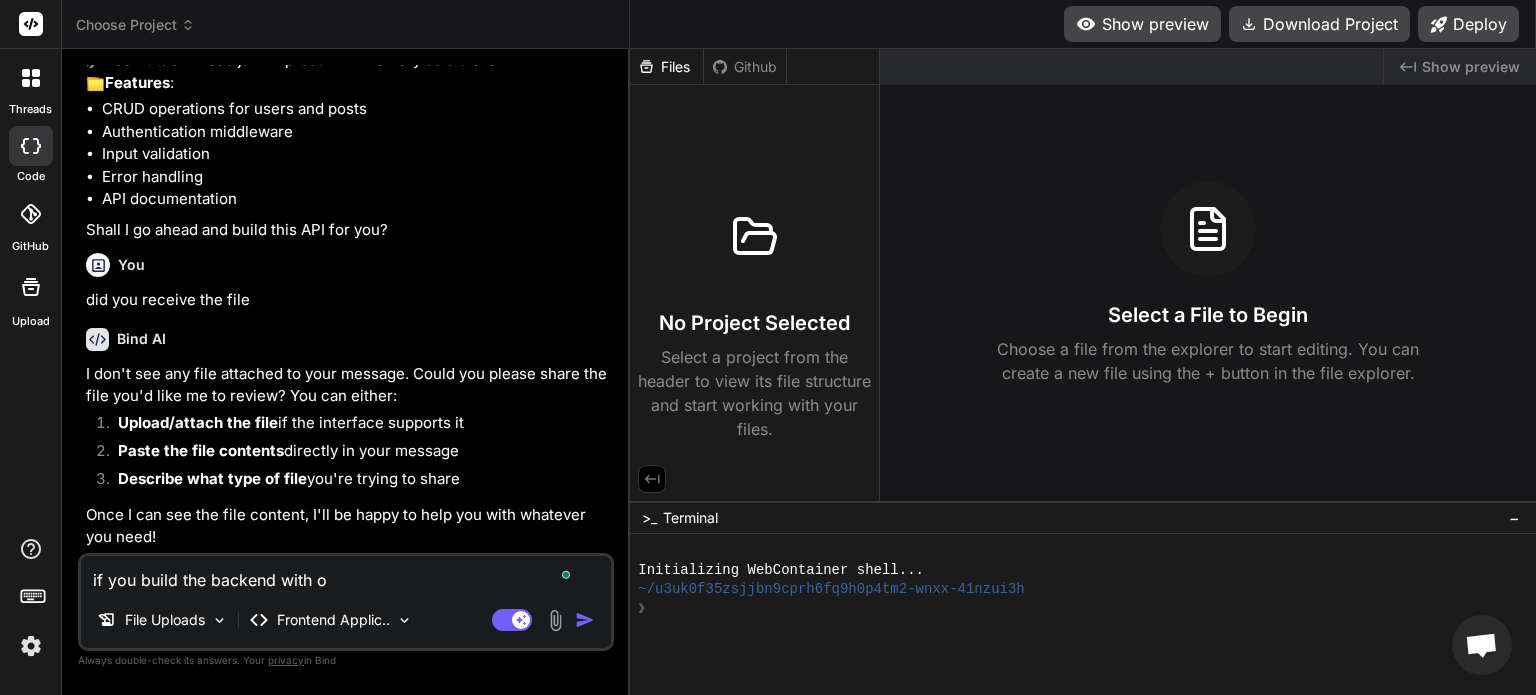 type on "x" 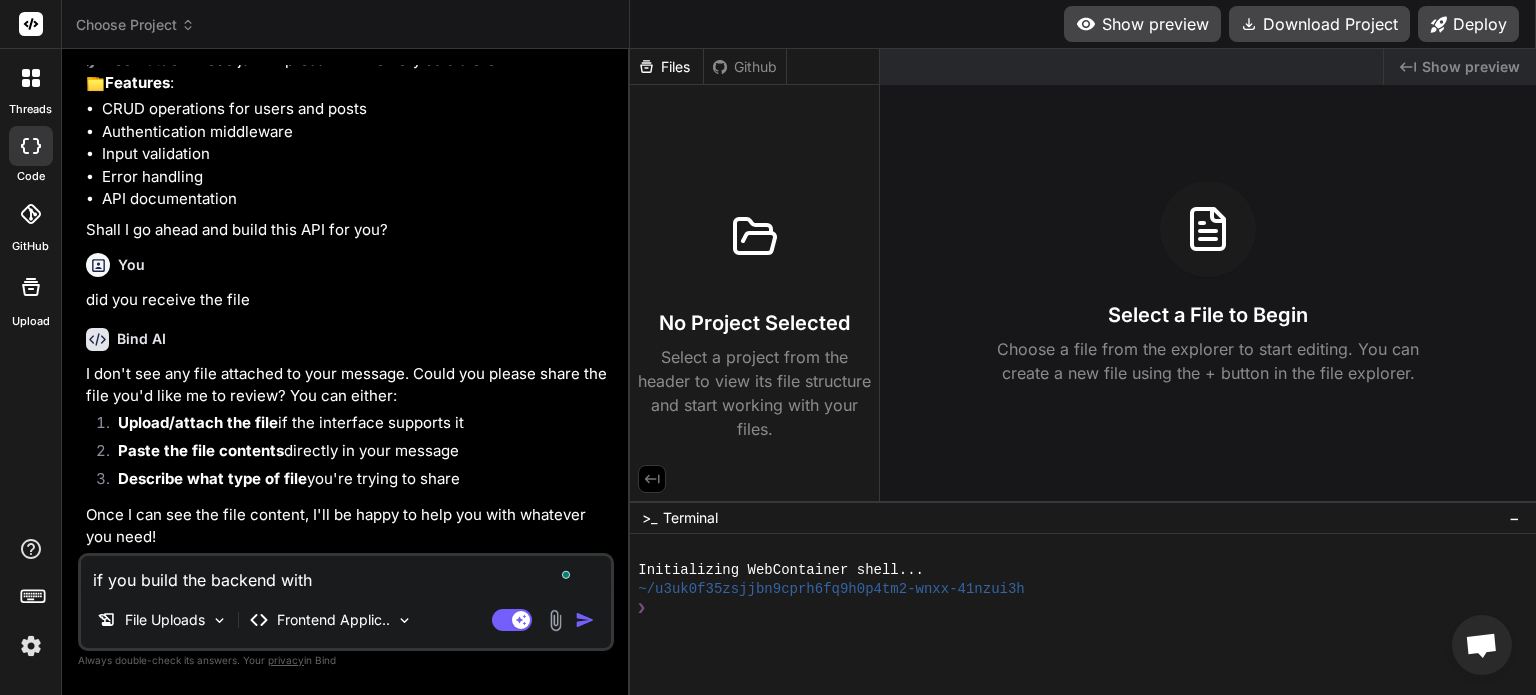 type on "if you build the backend with n" 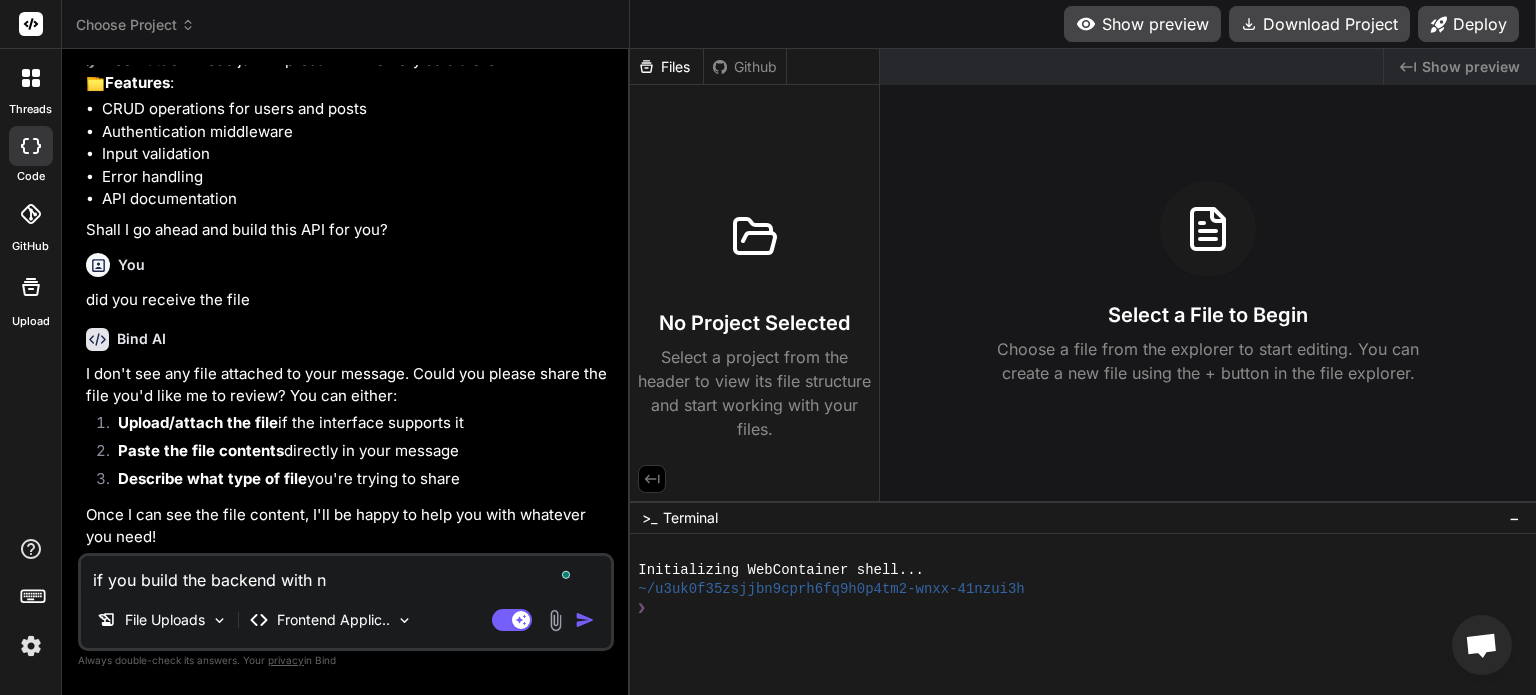 type on "if you build the backend with no" 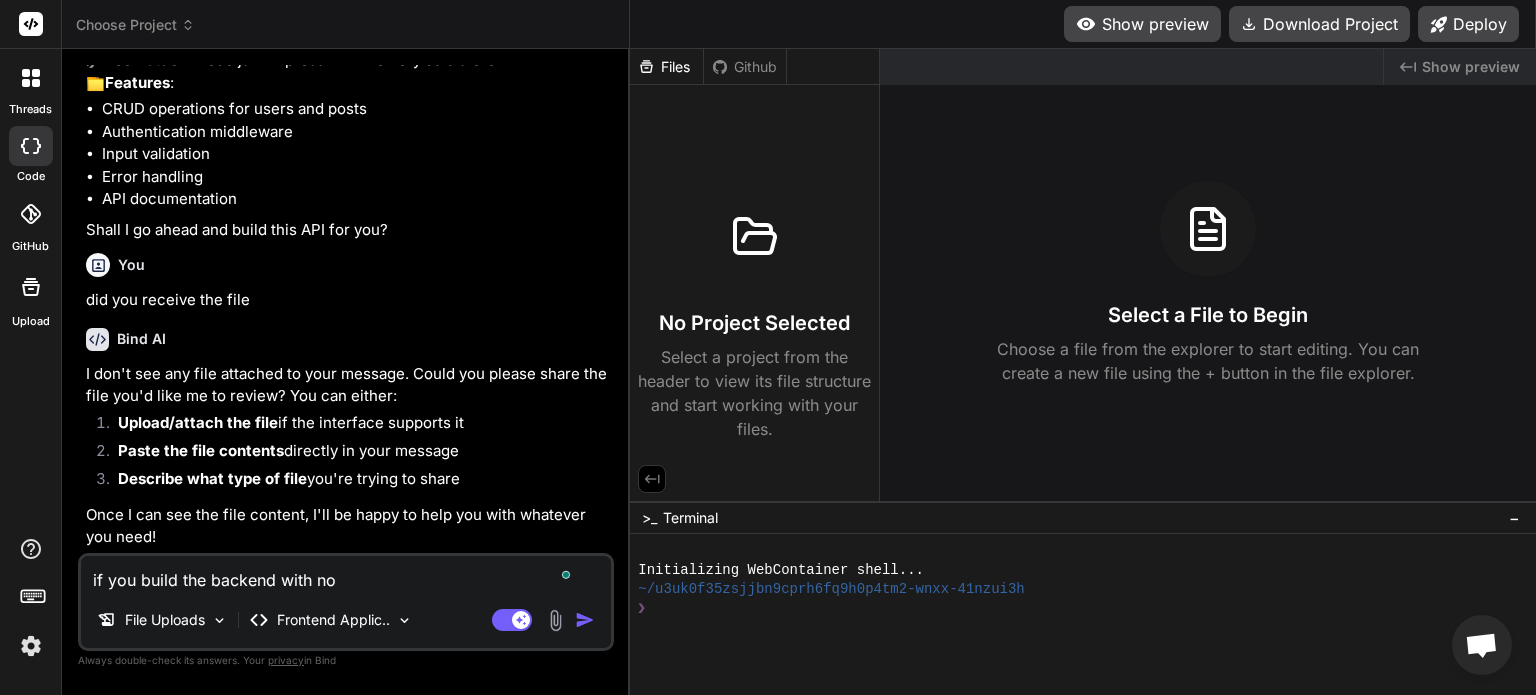 type on "if you build the backend with nod" 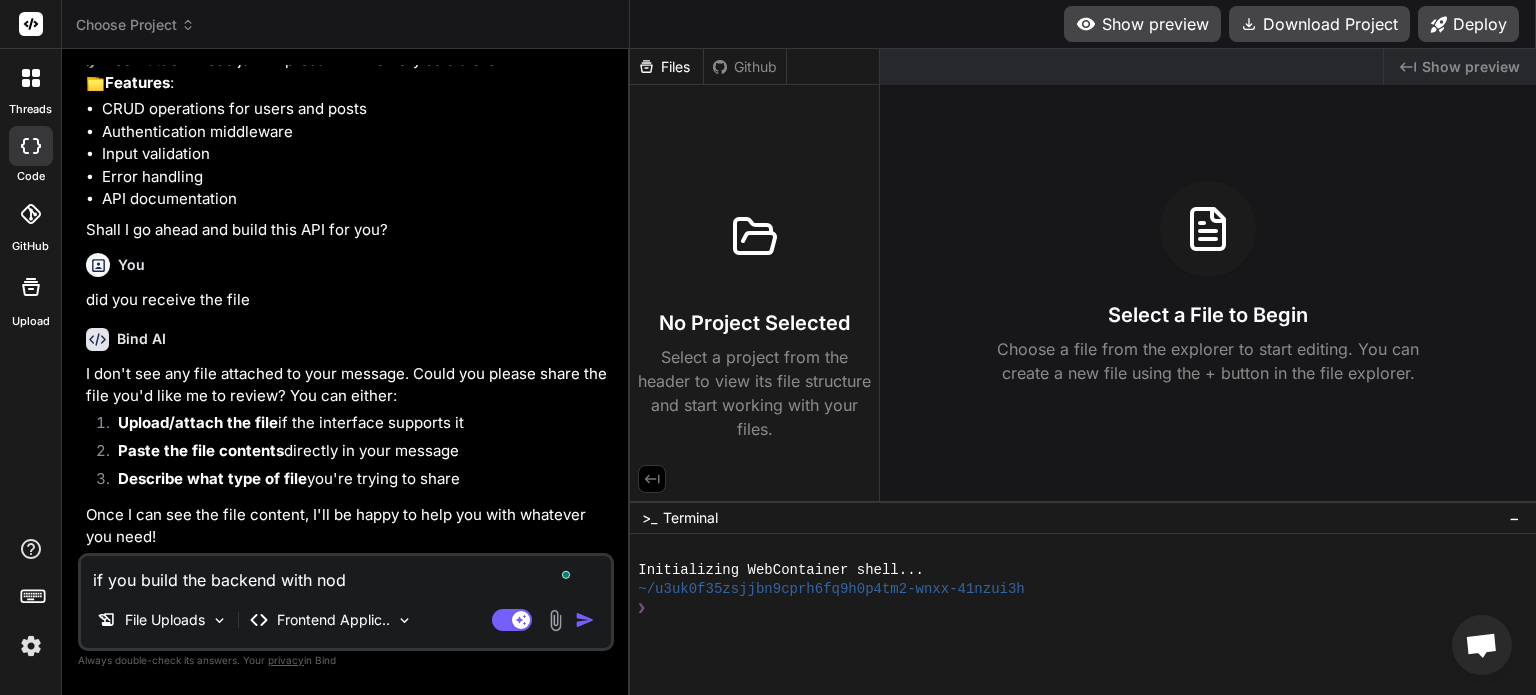 type on "x" 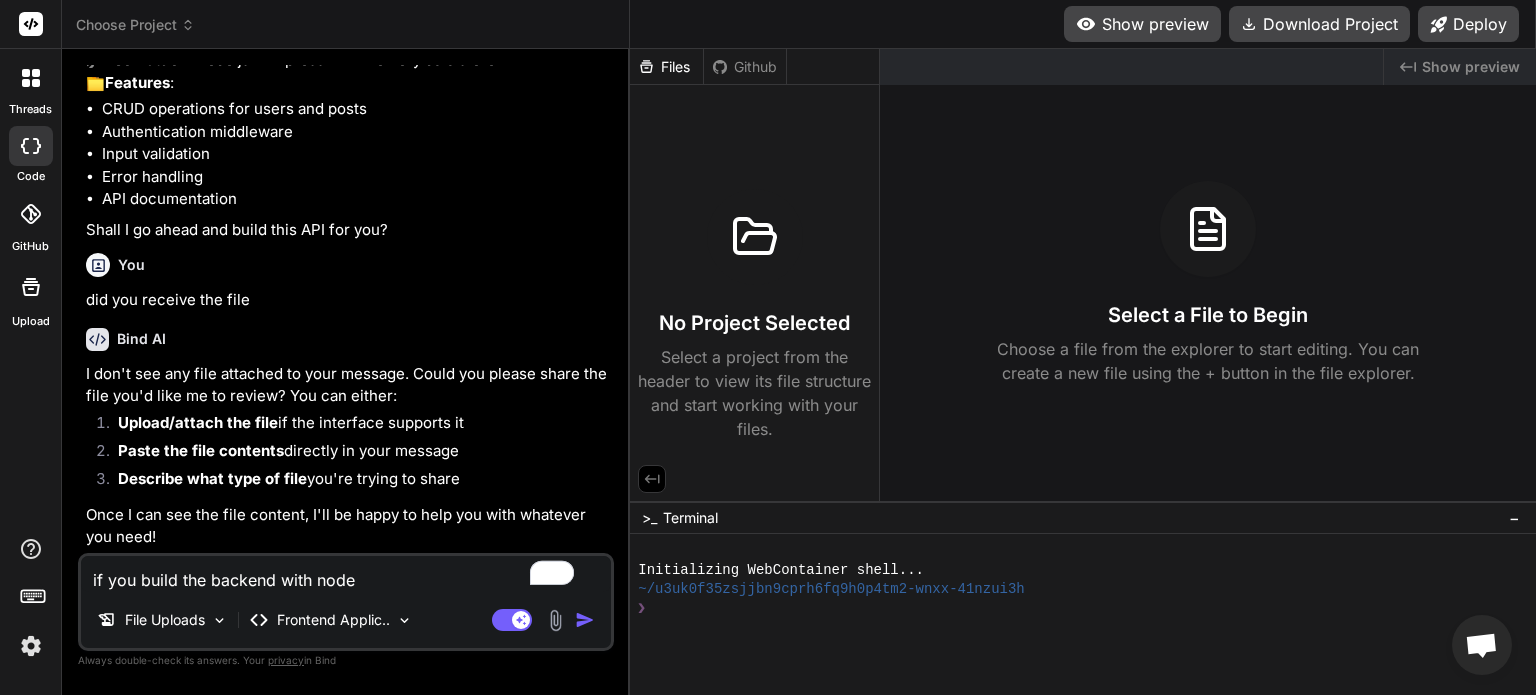 type on "if you build the backend with node." 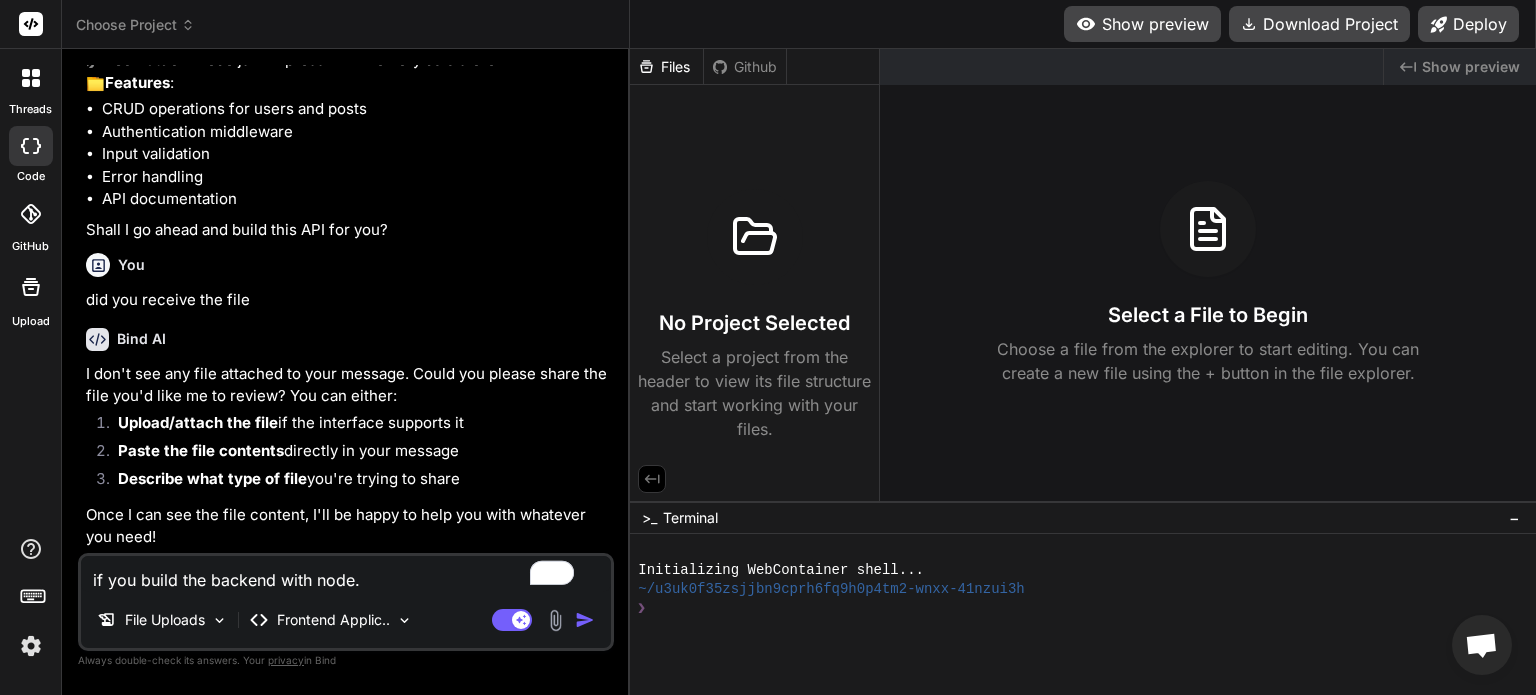 type on "if you build the backend with node.j" 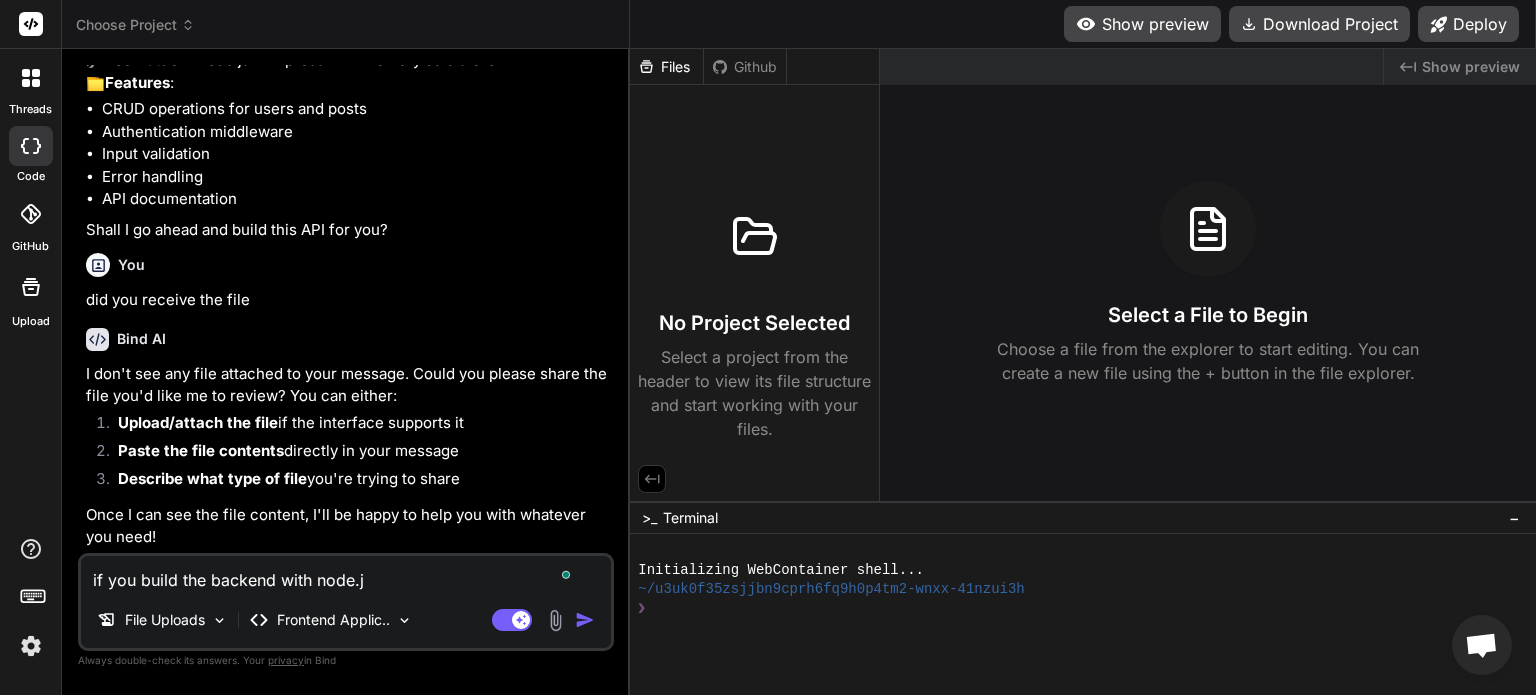 type on "if you build the backend with node.js" 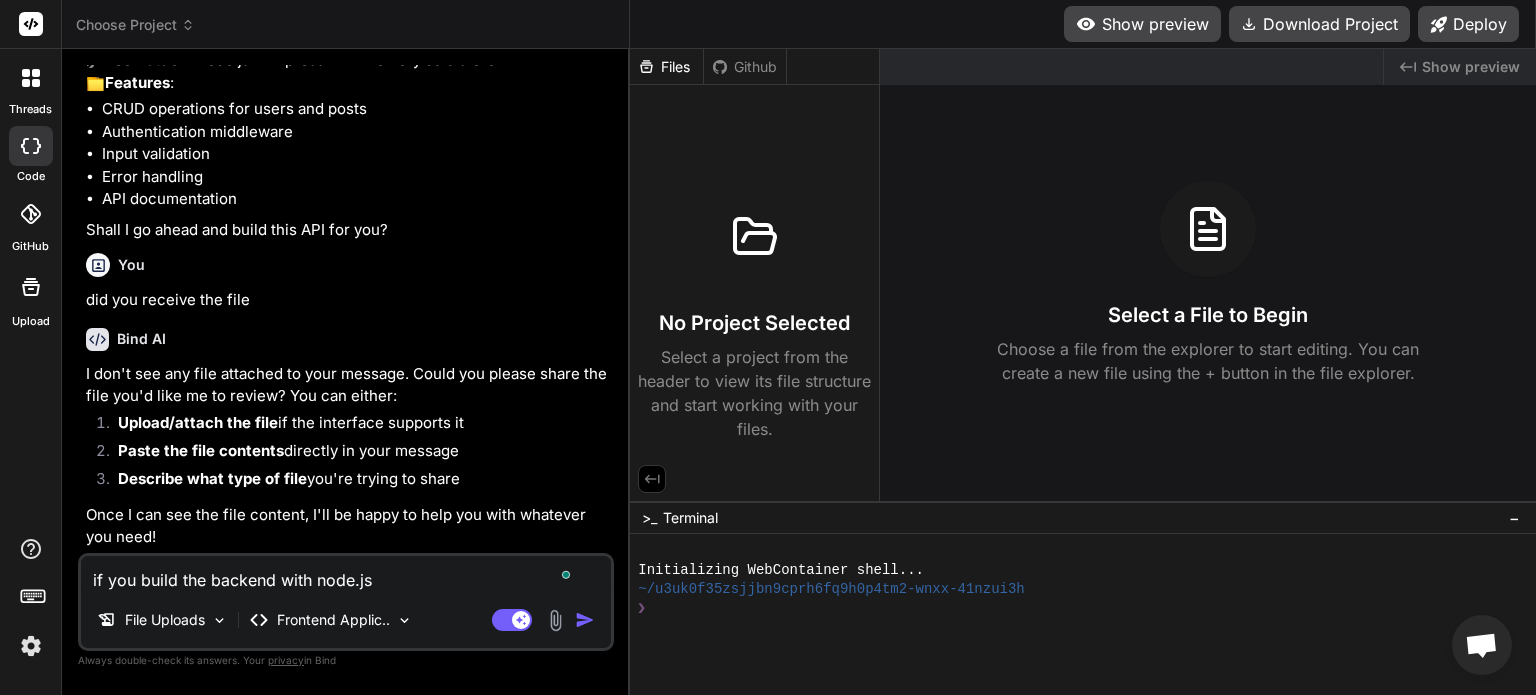 type on "if you build the backend with node.js," 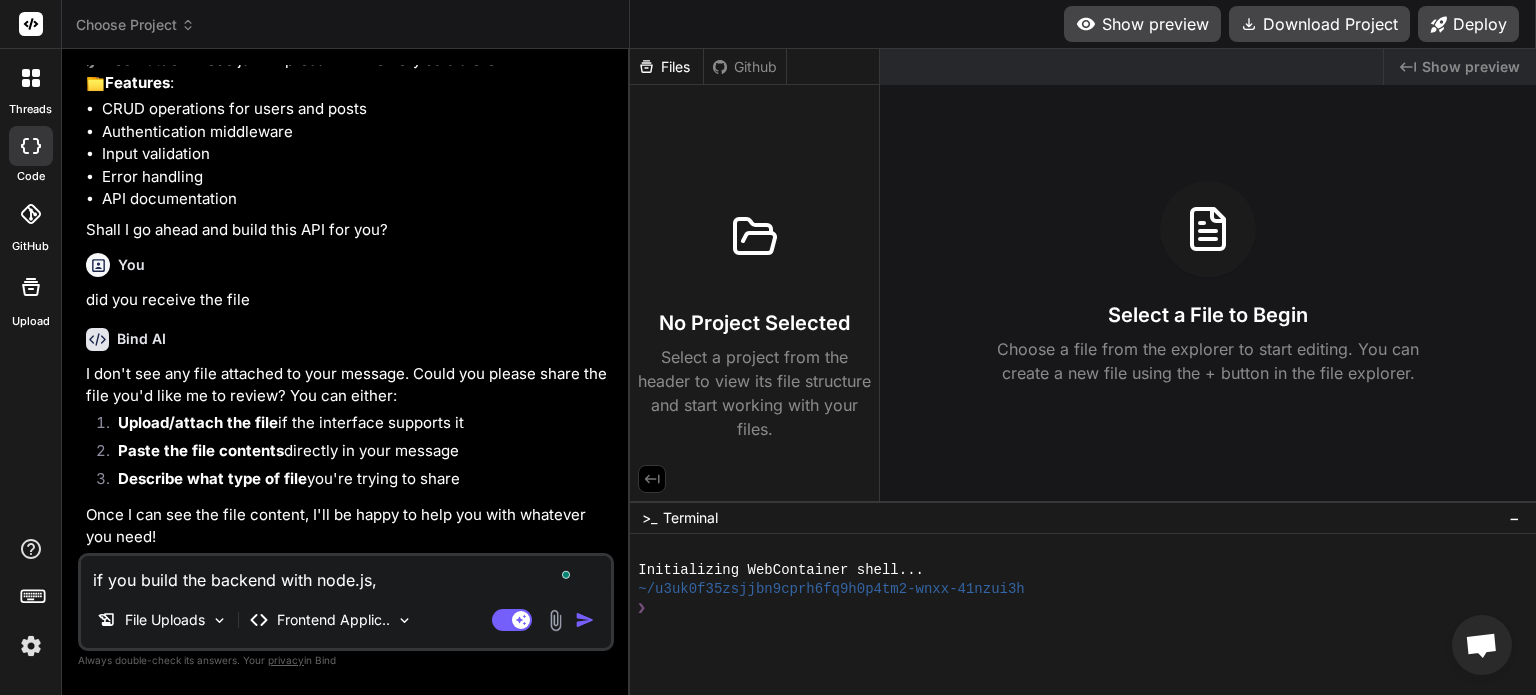 type on "if you build the backend with node.js," 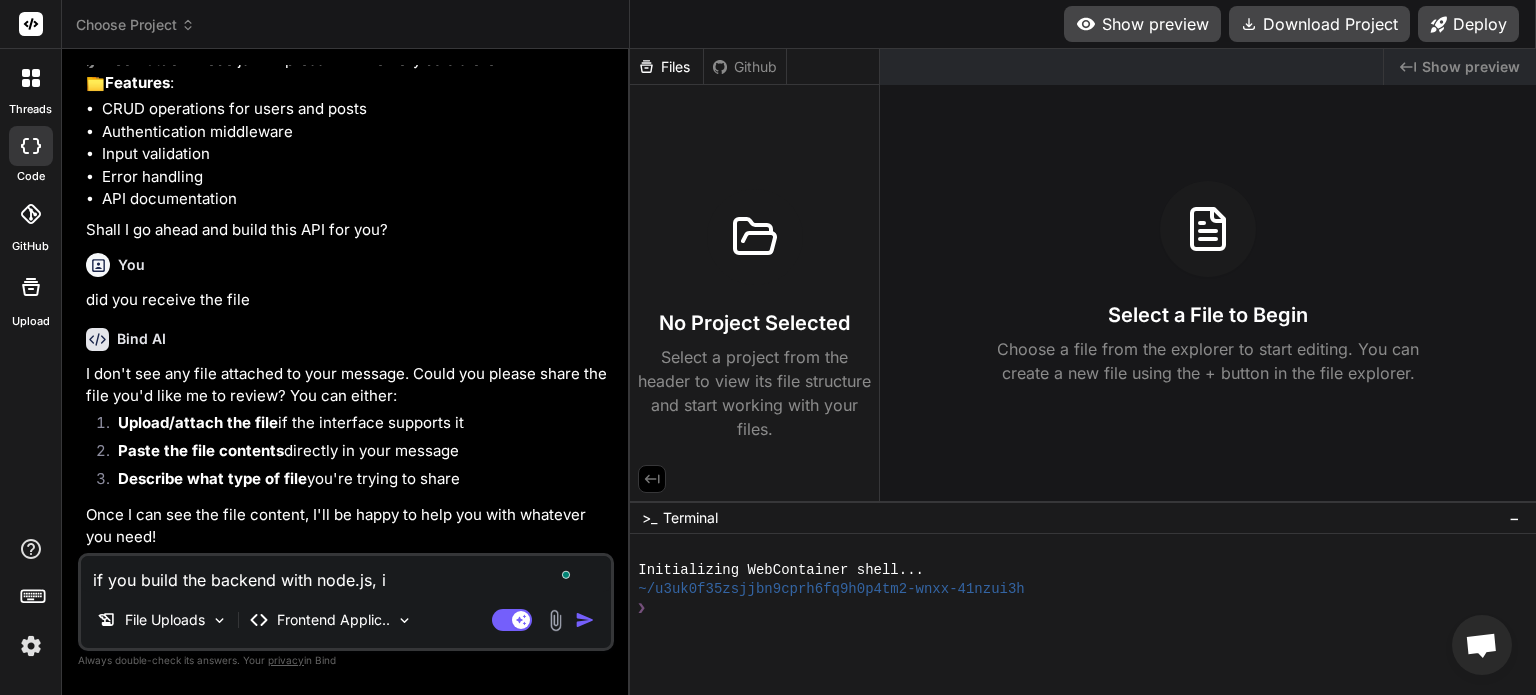 type on "if you build the backend with node.js, is" 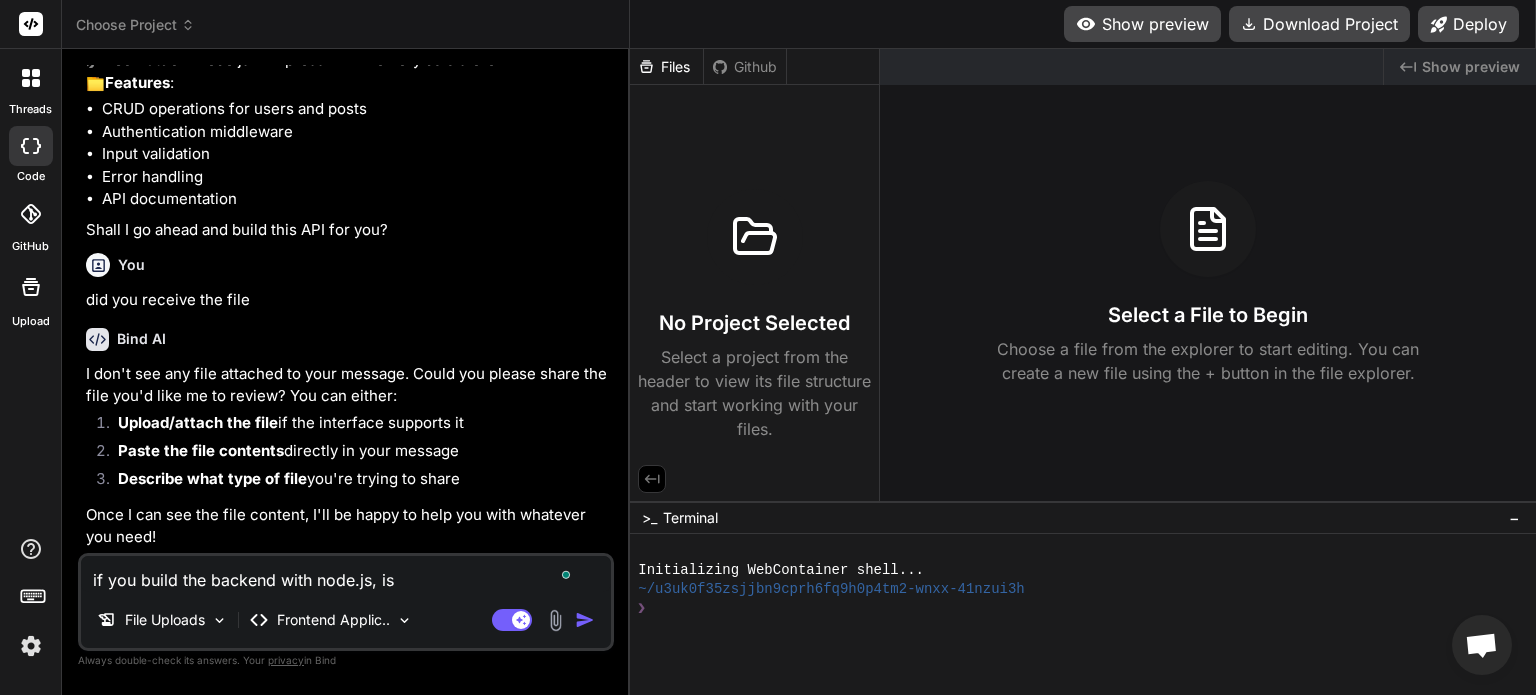 type on "if you build the backend with node.js, is" 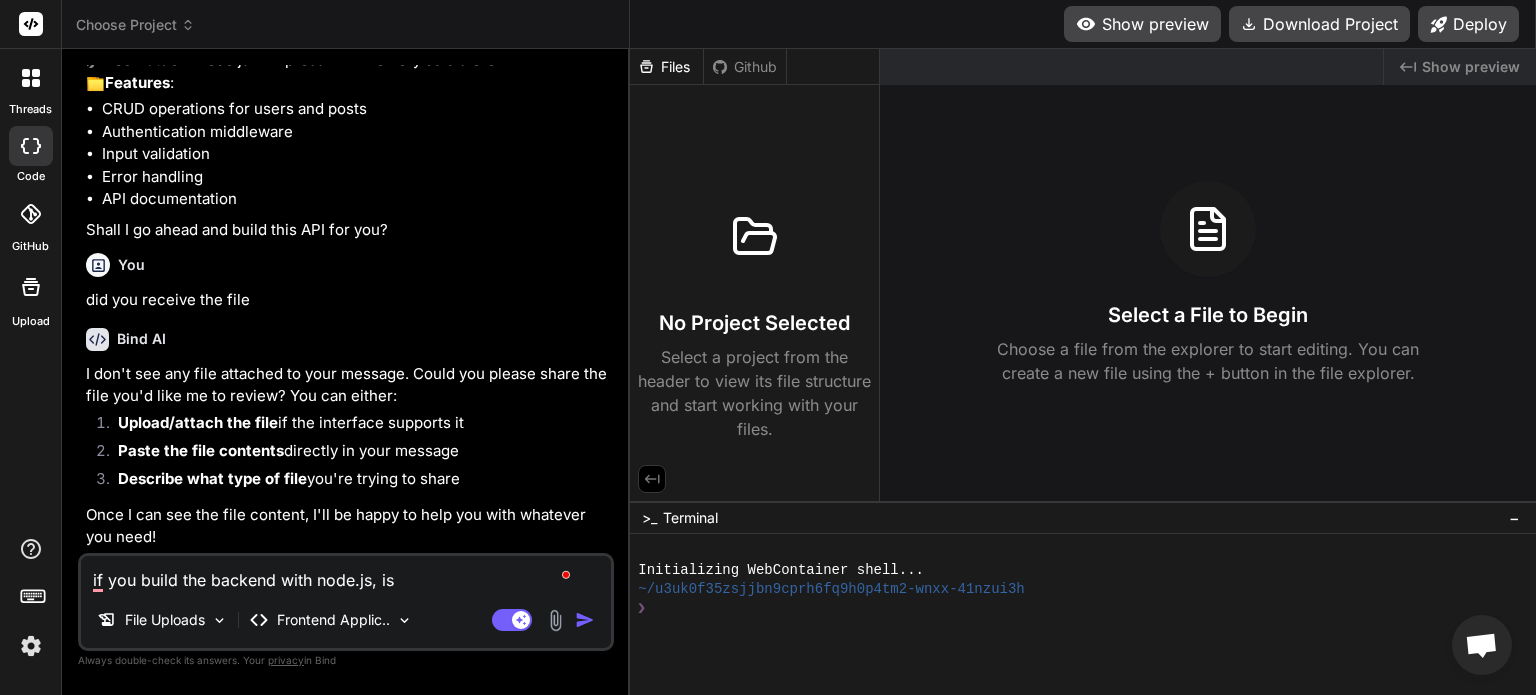 type on "if you build the backend with node.js, is r" 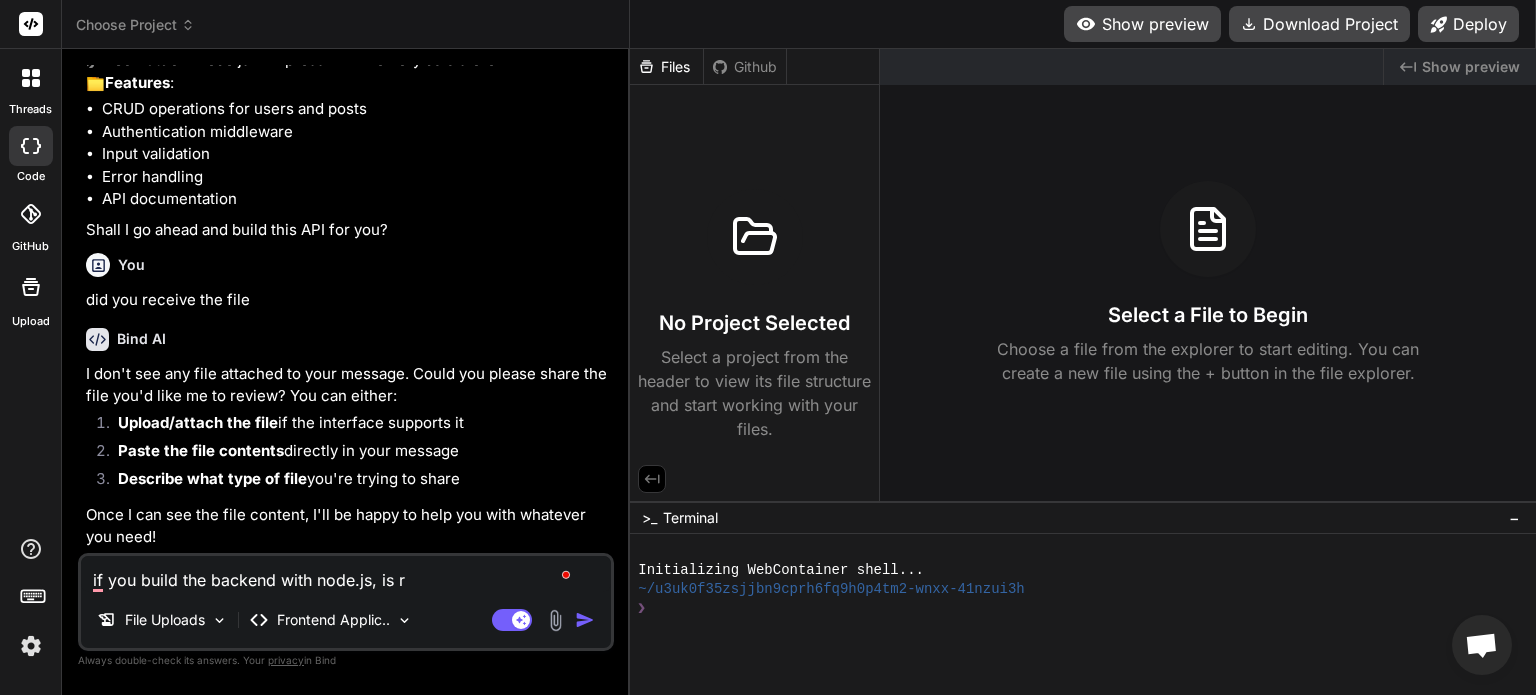 type on "if you build the backend with node.js, is re" 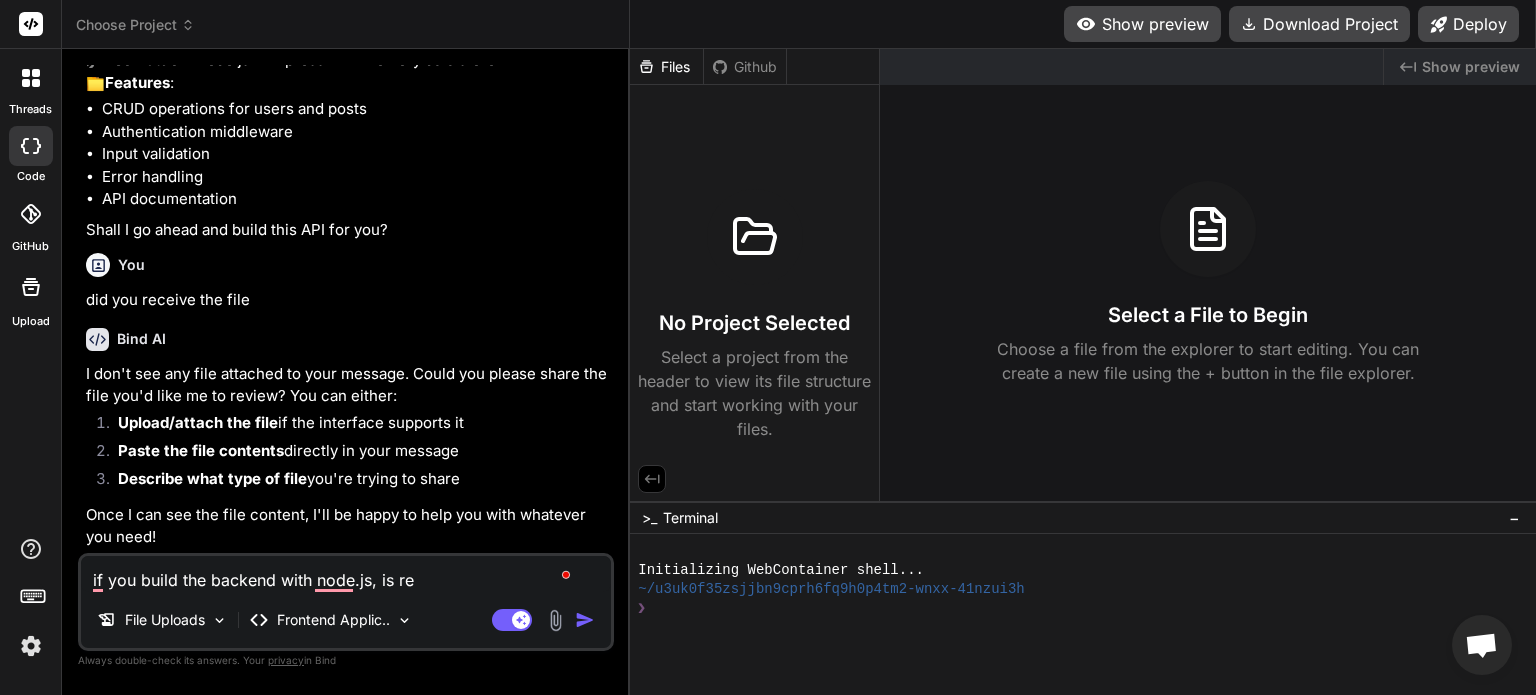 type on "if you build the backend with node.js, is ref" 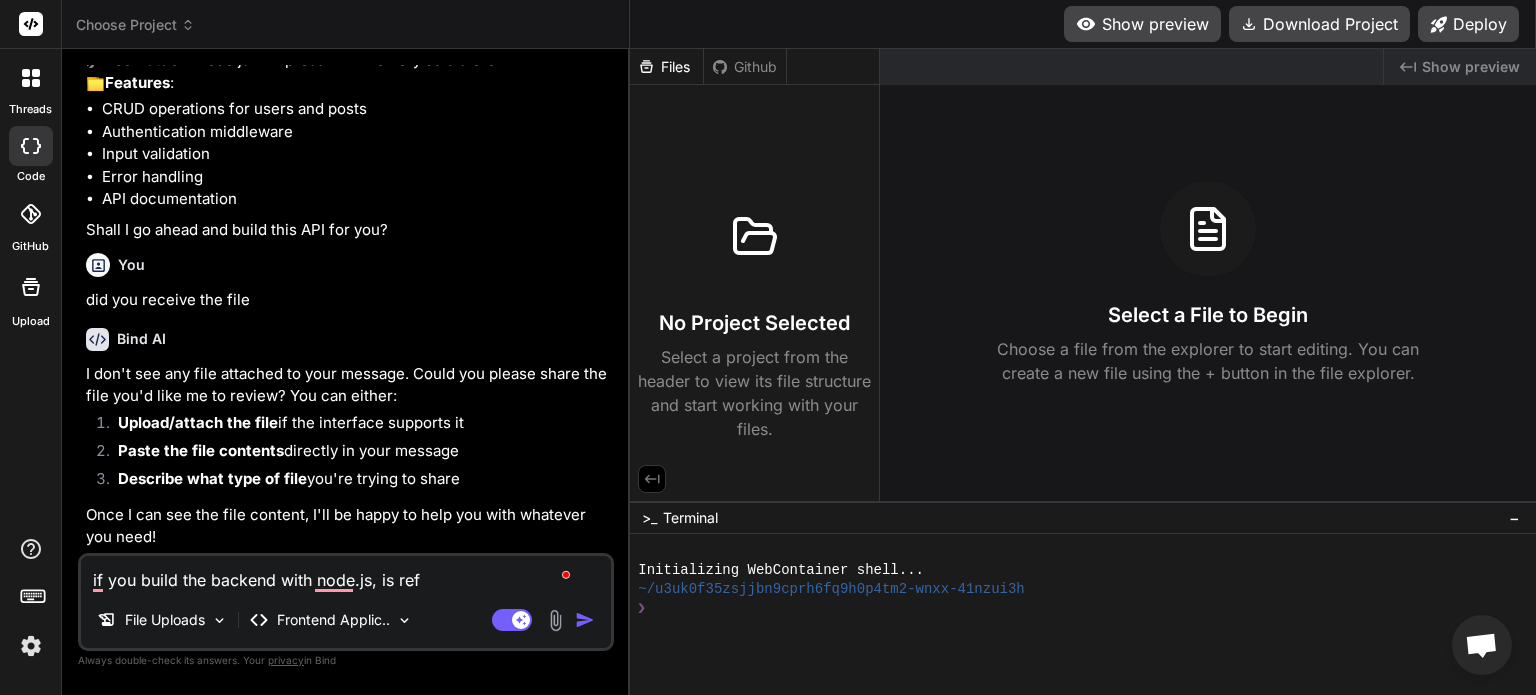 type on "if you build the backend with node.js, is refa" 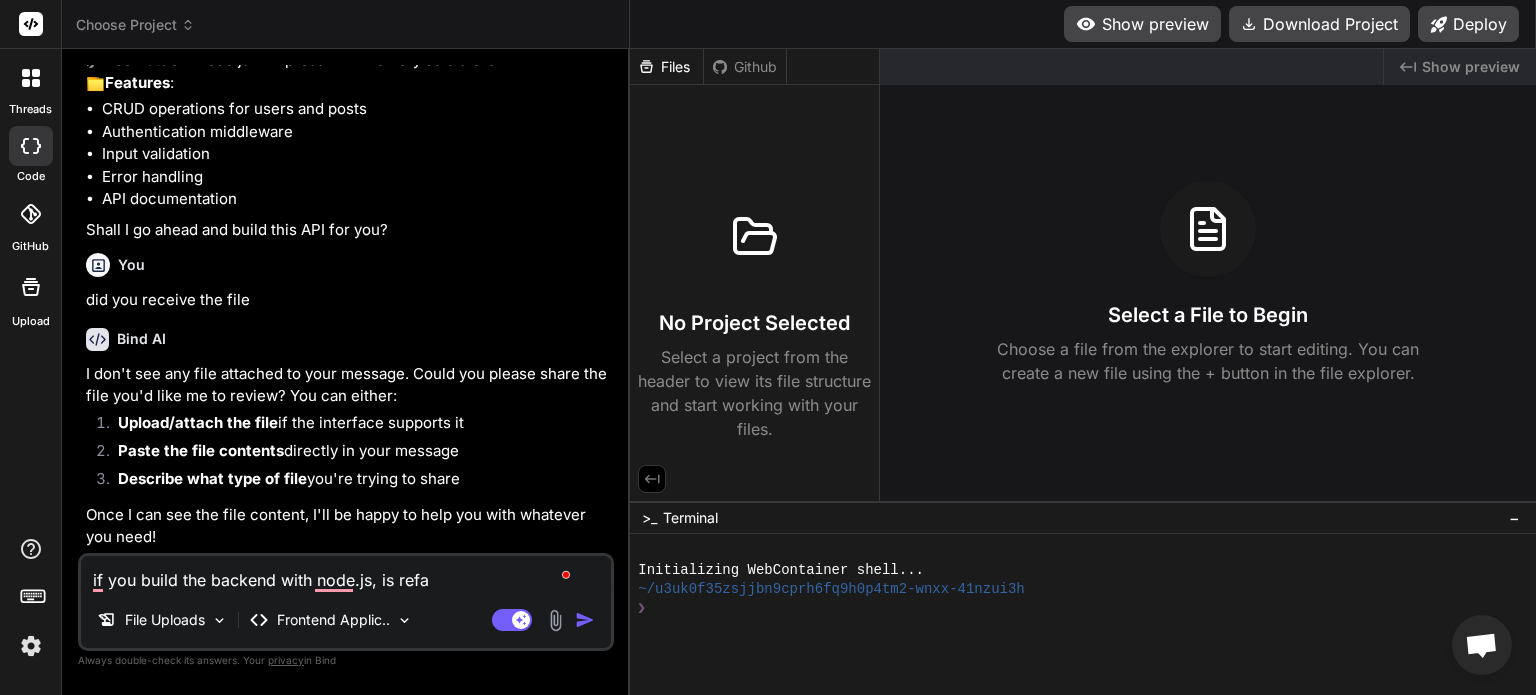 type on "if you build the backend with node.js, is refac" 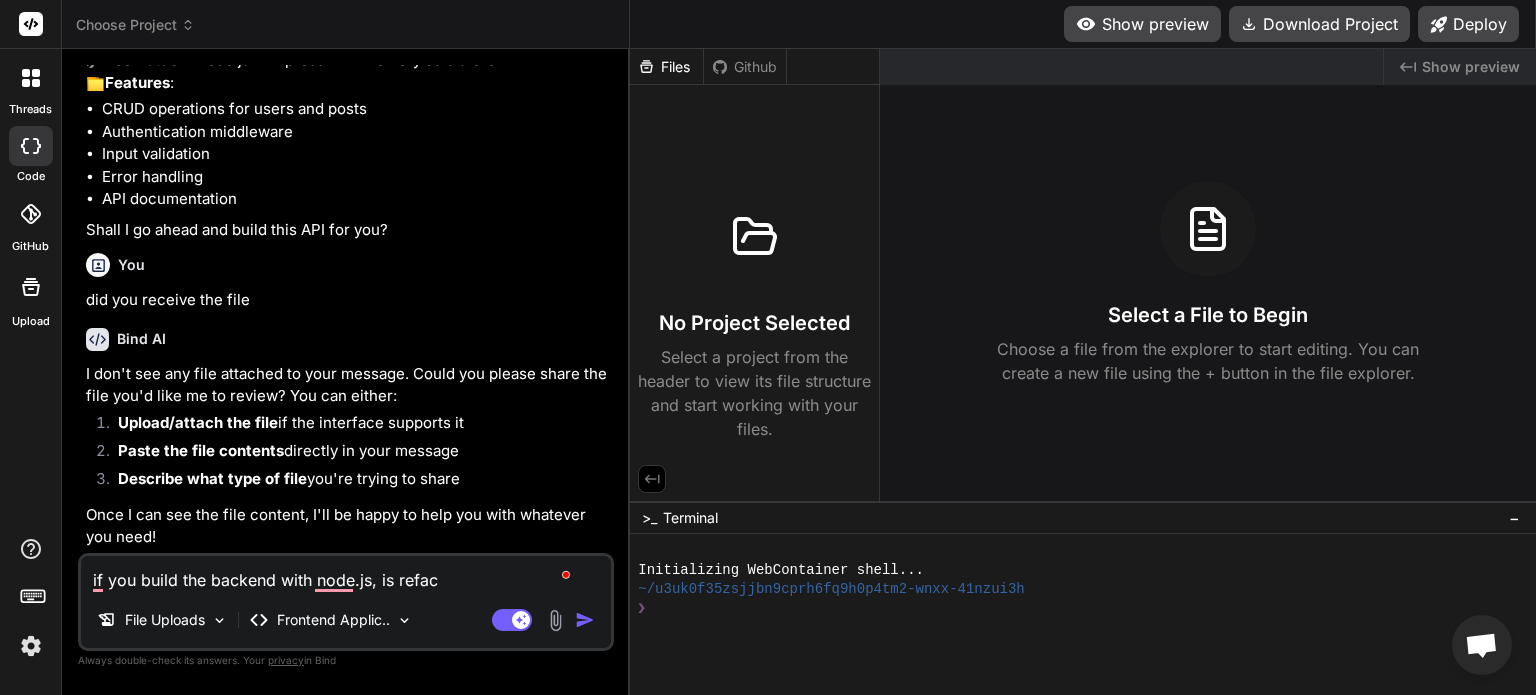 type on "if you build the backend with node.js, is refact" 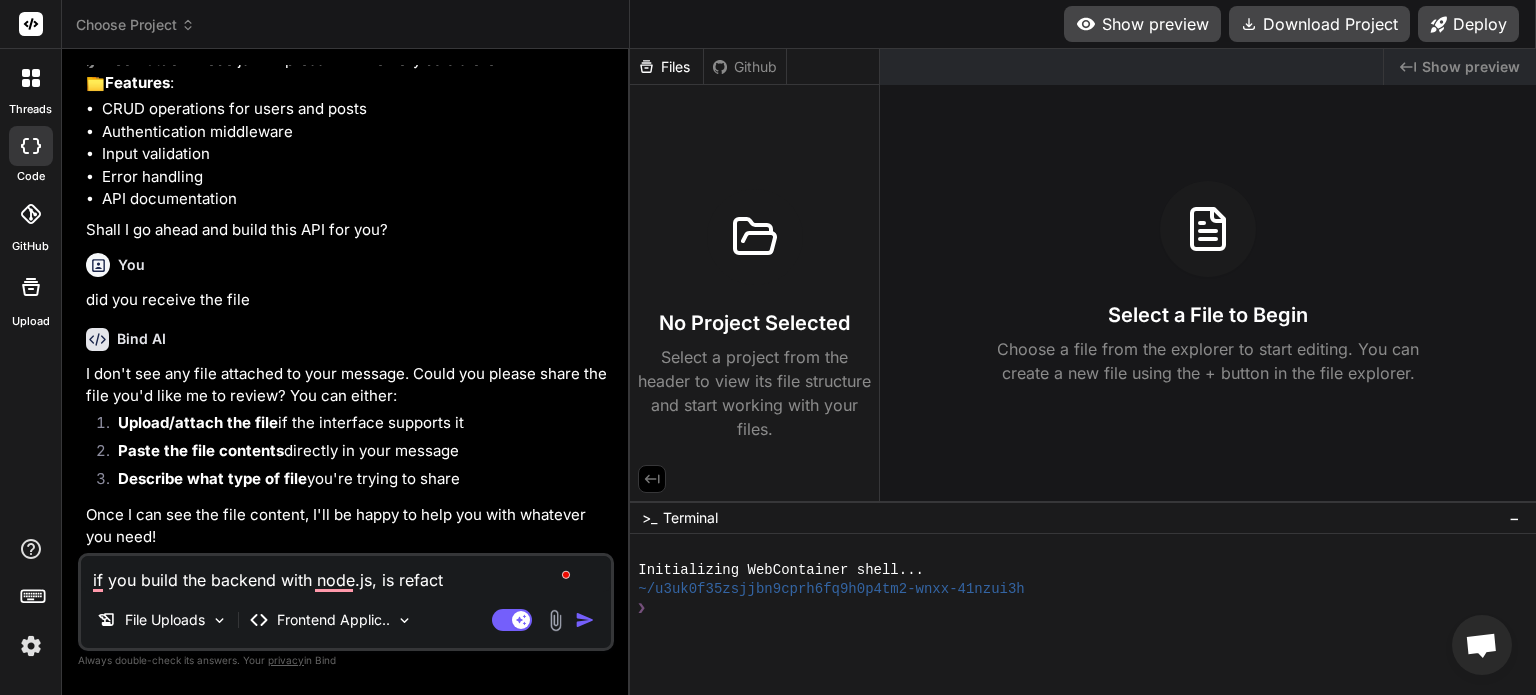 type on "if you build the backend with node.js, is refacto" 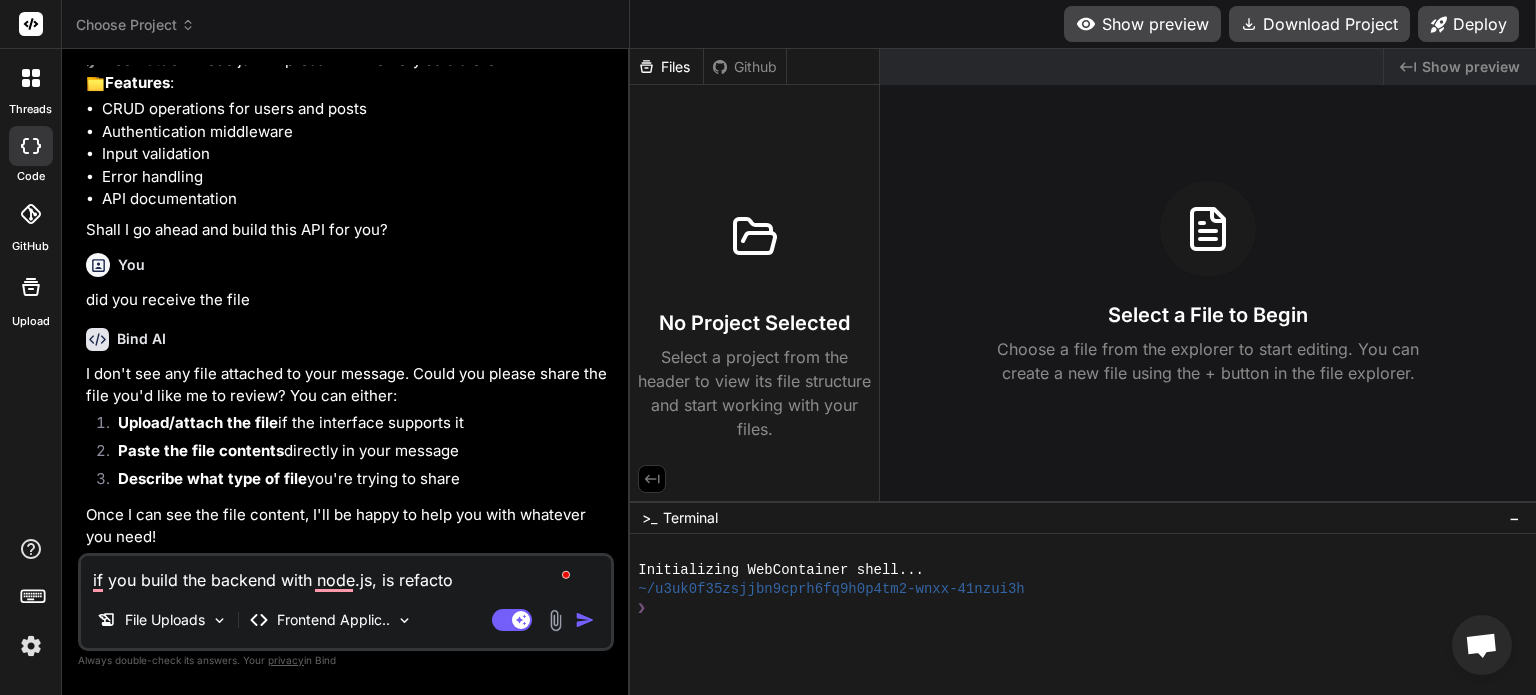 type on "if you build the backend with node.js, is refactor" 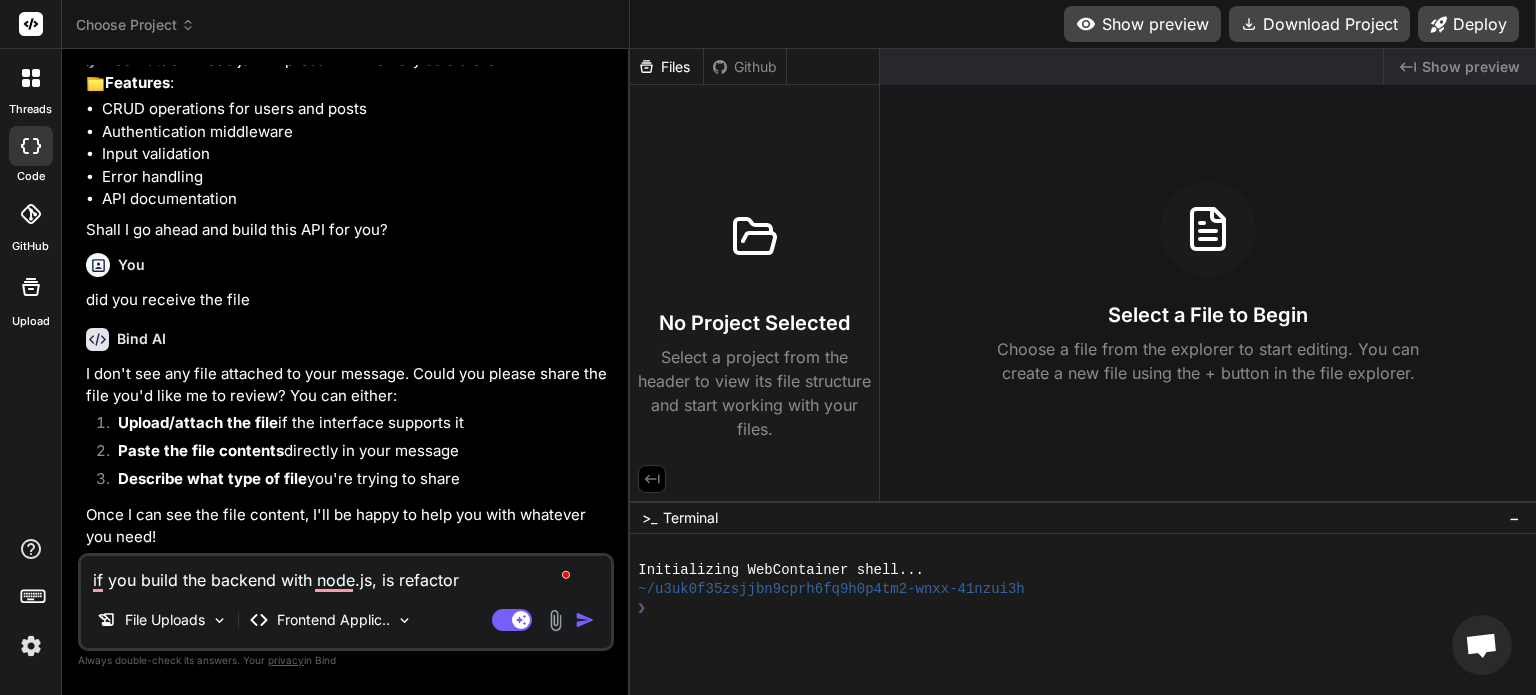 type on "if you build the backend with node.js, is refactori" 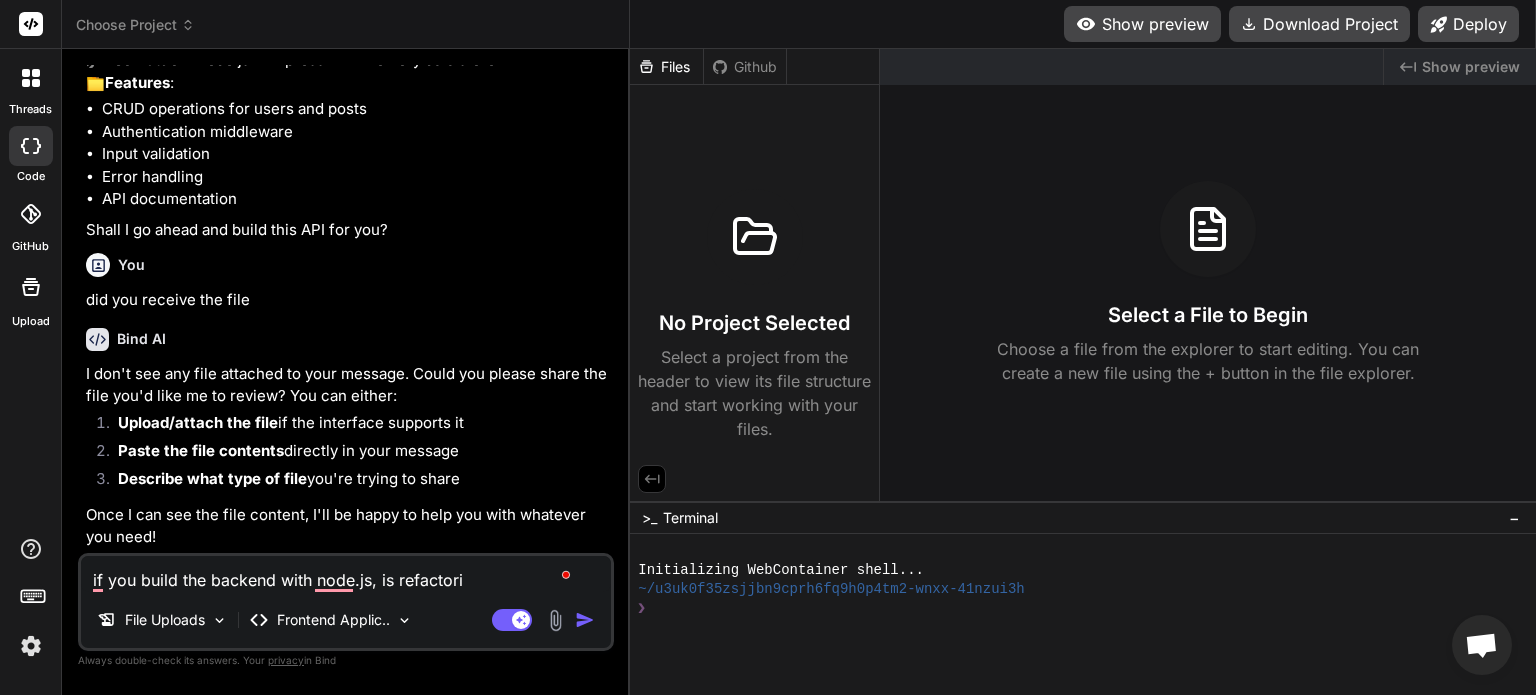type on "if you build the backend with node.js, is refactorin" 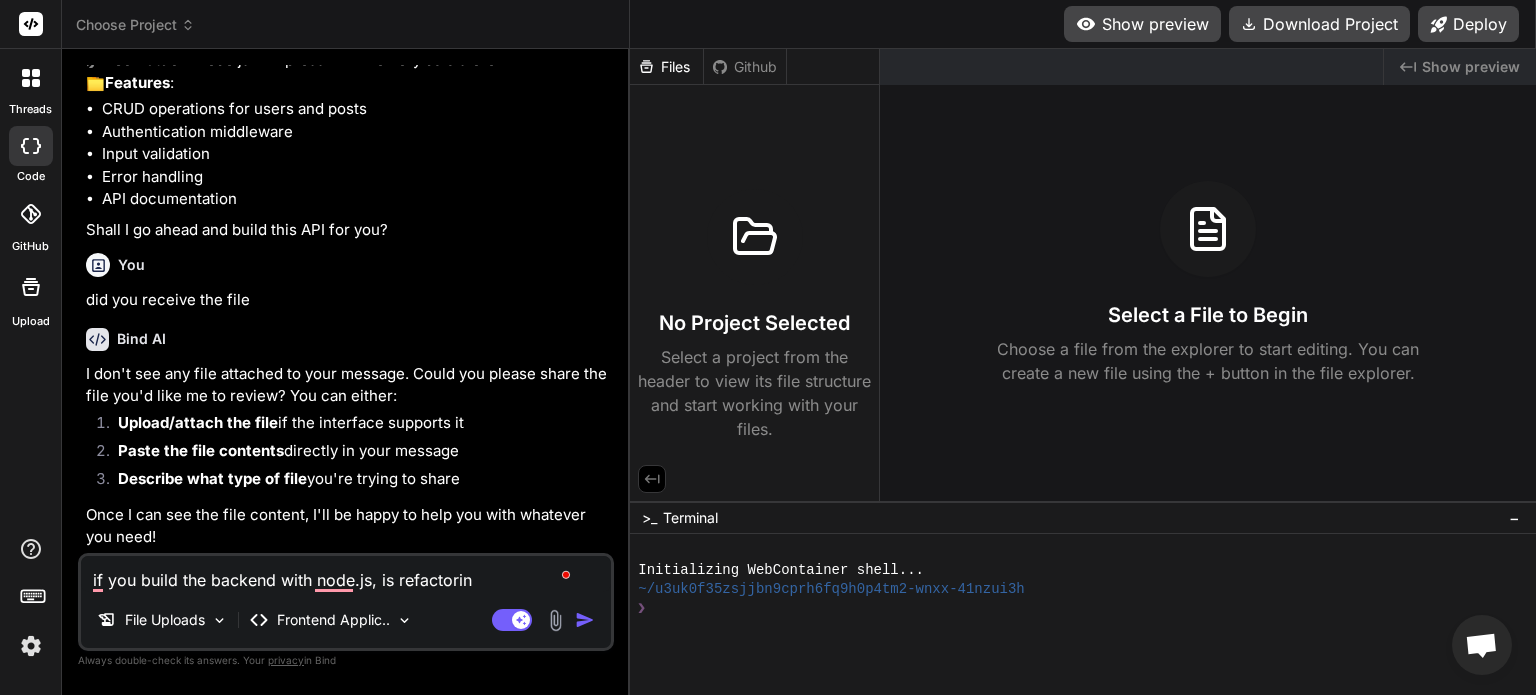 type on "if you build the backend with node.js, is refactoring" 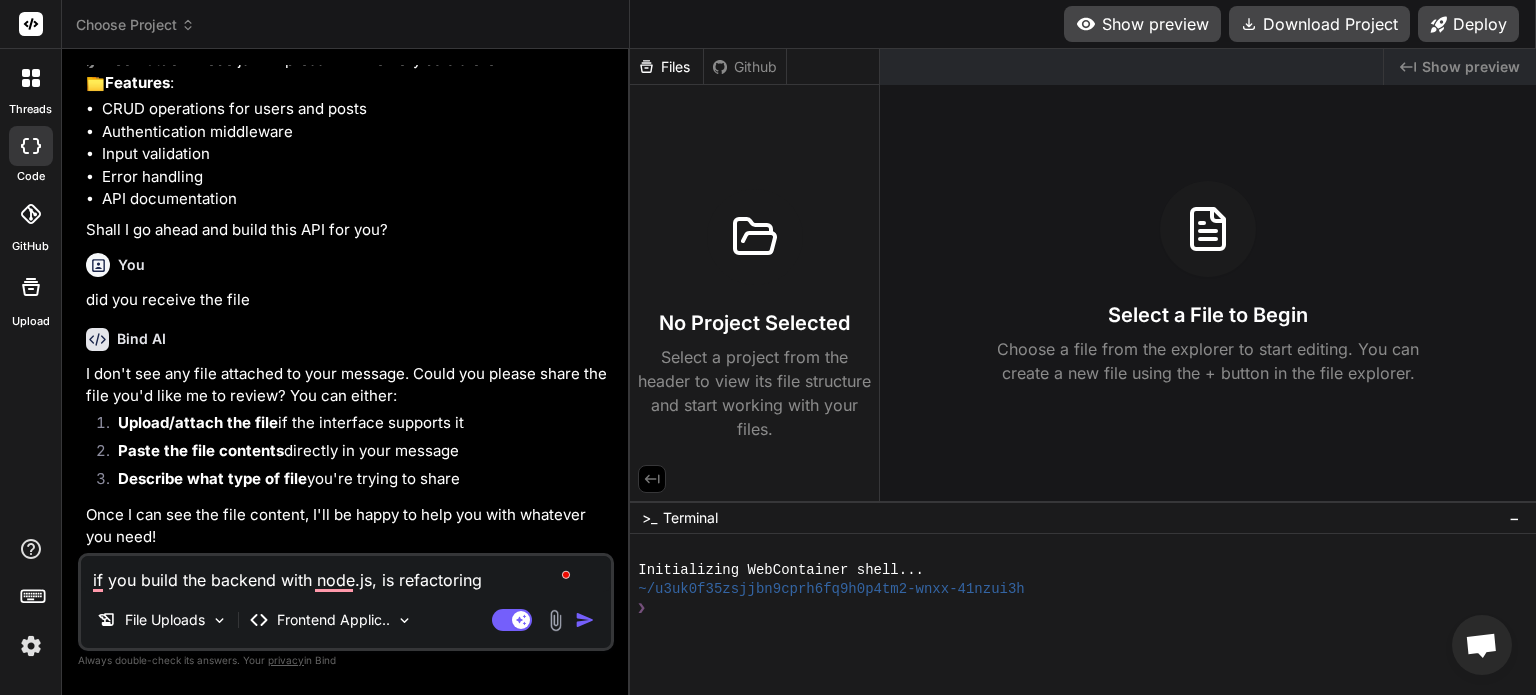 type on "if you build the backend with node.js, is refactoring" 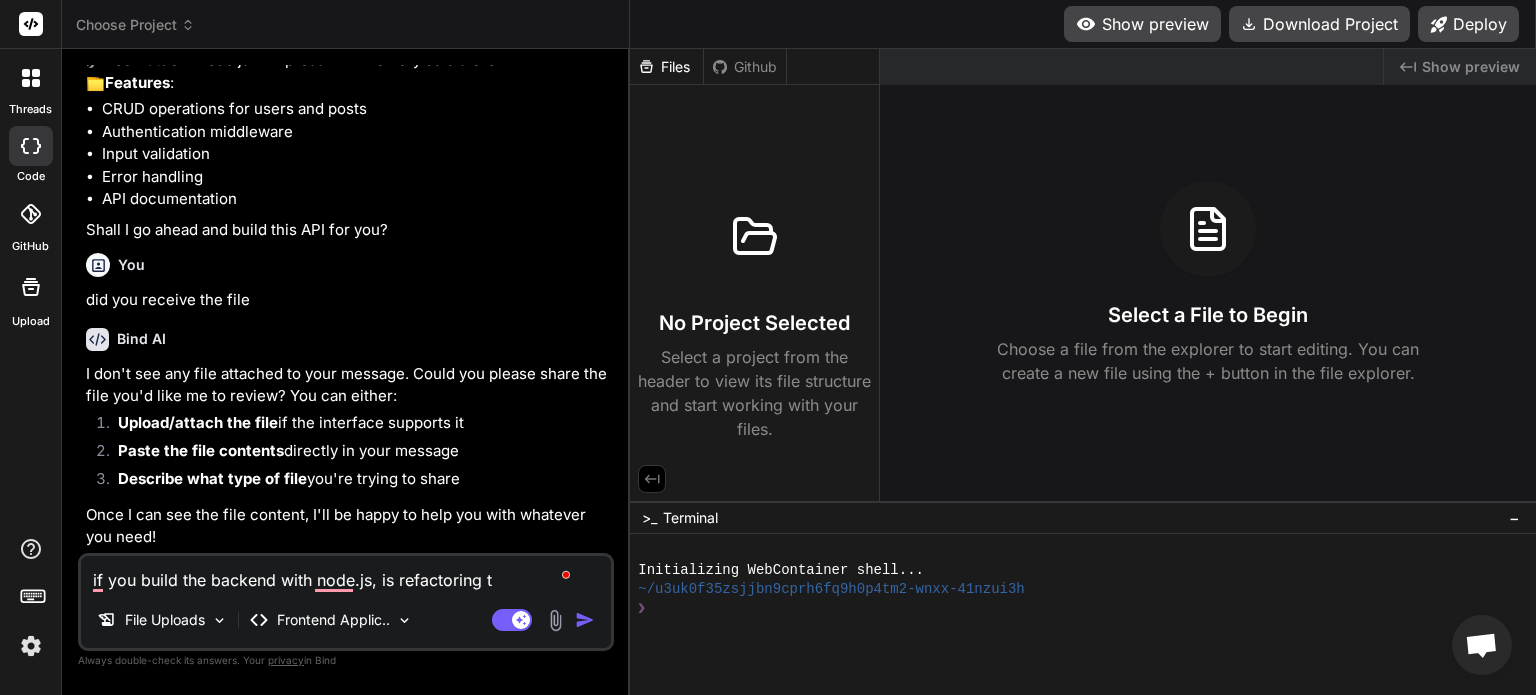 type on "if you build the backend with node.js, is refactoring to" 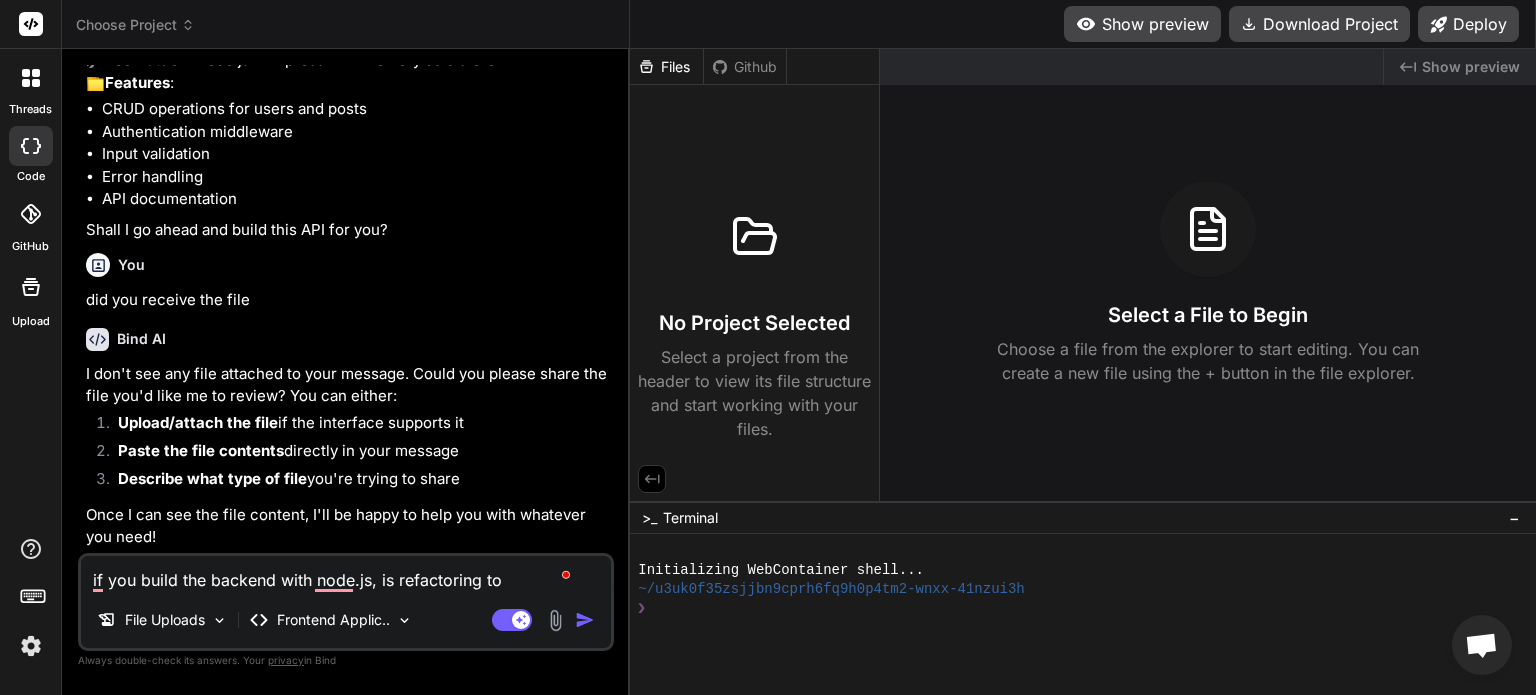 type on "if you build the backend with node.js, is refactoring to" 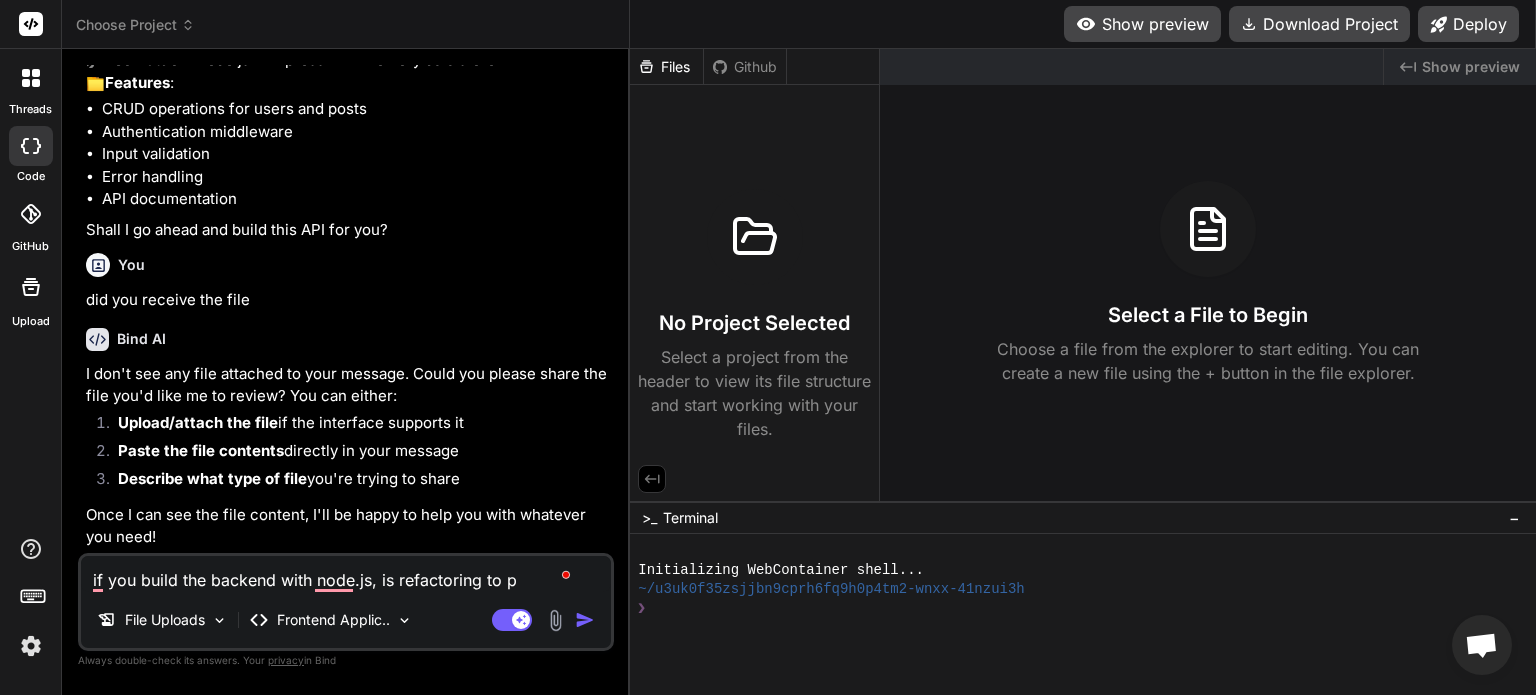type on "if you build the backend with node.js, is refactoring to py" 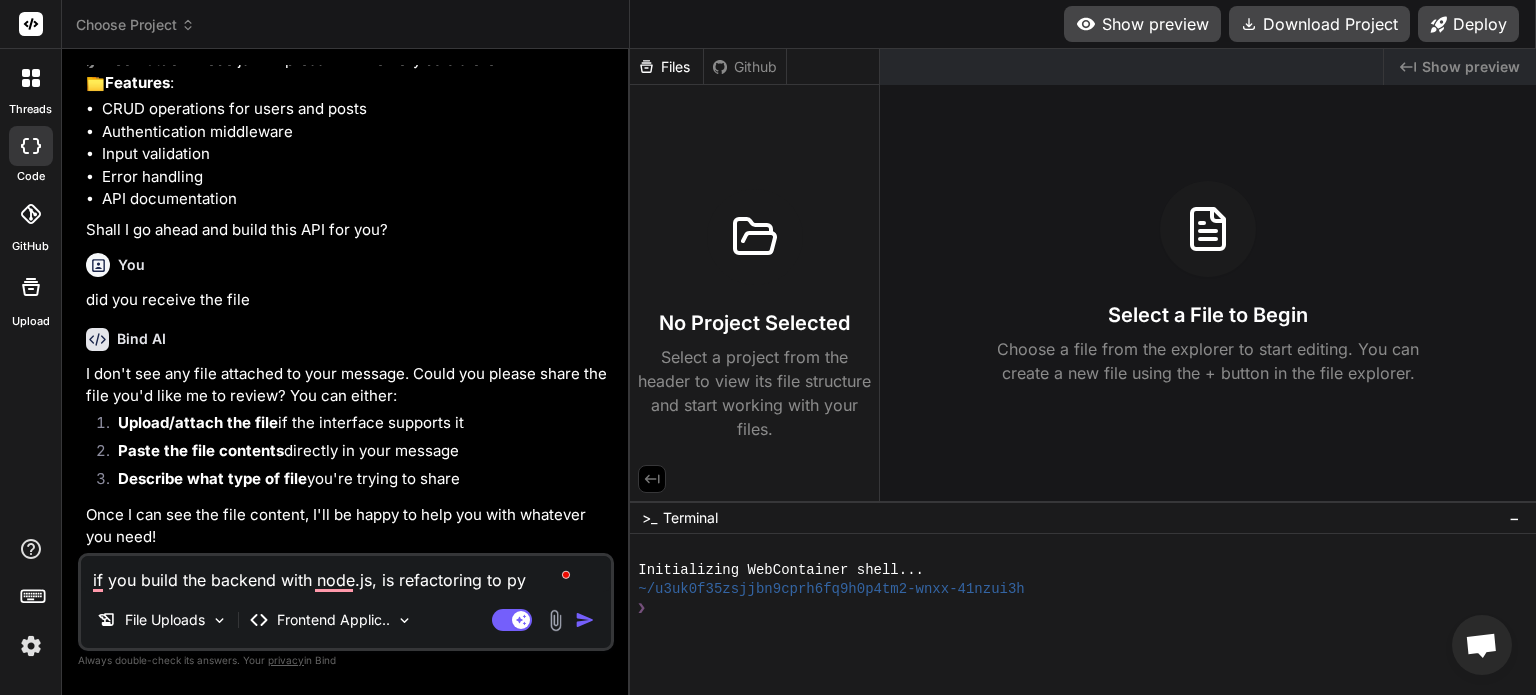 type on "if you build the backend with node.js, is refactoring to pyt" 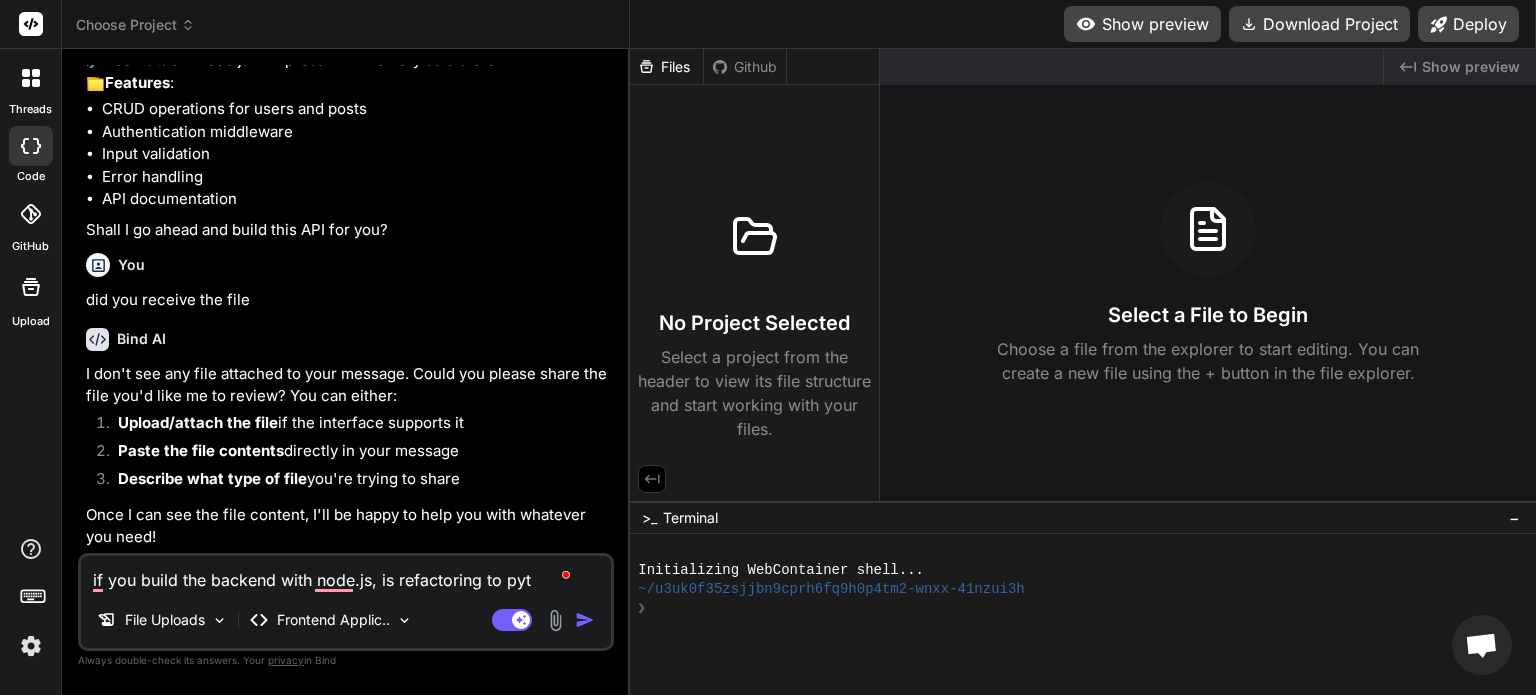 type on "if you build the backend with node.js, is refactoring to pyth" 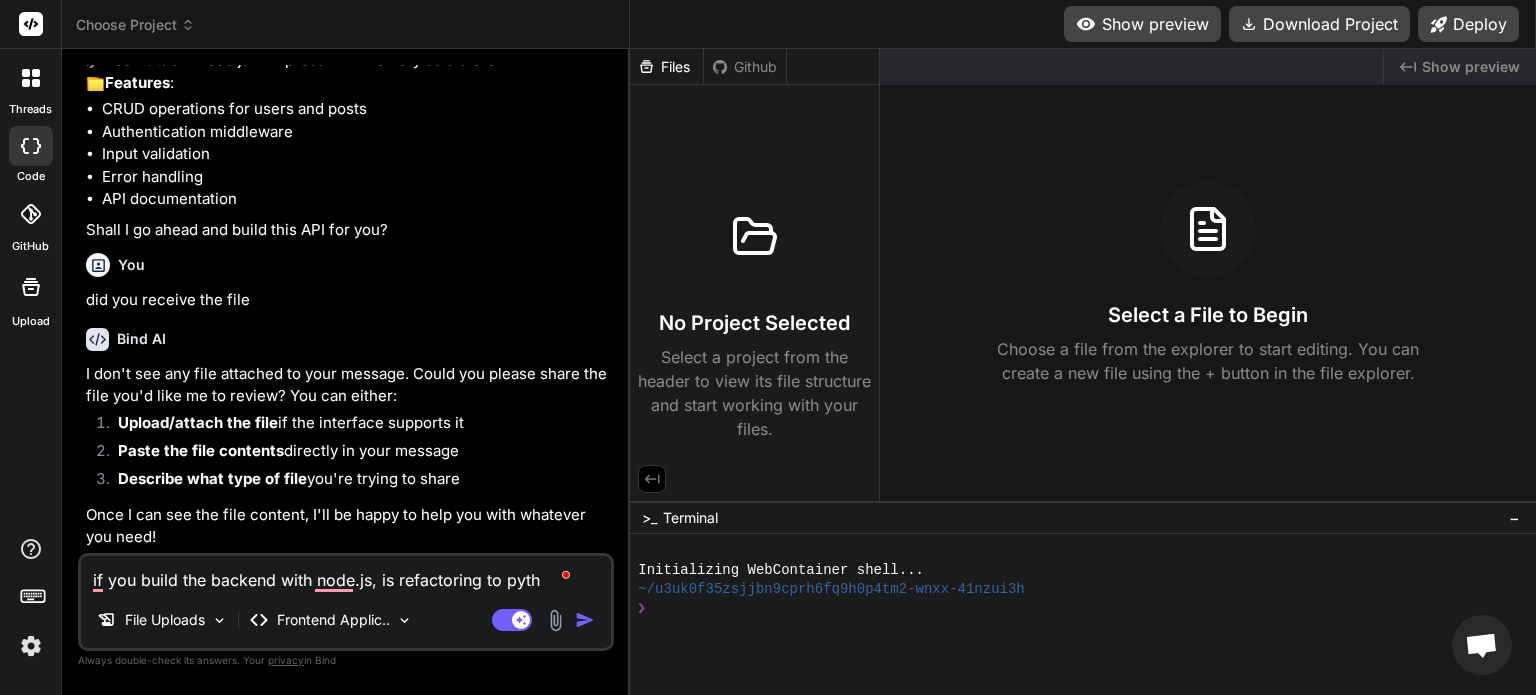 type on "if you build the backend with node.js, is refactoring to pytho" 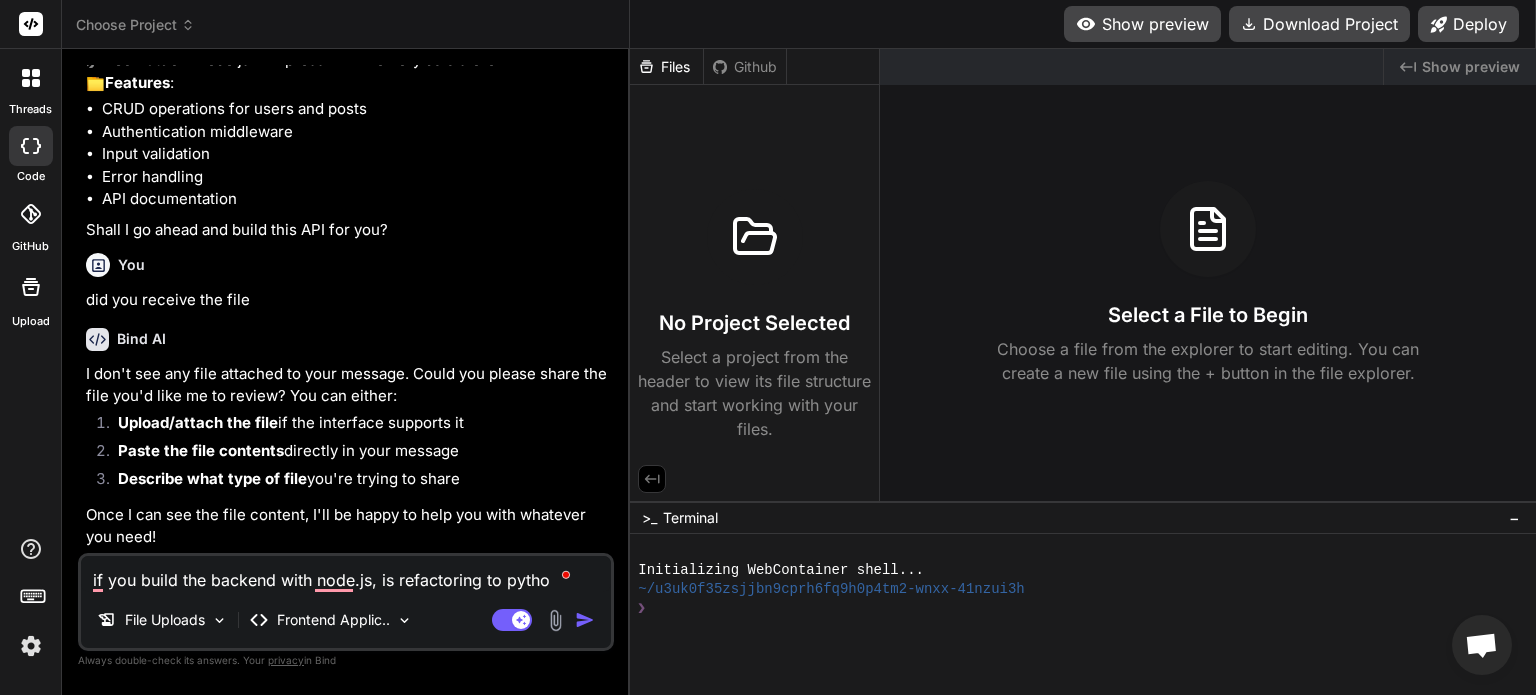 type on "x" 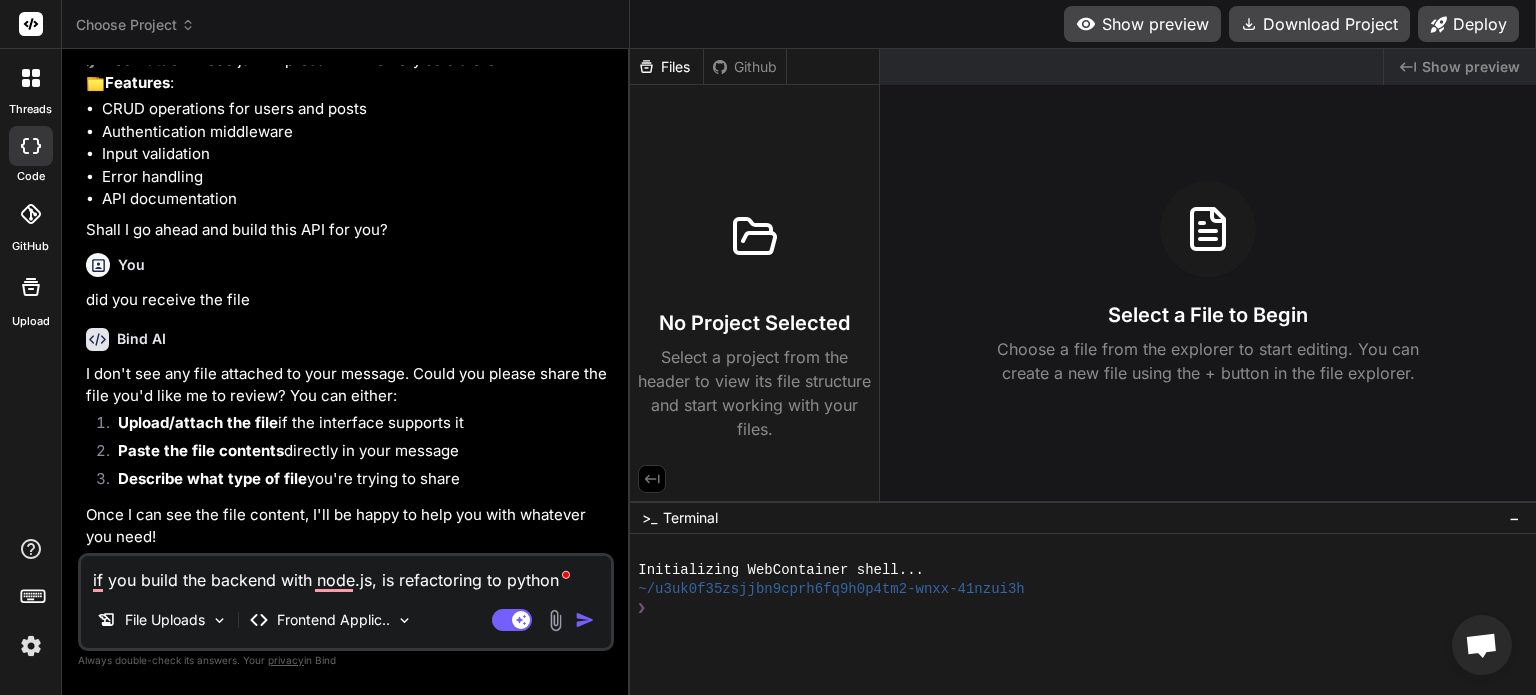 type on "if you build the backend with node.js, is refactoring to python" 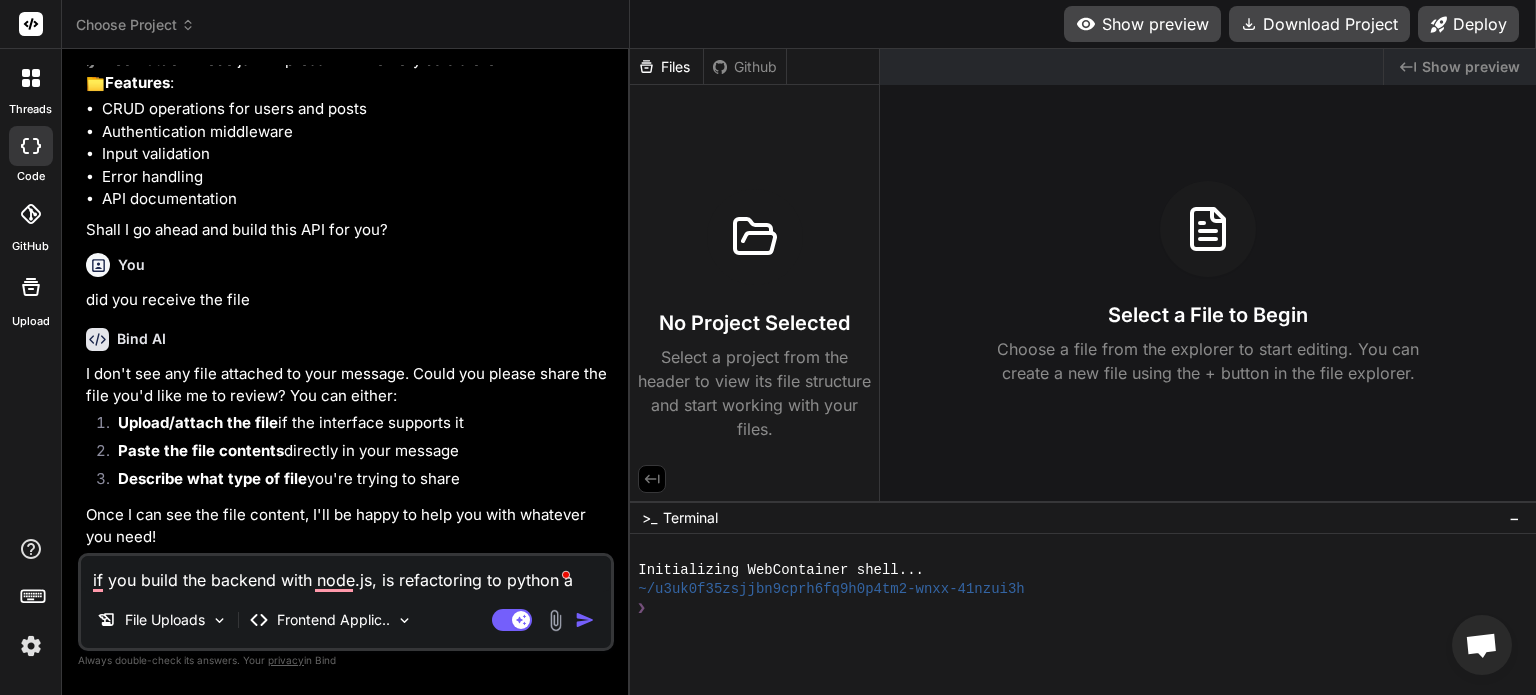 type on "if you build the backend with node.js, is refactoring to python a" 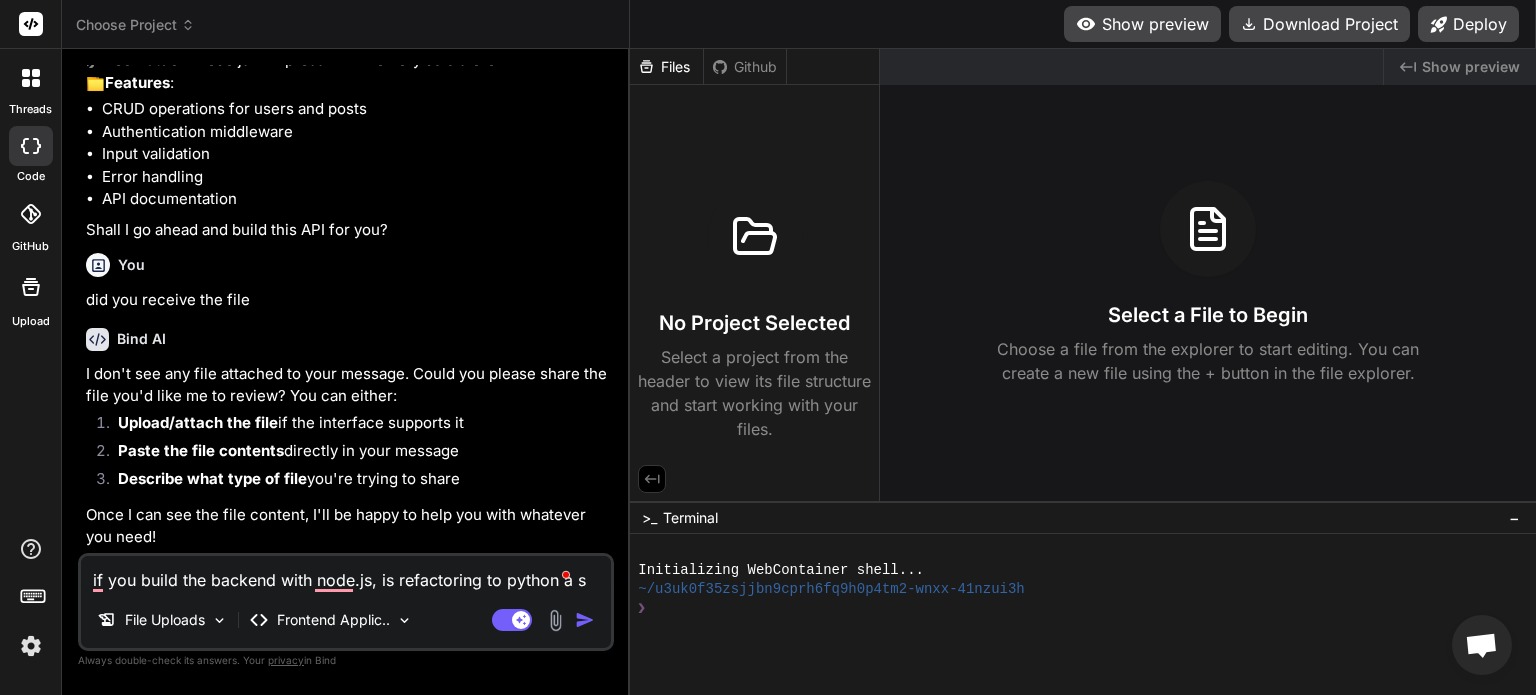 type on "if you build the backend with node.js, is refactoring to python a si" 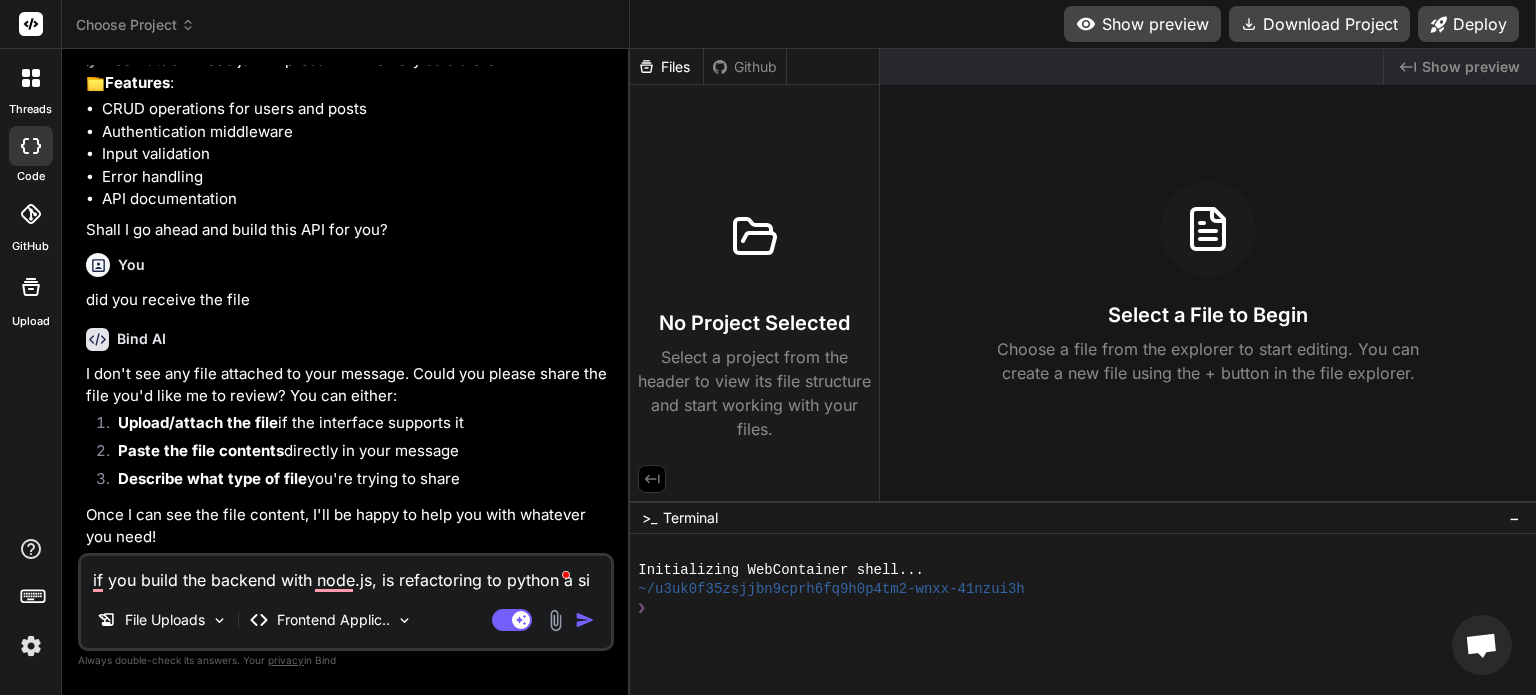 scroll, scrollTop: 6156, scrollLeft: 0, axis: vertical 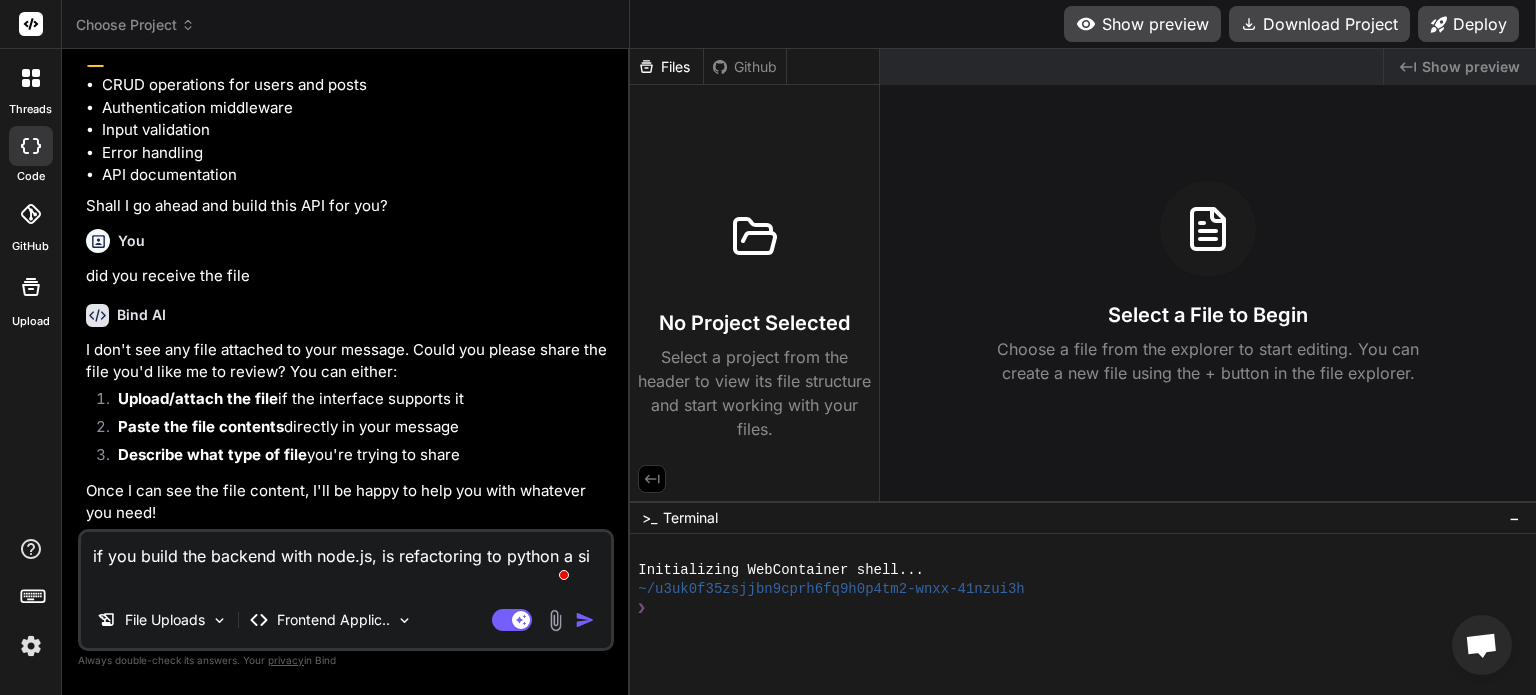 type on "if you build the backend with node.js, is refactoring to python a sig" 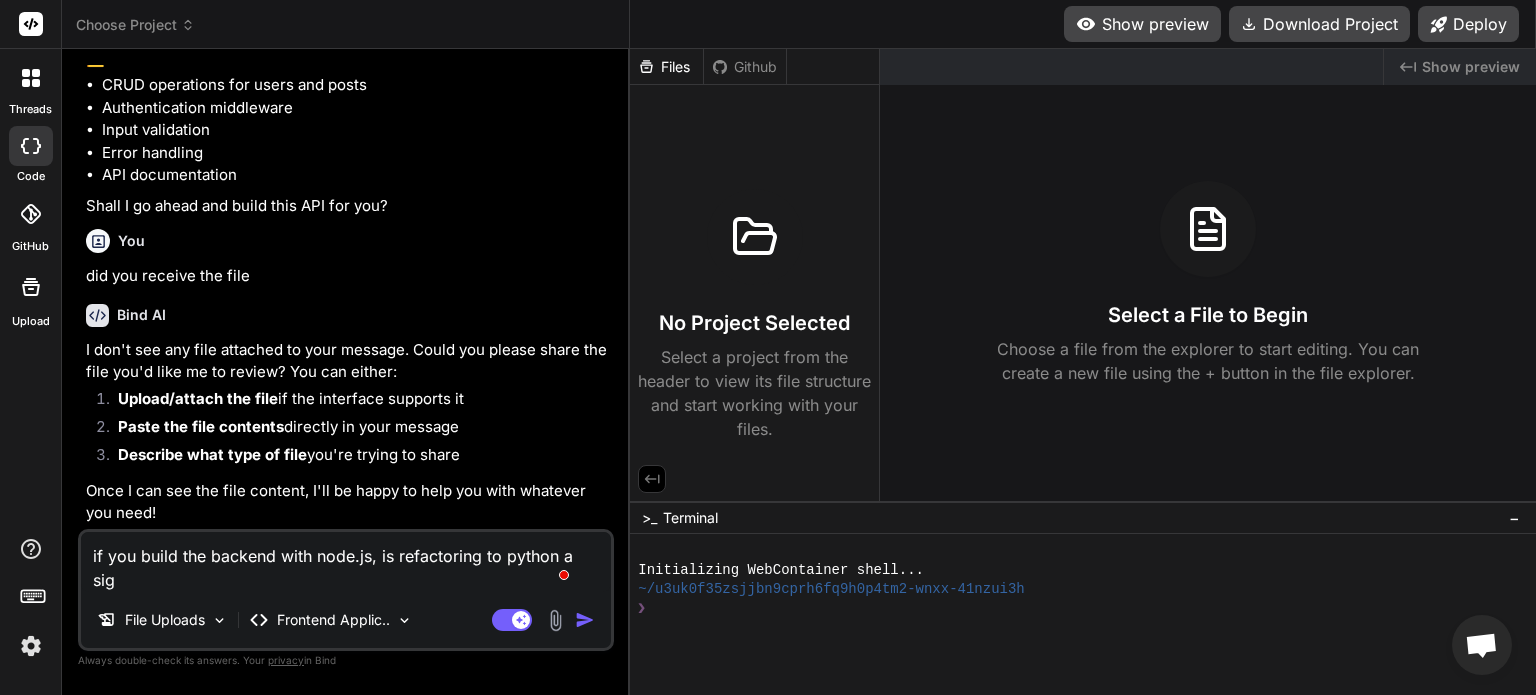 type on "if you build the backend with node.js, is refactoring to python a sign" 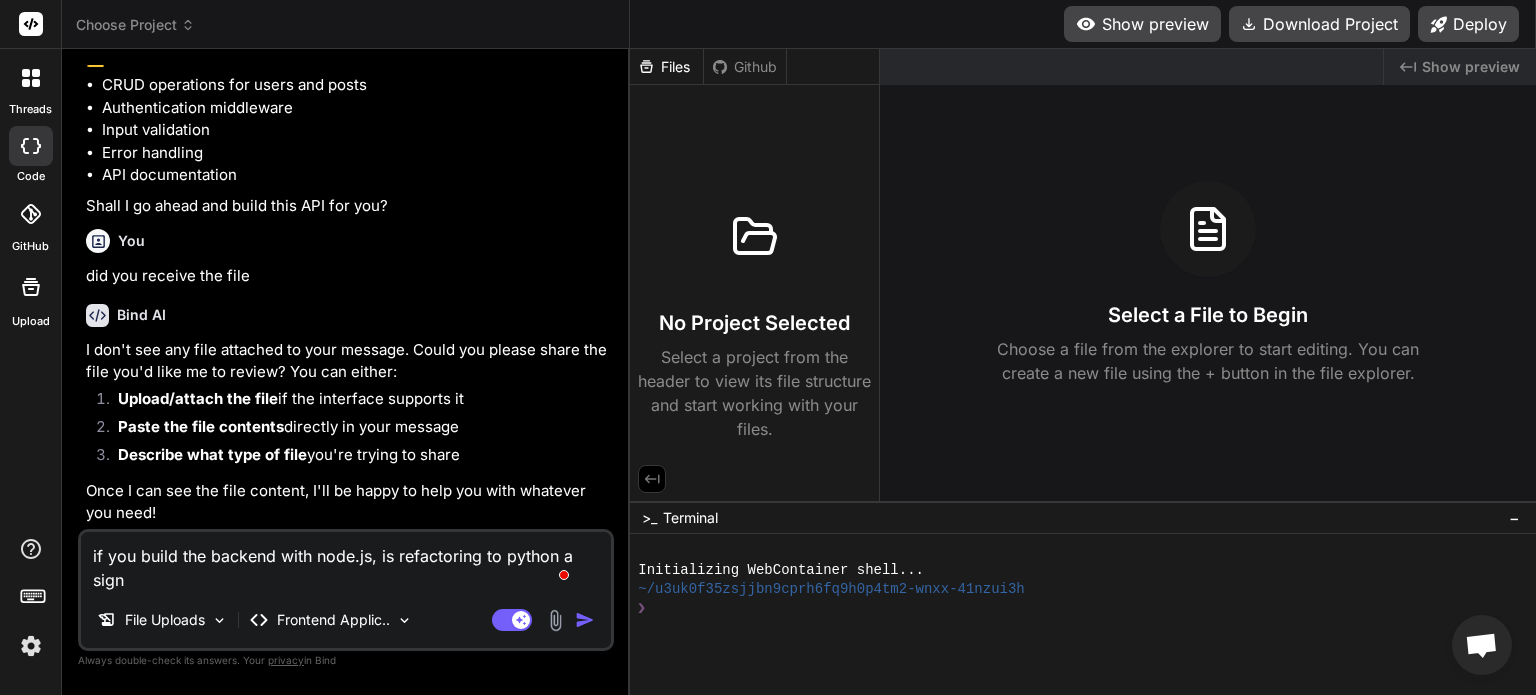 type on "if you build the backend with node.js, is refactoring to python a signi" 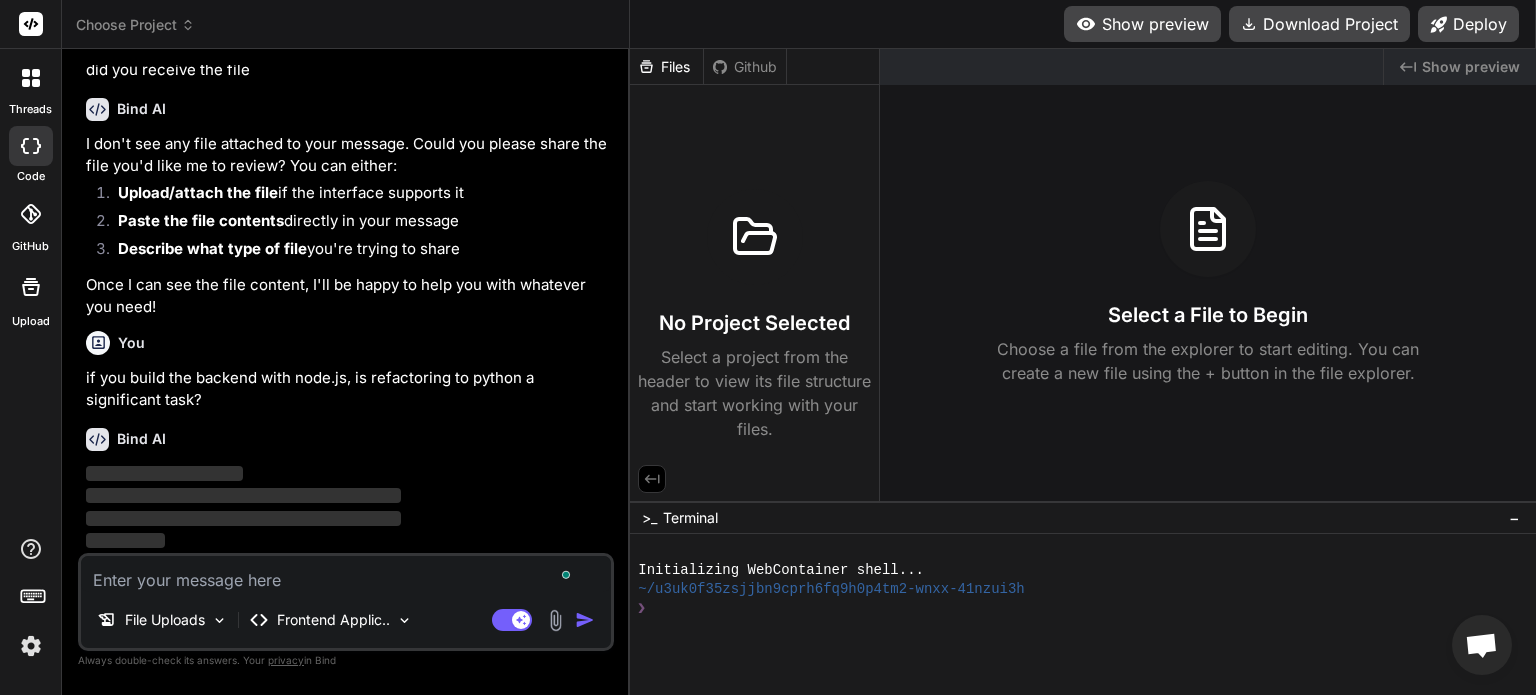 scroll, scrollTop: 6361, scrollLeft: 0, axis: vertical 